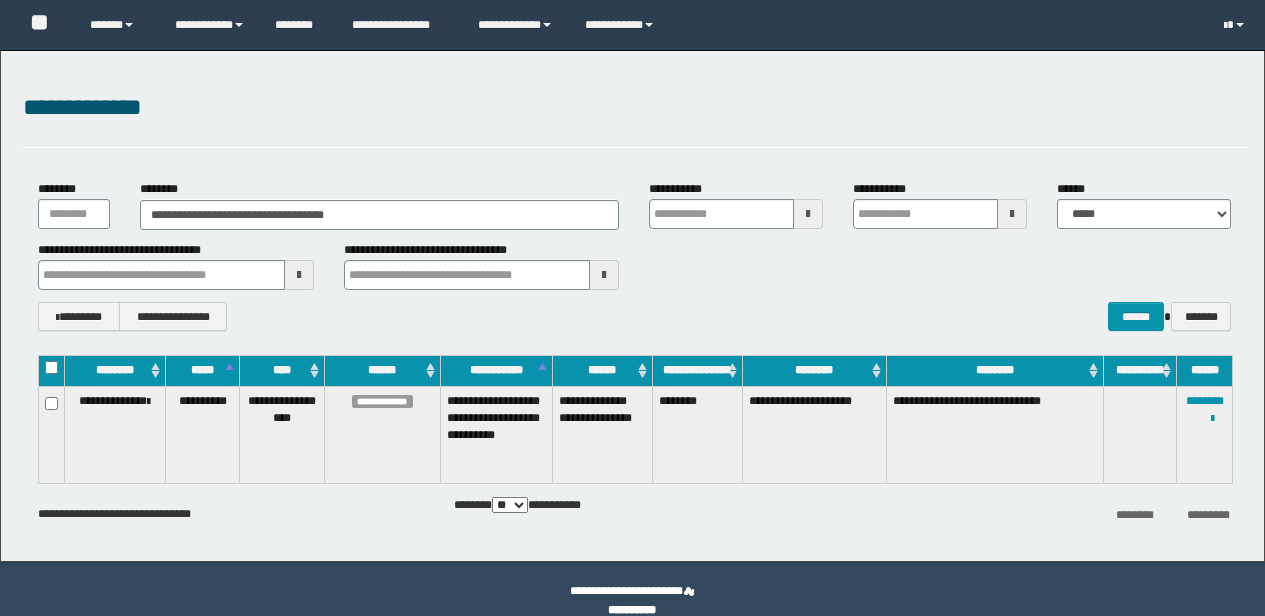 scroll, scrollTop: 0, scrollLeft: 0, axis: both 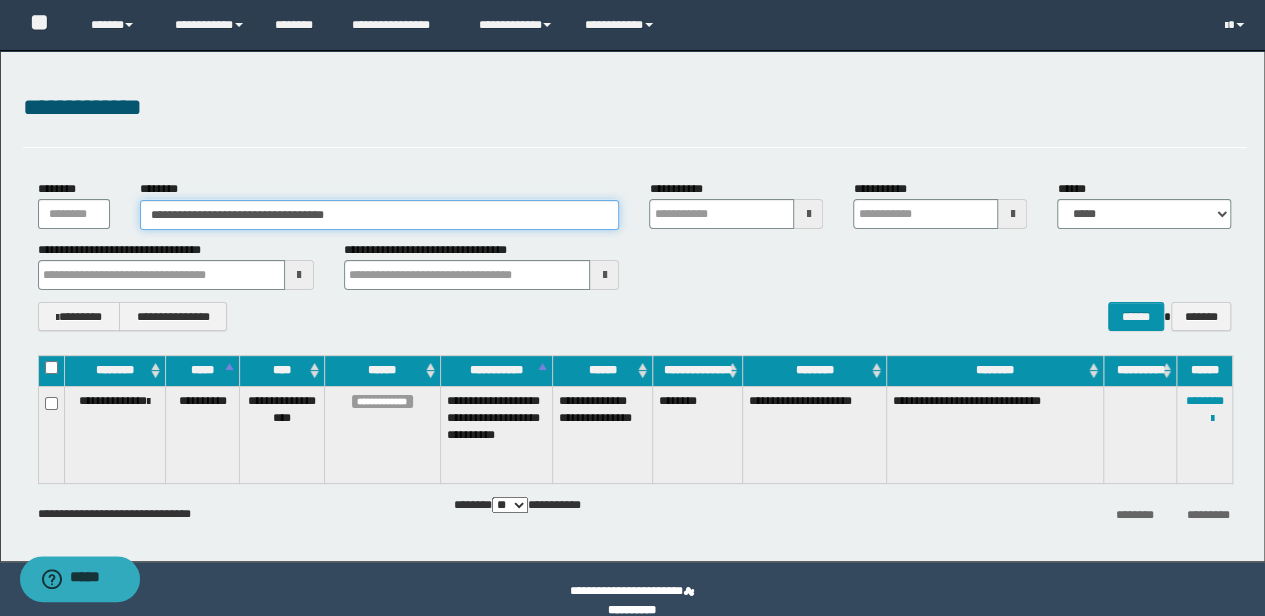 click on "**********" at bounding box center [380, 215] 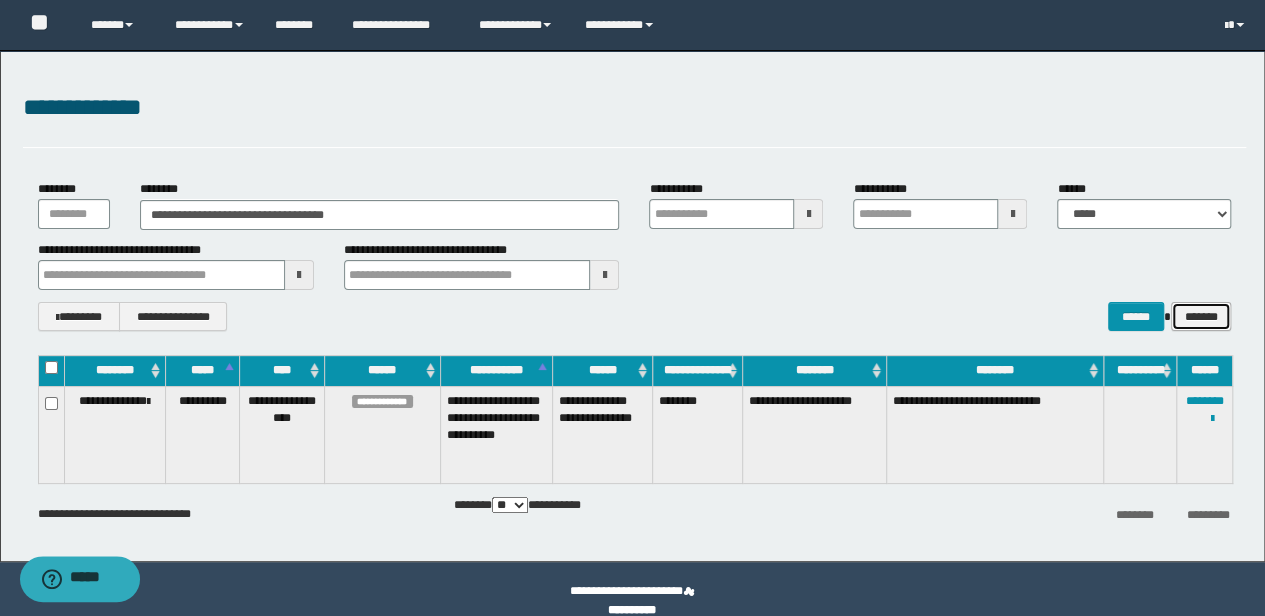 click on "*******" at bounding box center (1201, 316) 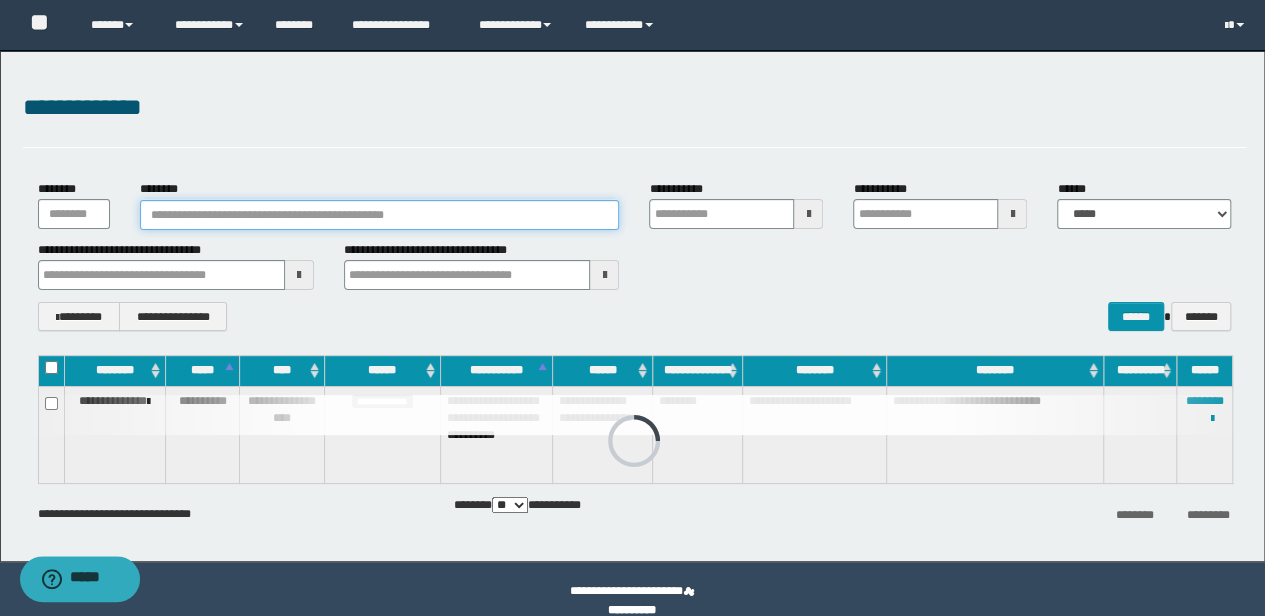 click on "********" at bounding box center [380, 215] 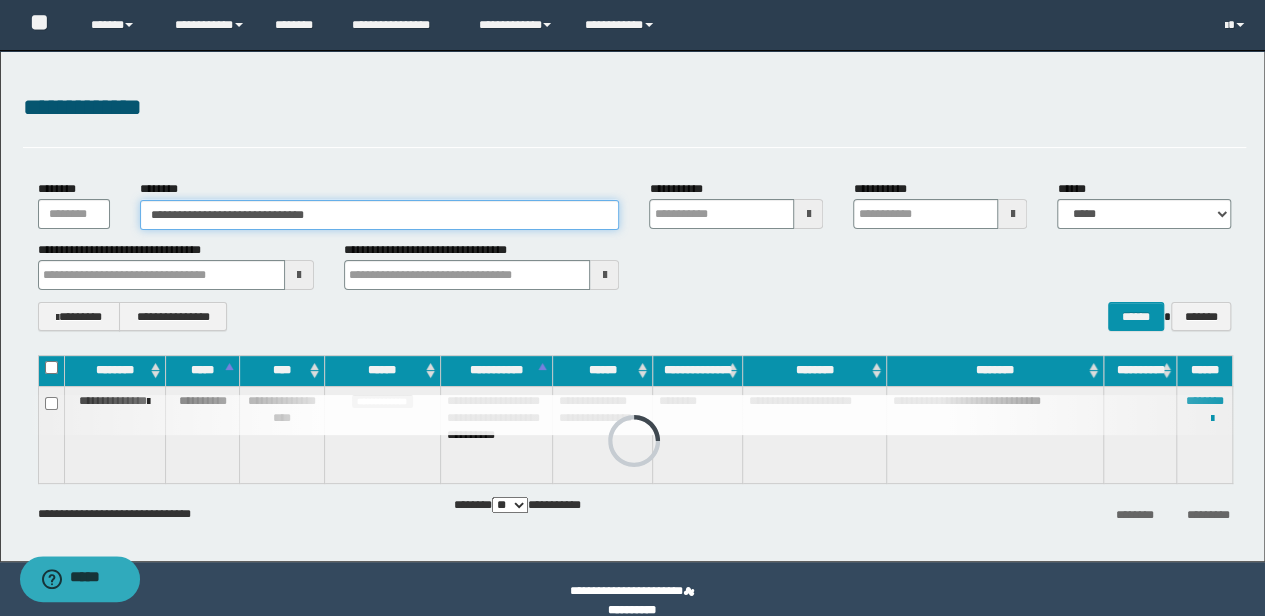type on "**********" 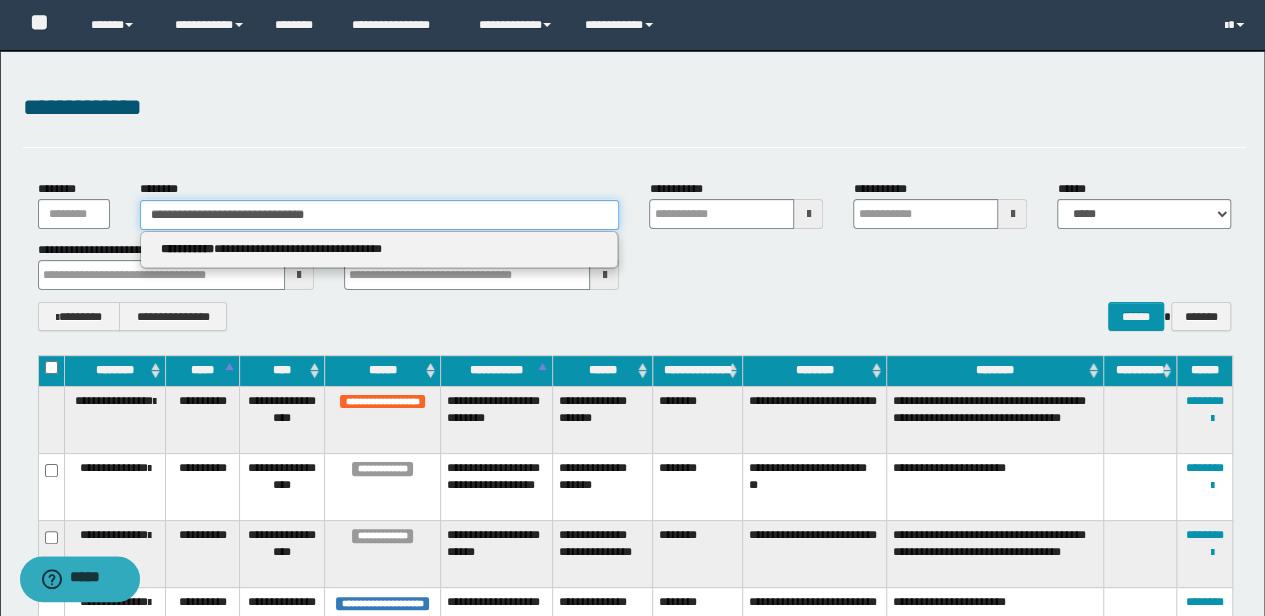 type on "**********" 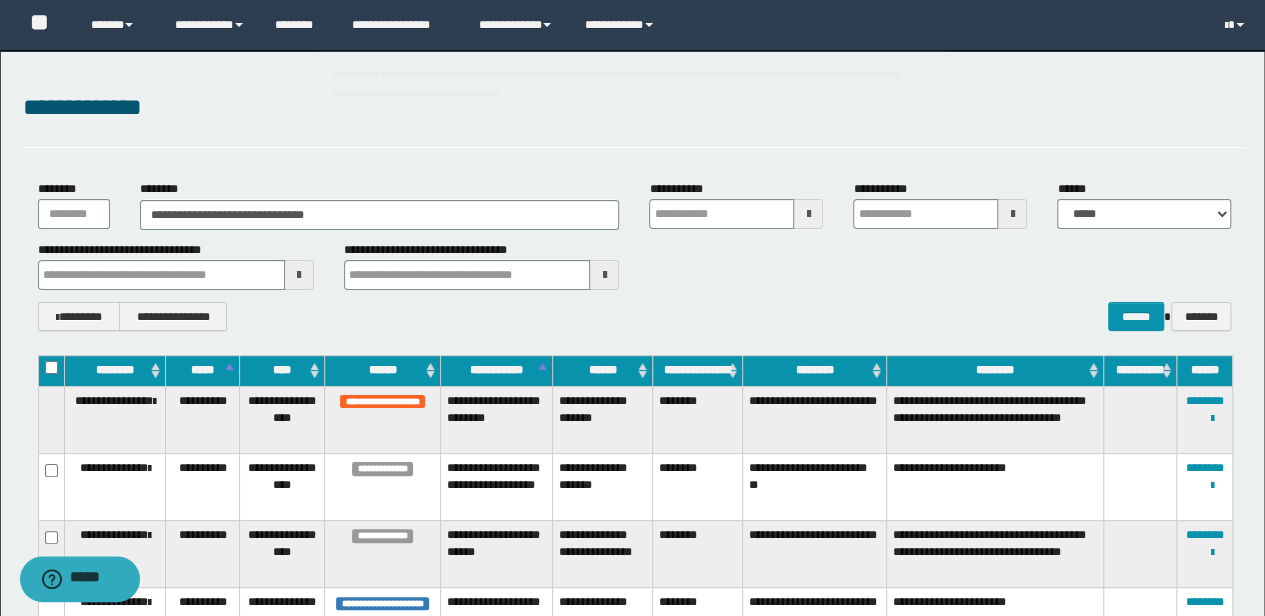 click on "**********" at bounding box center [635, 255] 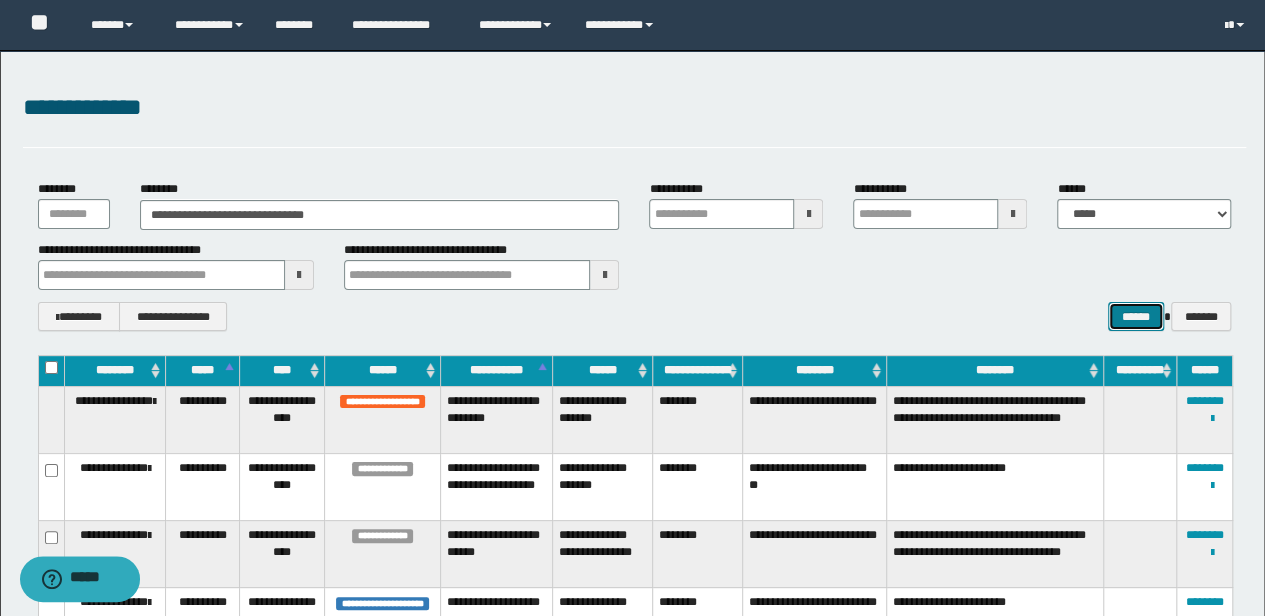 click on "******" at bounding box center (1136, 316) 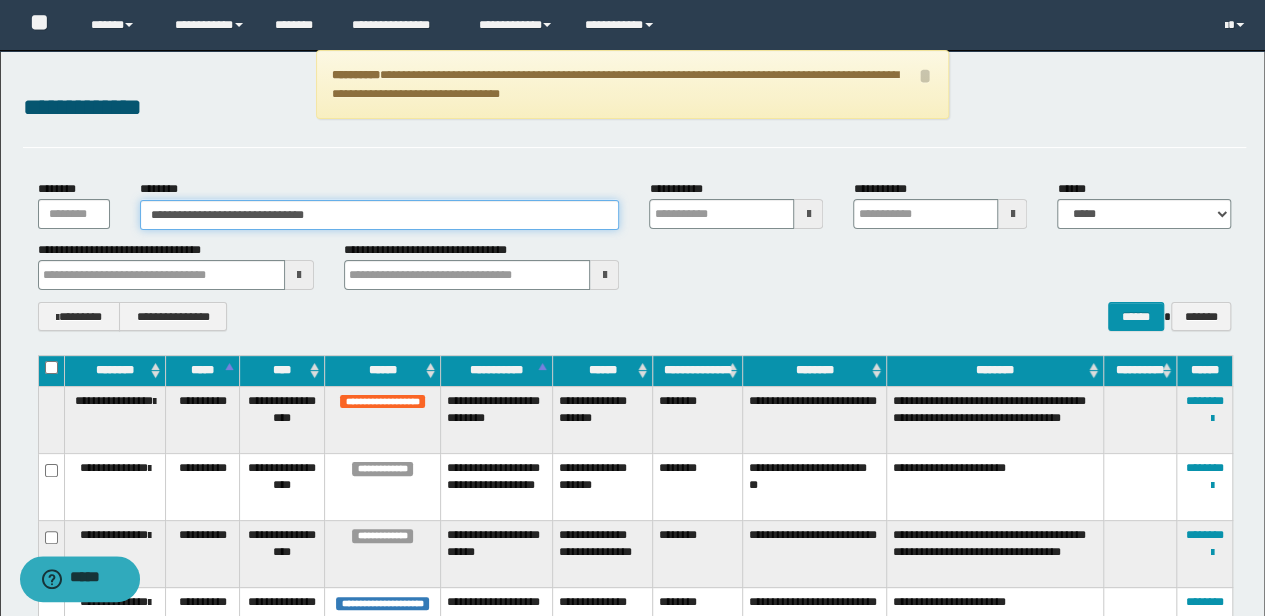 type on "**********" 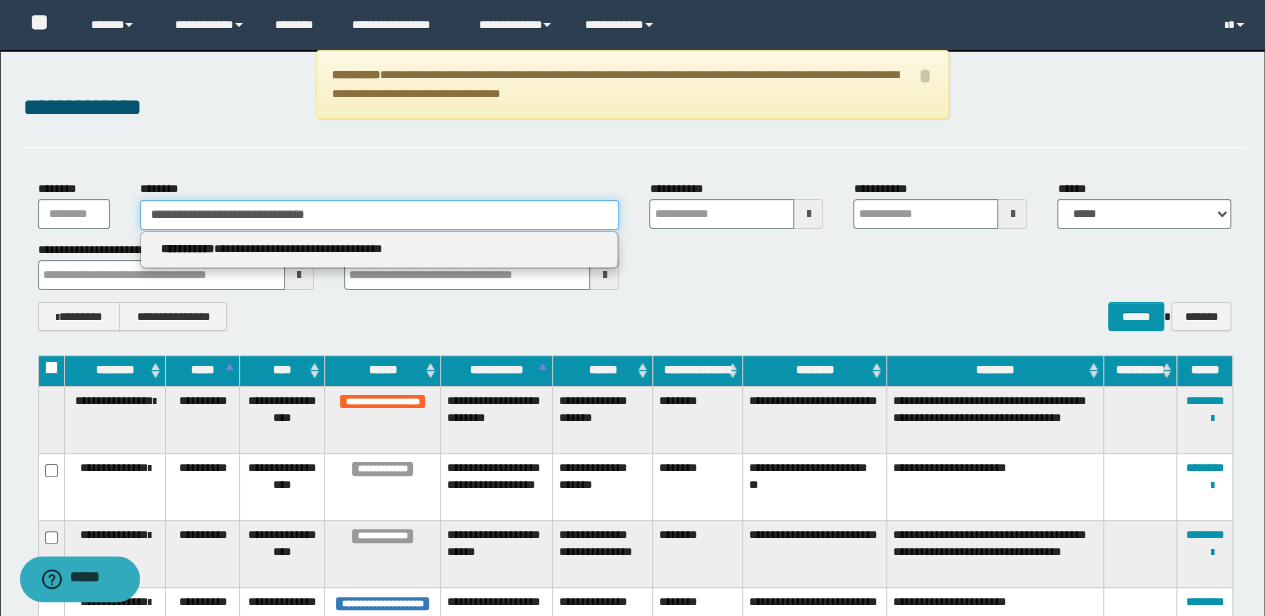 click on "**********" at bounding box center [380, 215] 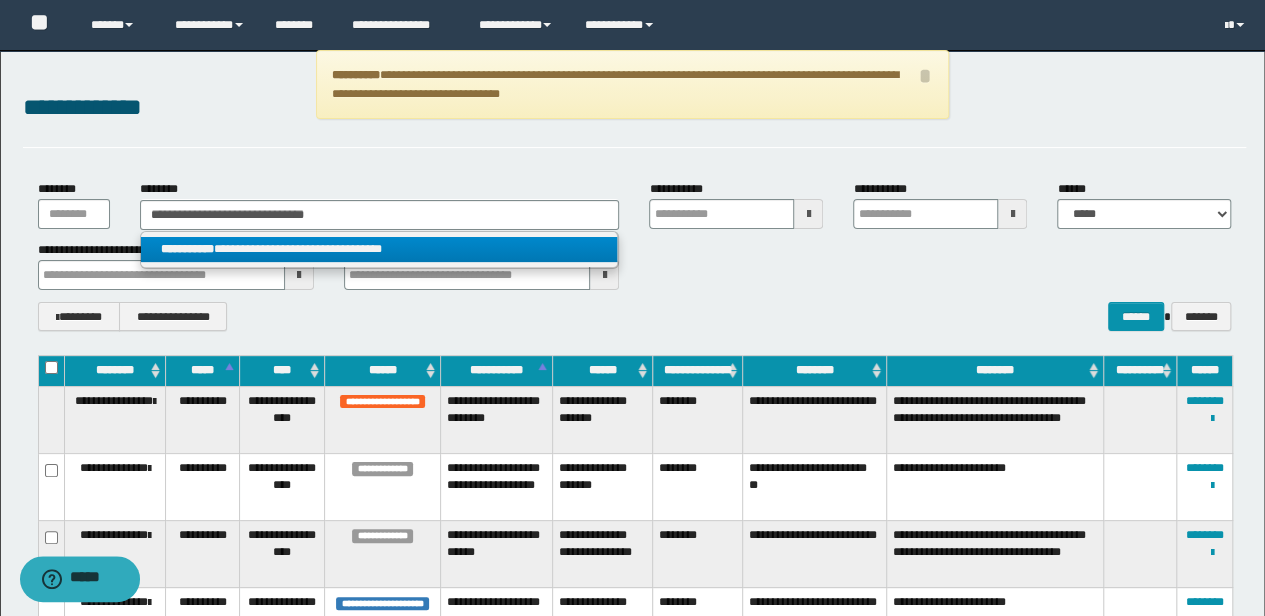 click on "**********" at bounding box center (379, 249) 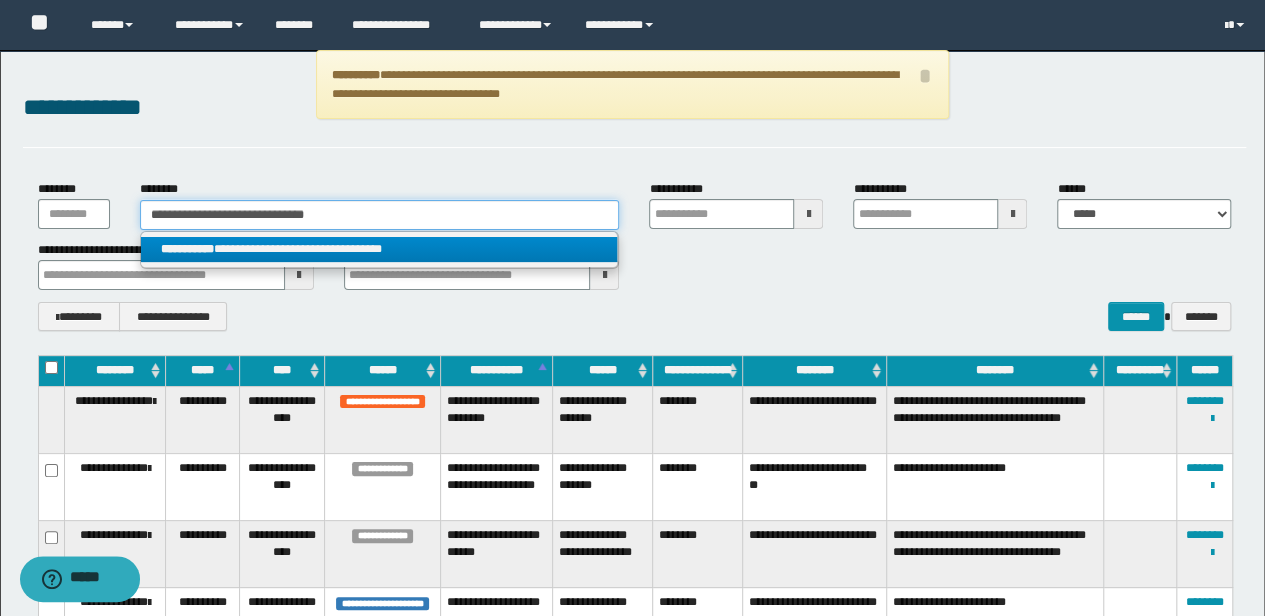 type 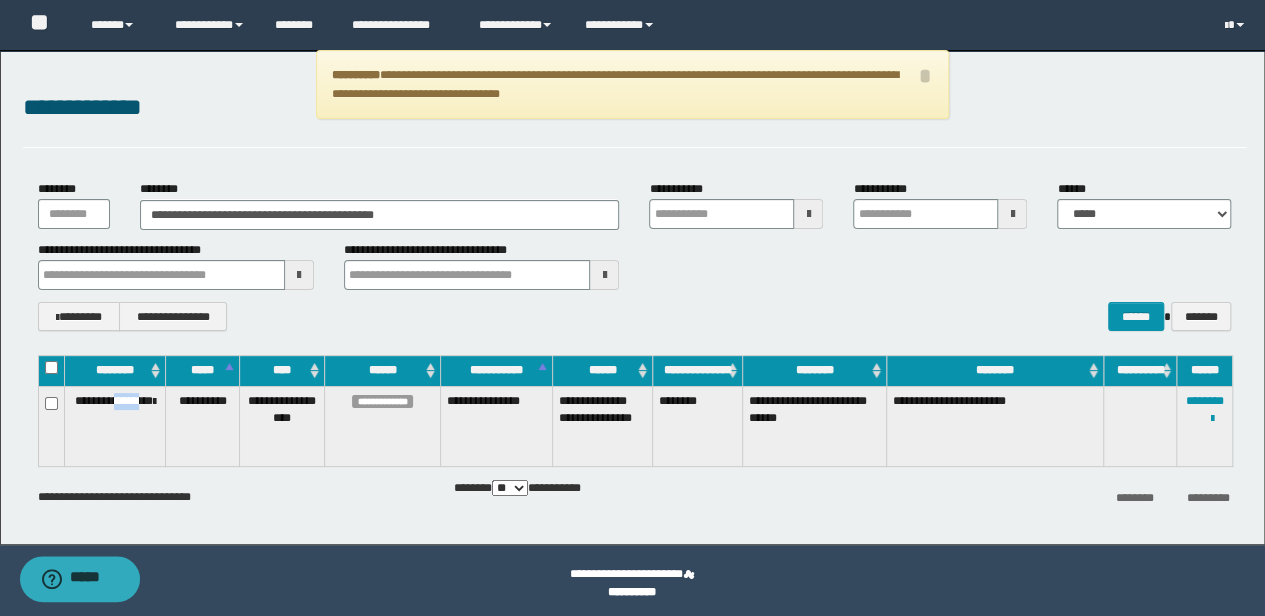 drag, startPoint x: 120, startPoint y: 393, endPoint x: 156, endPoint y: 400, distance: 36.67424 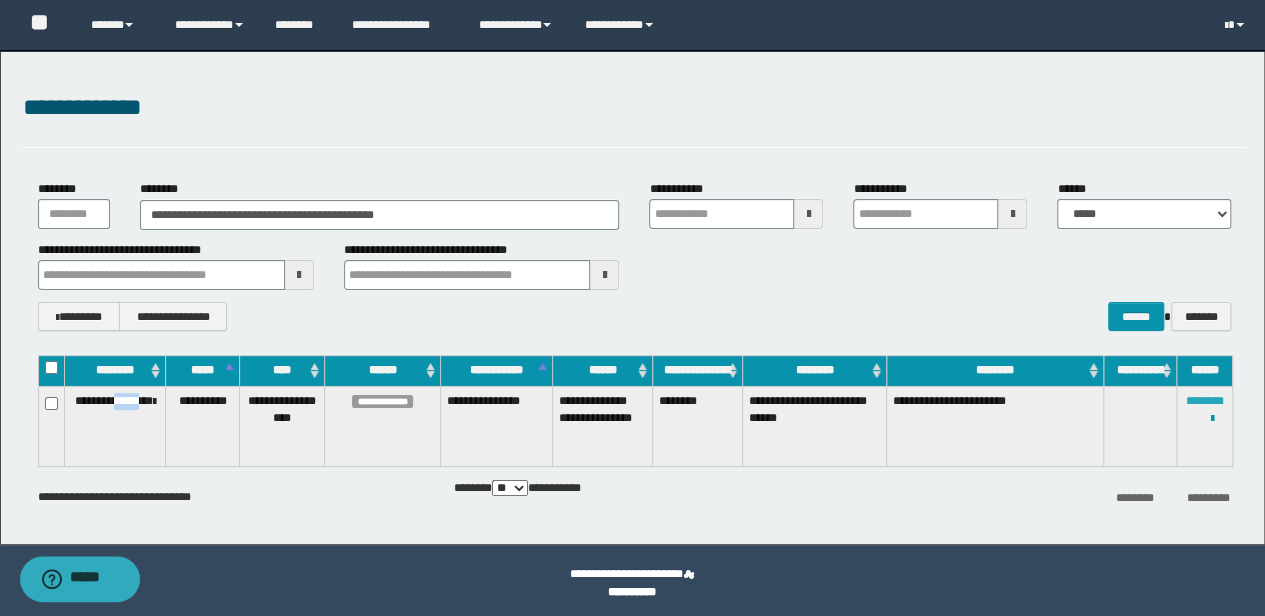 click on "********" at bounding box center [1205, 401] 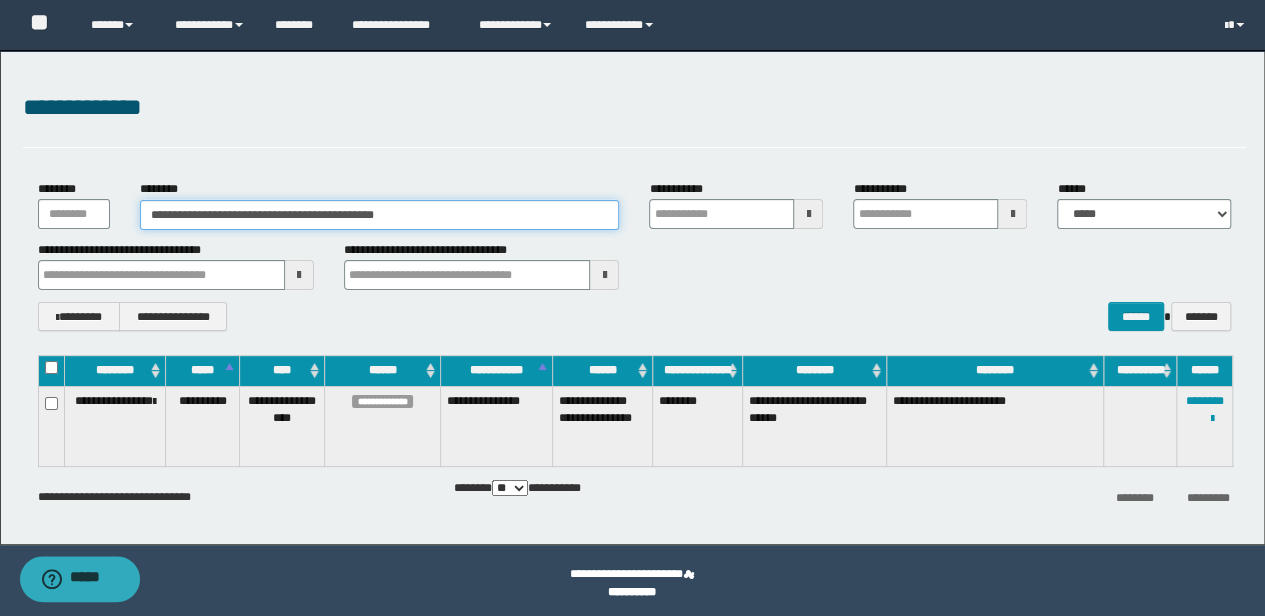 drag, startPoint x: 410, startPoint y: 225, endPoint x: 0, endPoint y: 224, distance: 410.00122 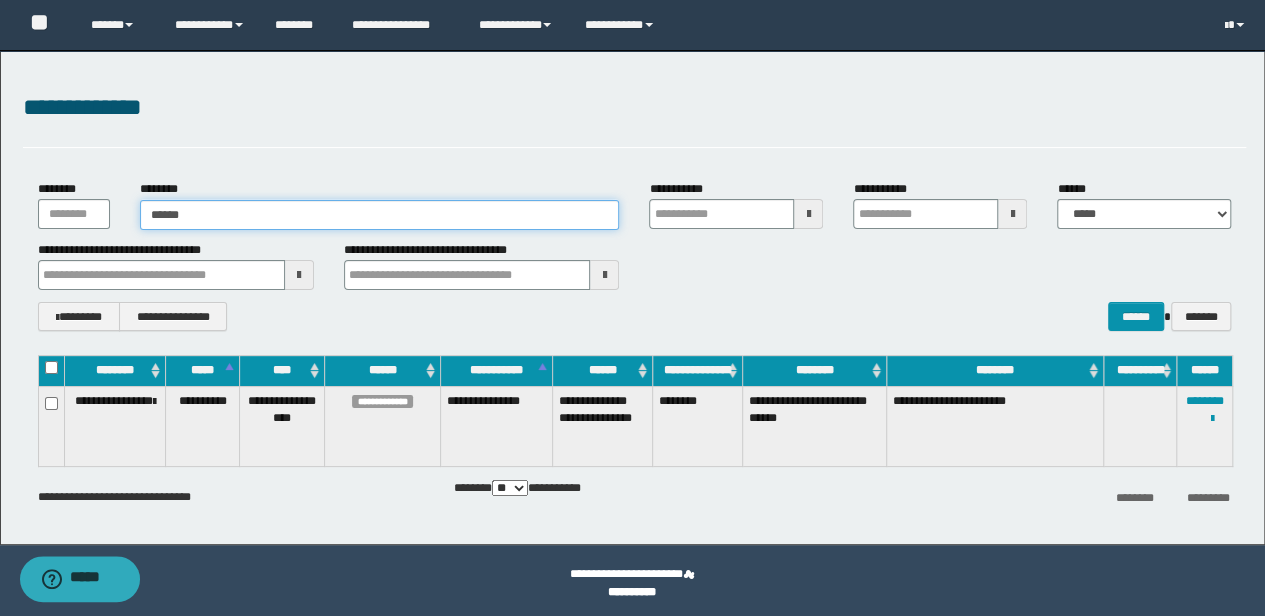 type on "******" 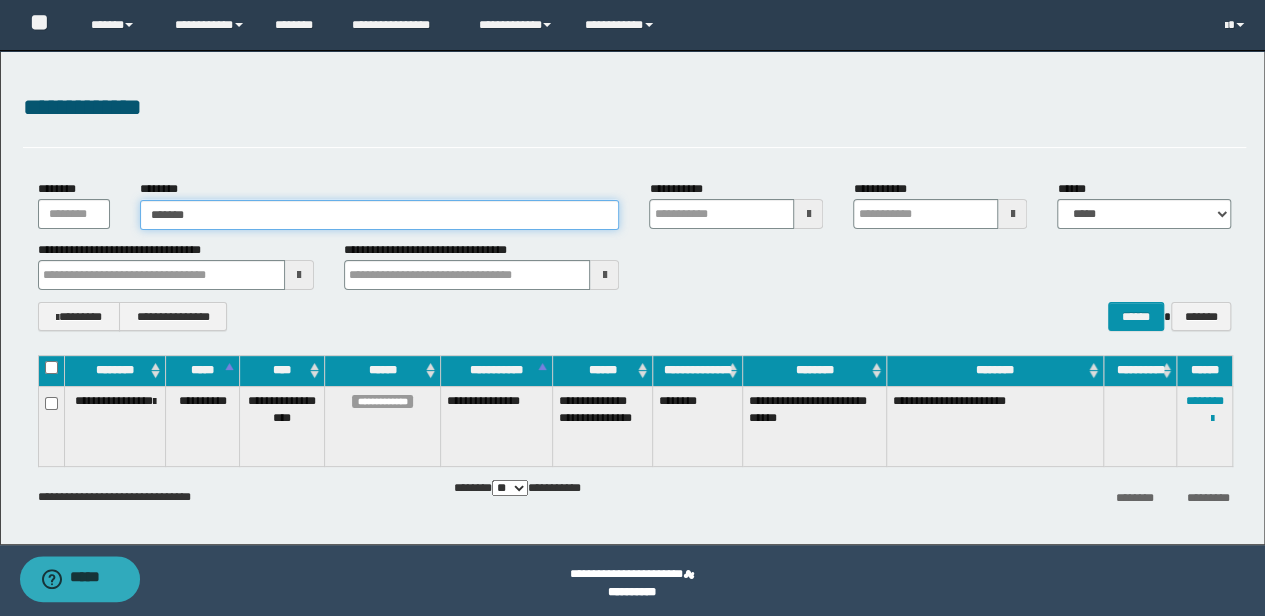 type on "******" 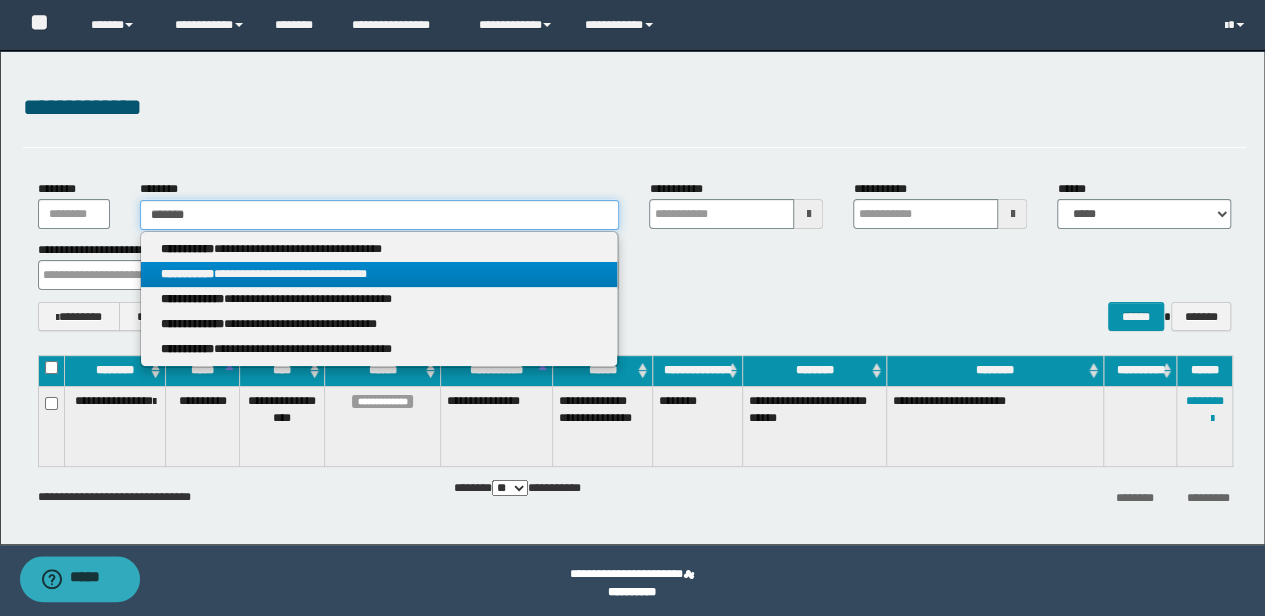 type on "******" 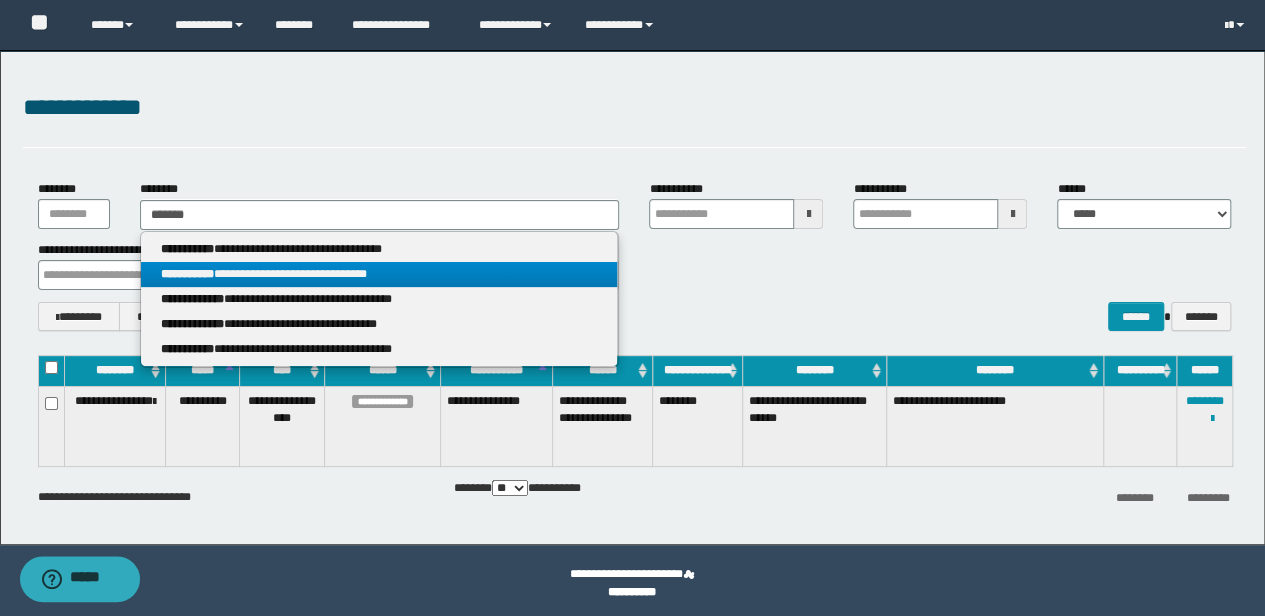 click on "**********" at bounding box center [379, 274] 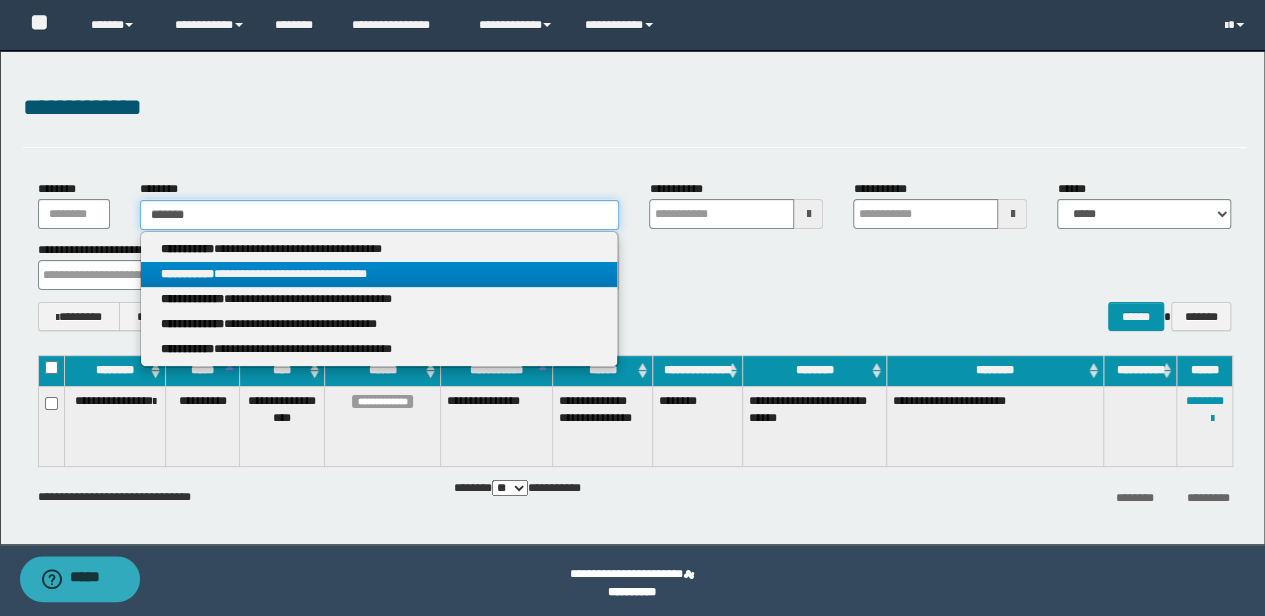 type 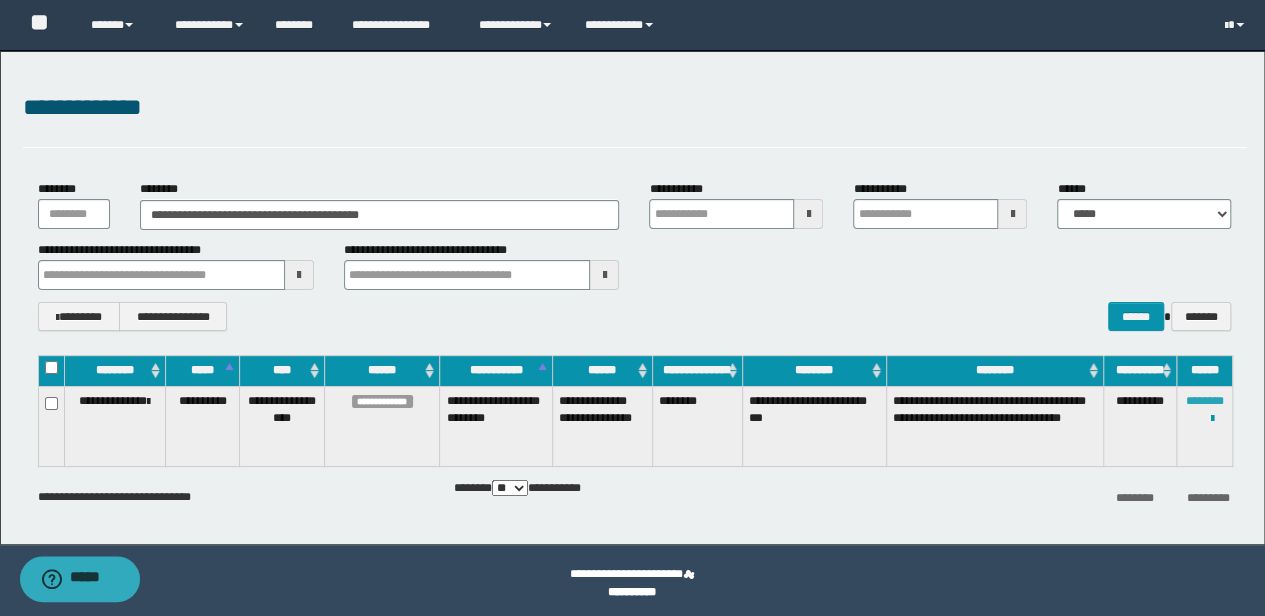 click on "********" at bounding box center (1205, 401) 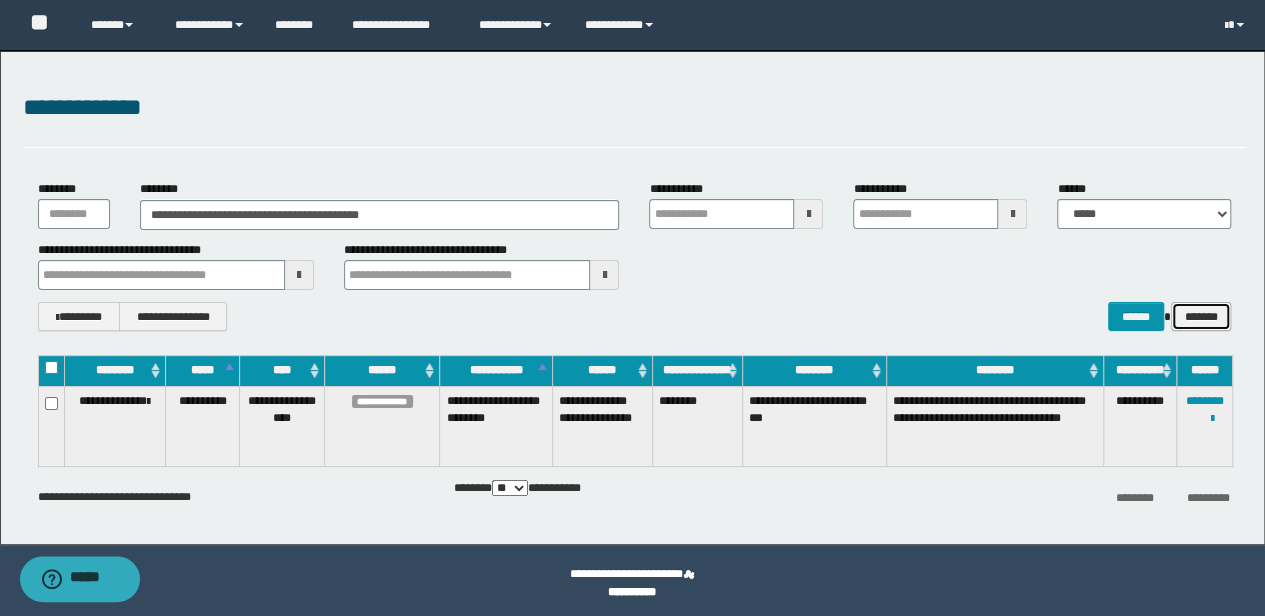 click on "*******" at bounding box center (1201, 316) 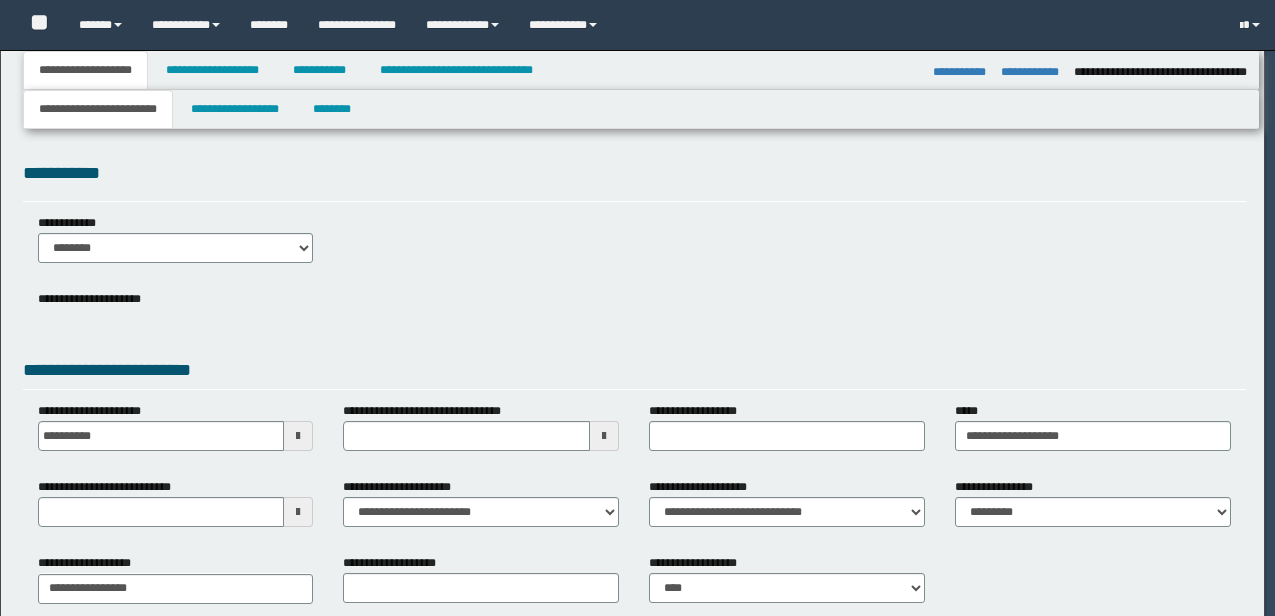 select on "*" 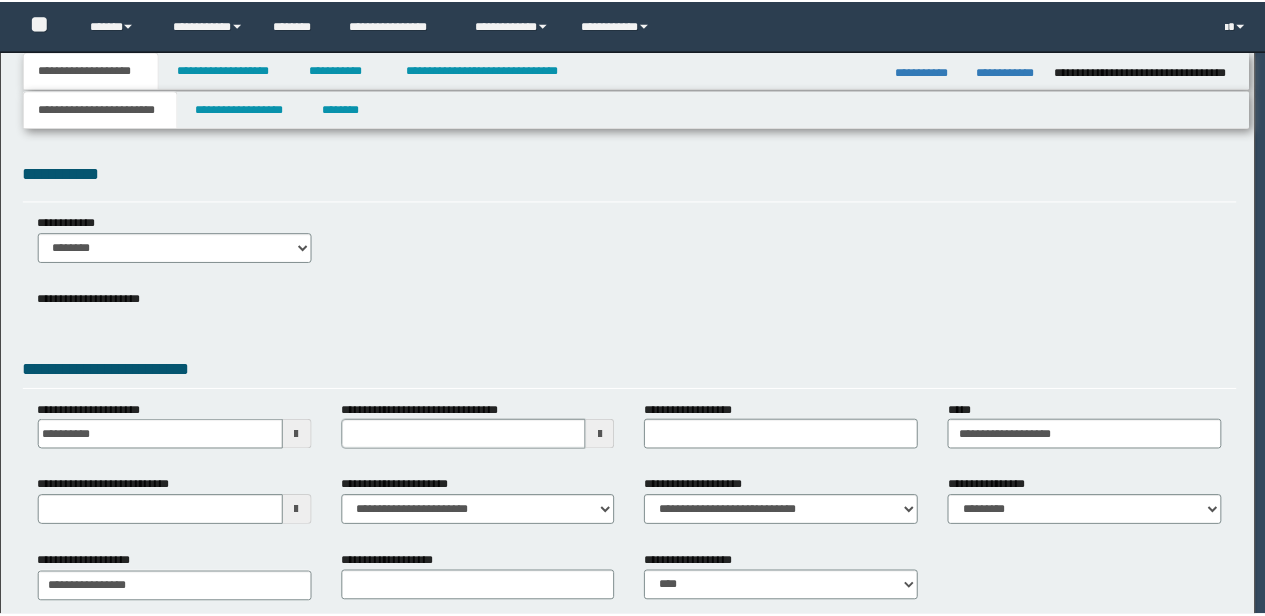 scroll, scrollTop: 0, scrollLeft: 0, axis: both 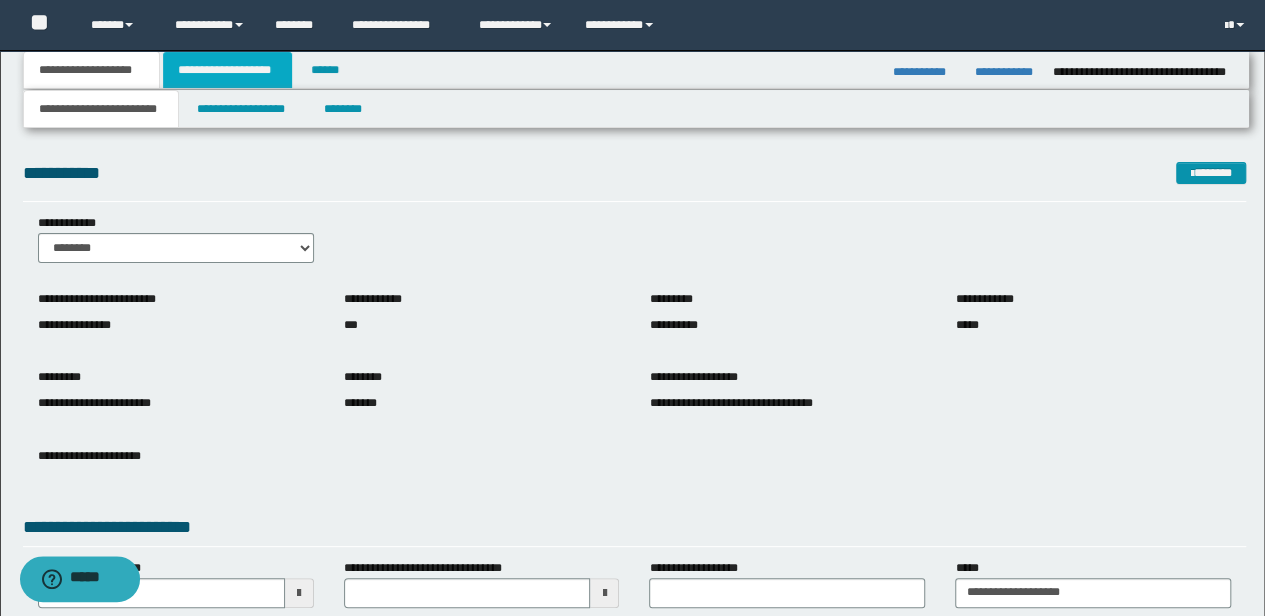click on "**********" at bounding box center [227, 70] 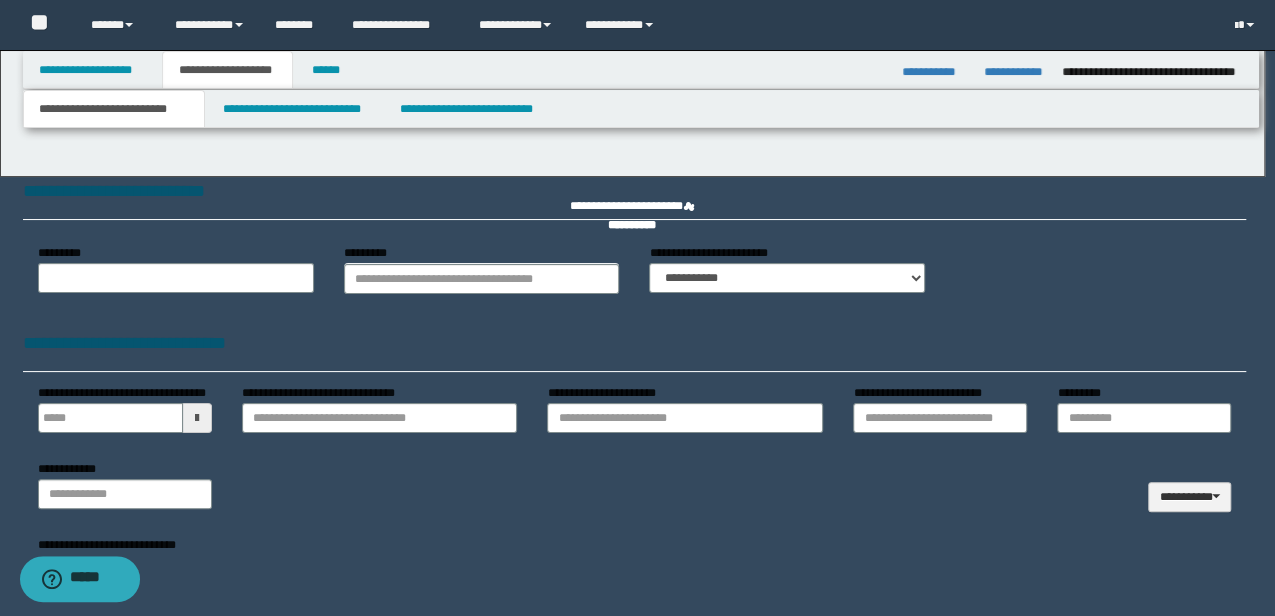 click at bounding box center [637, 308] 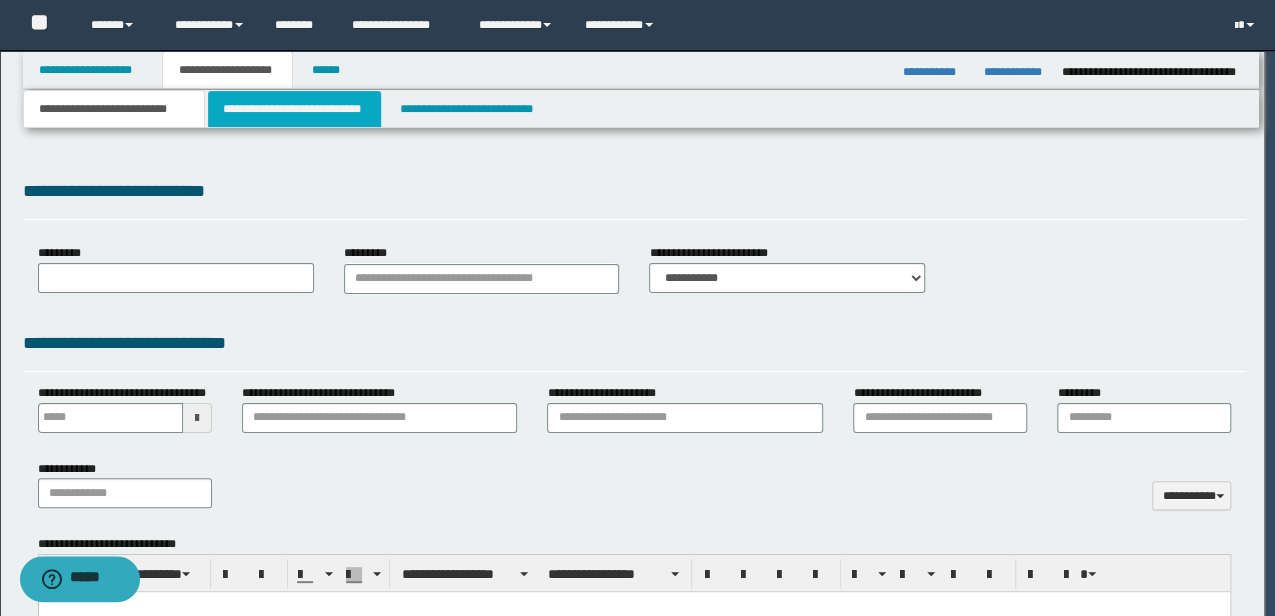 type 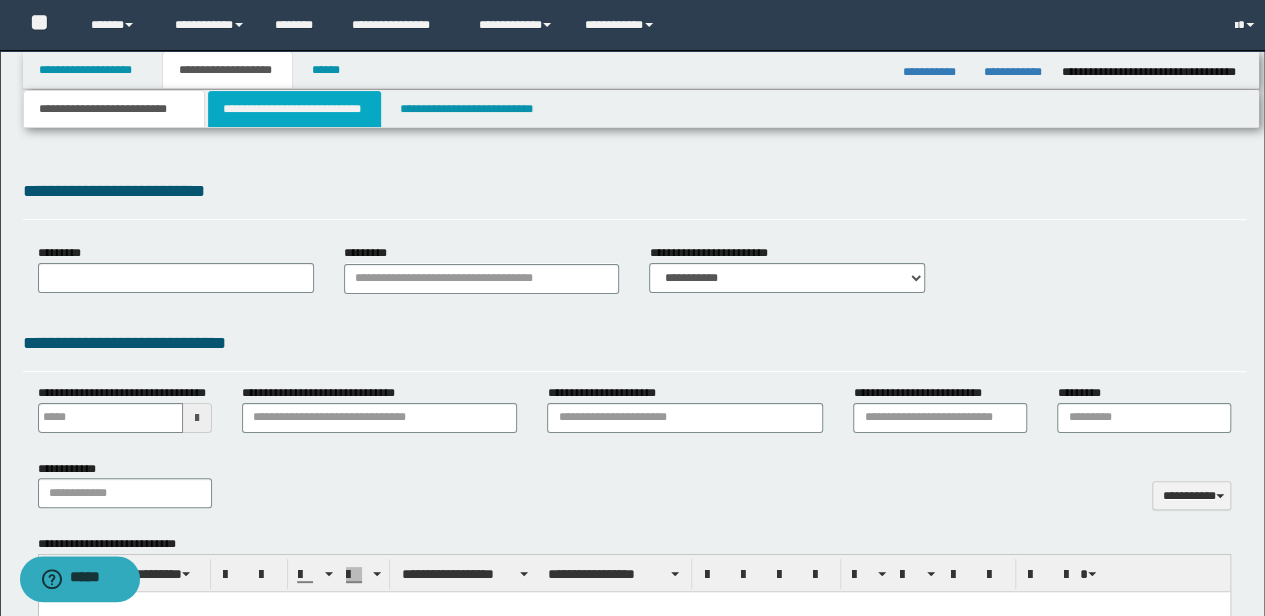 click on "**********" at bounding box center [294, 109] 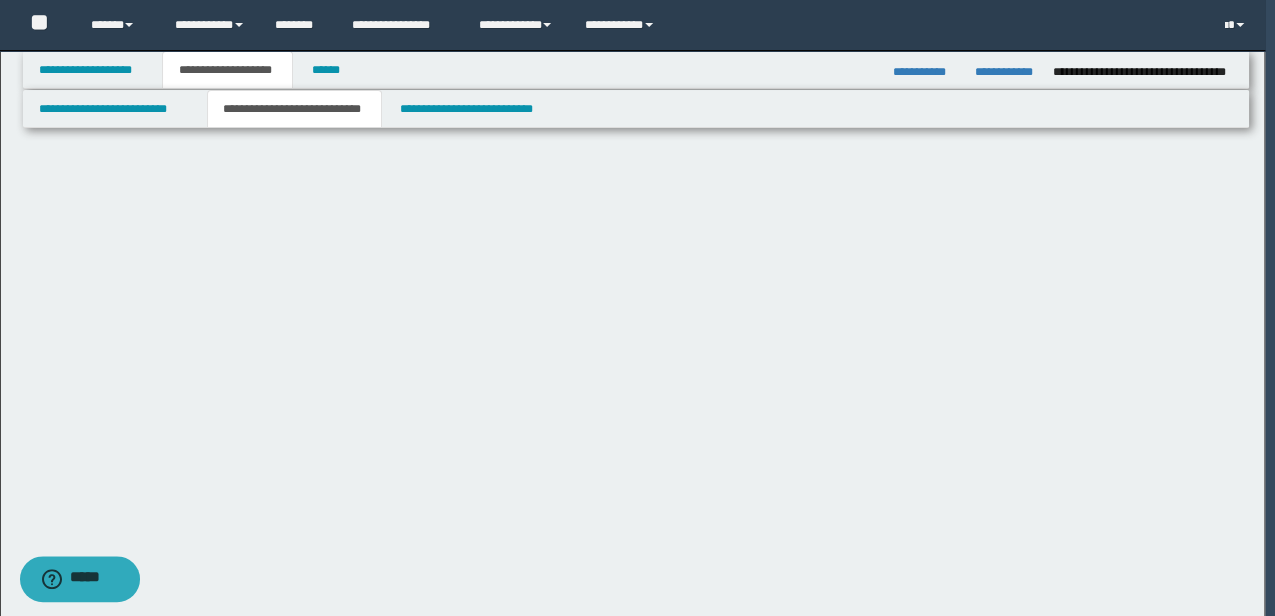 scroll, scrollTop: 0, scrollLeft: 0, axis: both 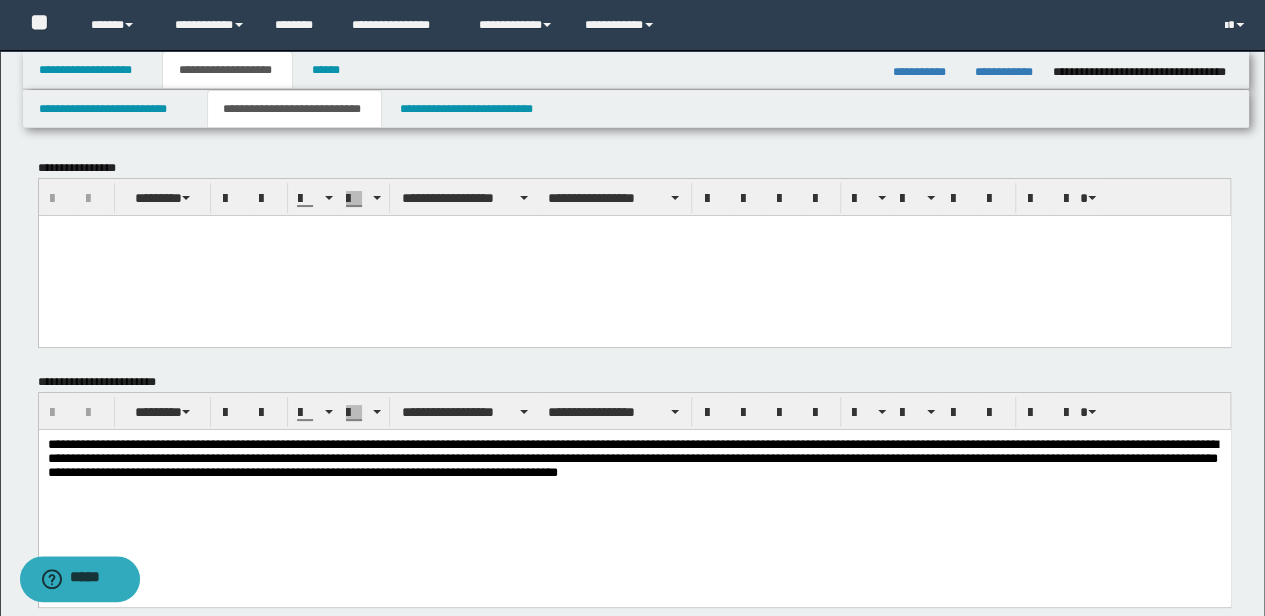 click at bounding box center (634, 255) 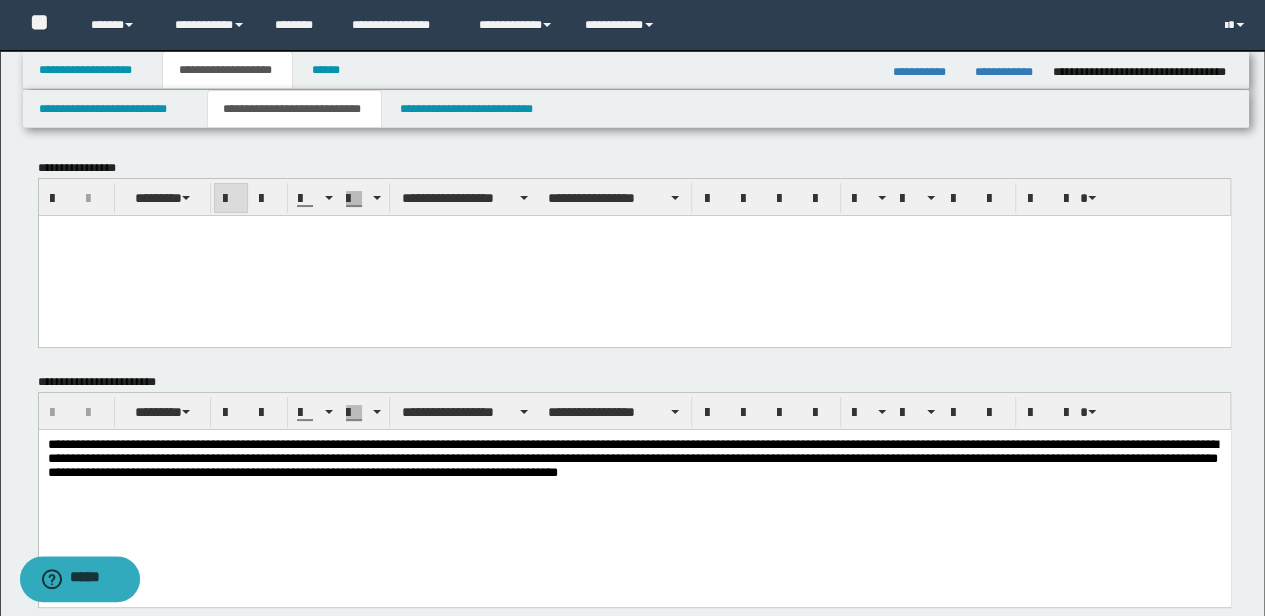 click on "﻿ ﻿" at bounding box center (634, 255) 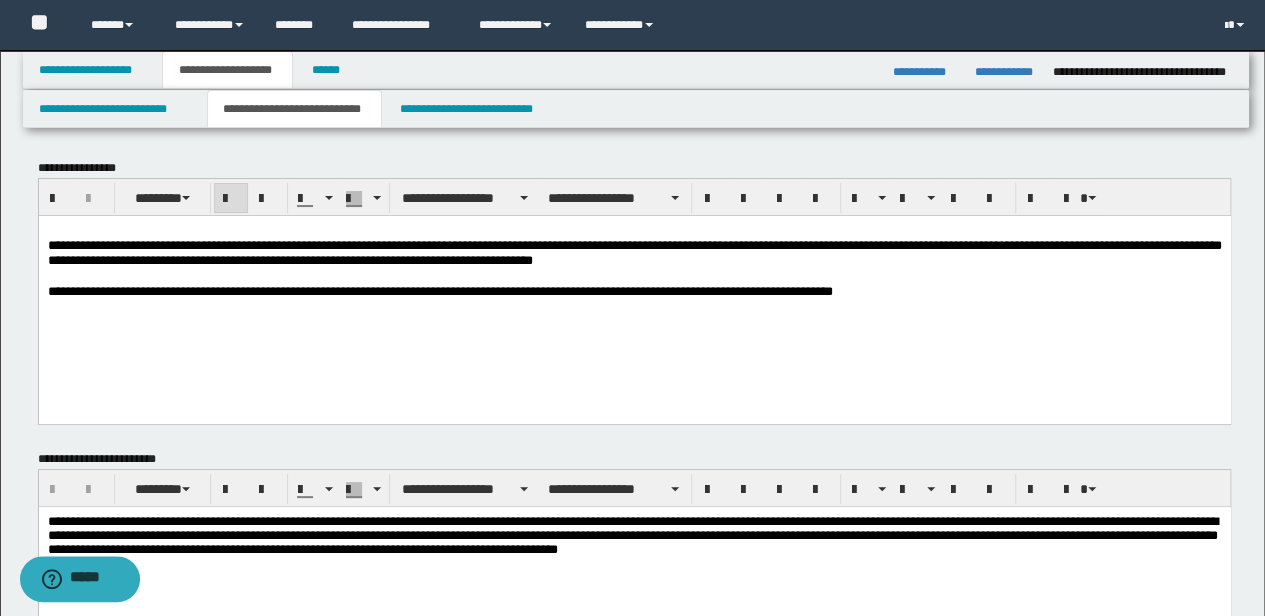 click on "﻿" at bounding box center (634, 230) 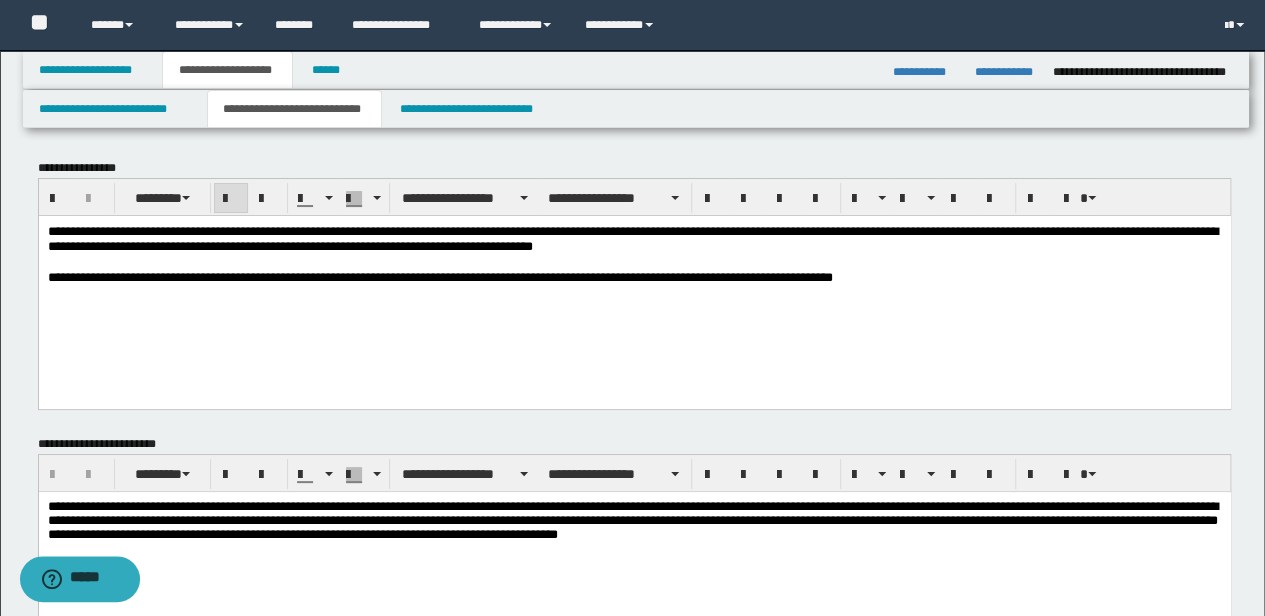 click on "**********" at bounding box center (634, 286) 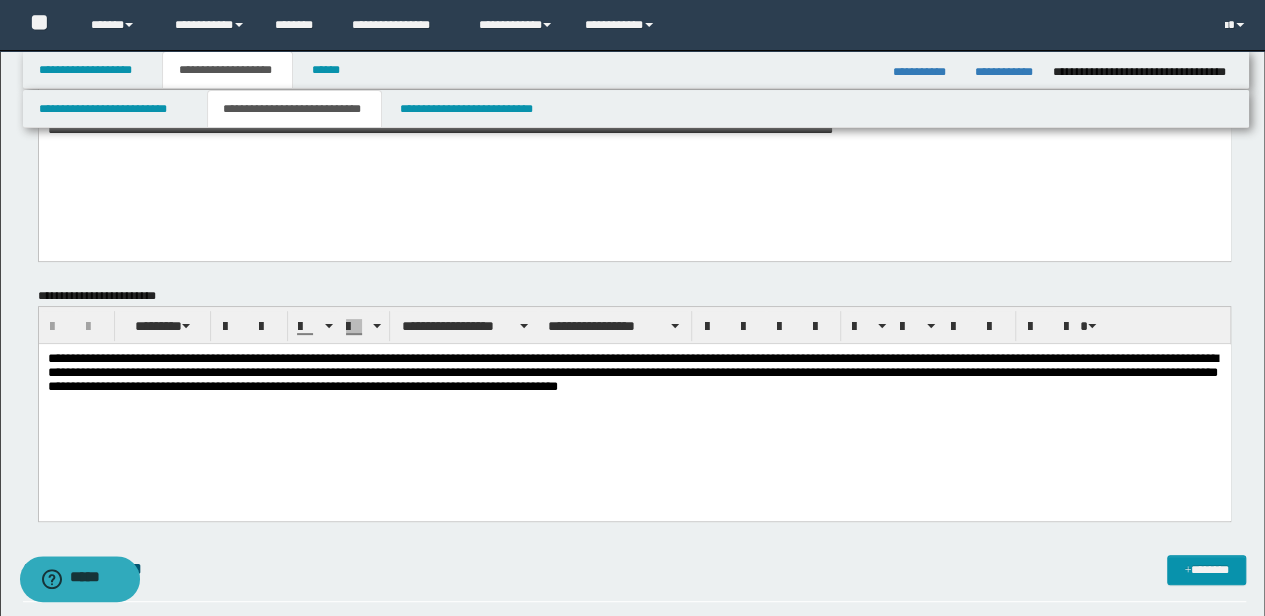 scroll, scrollTop: 333, scrollLeft: 0, axis: vertical 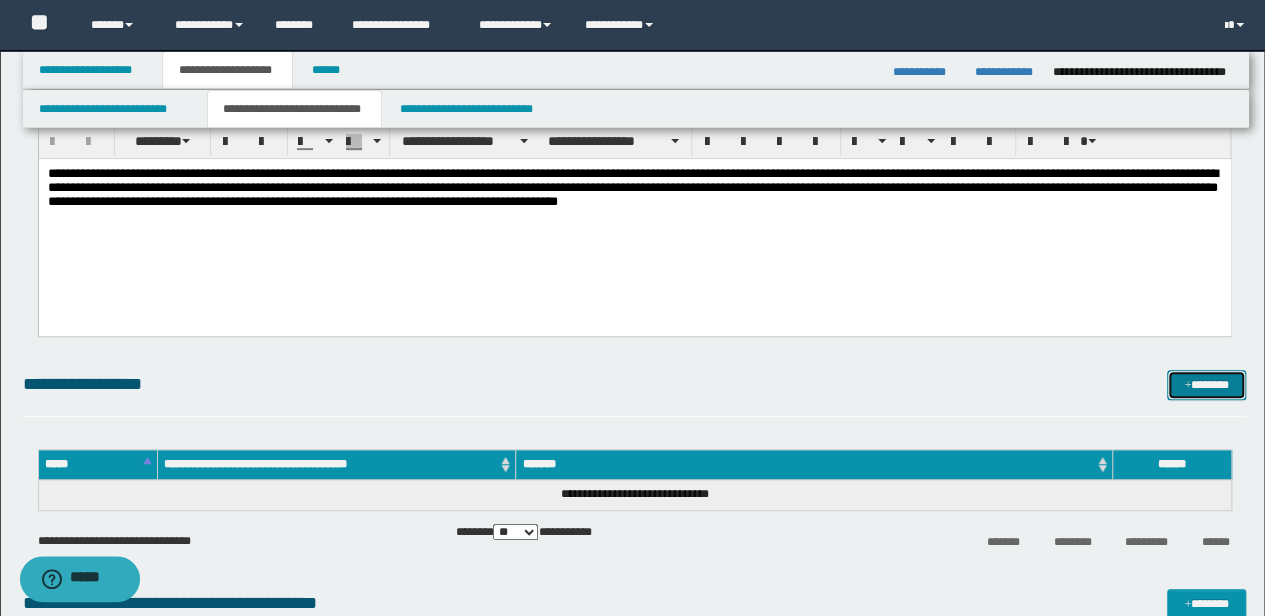 click on "*******" at bounding box center (1206, 384) 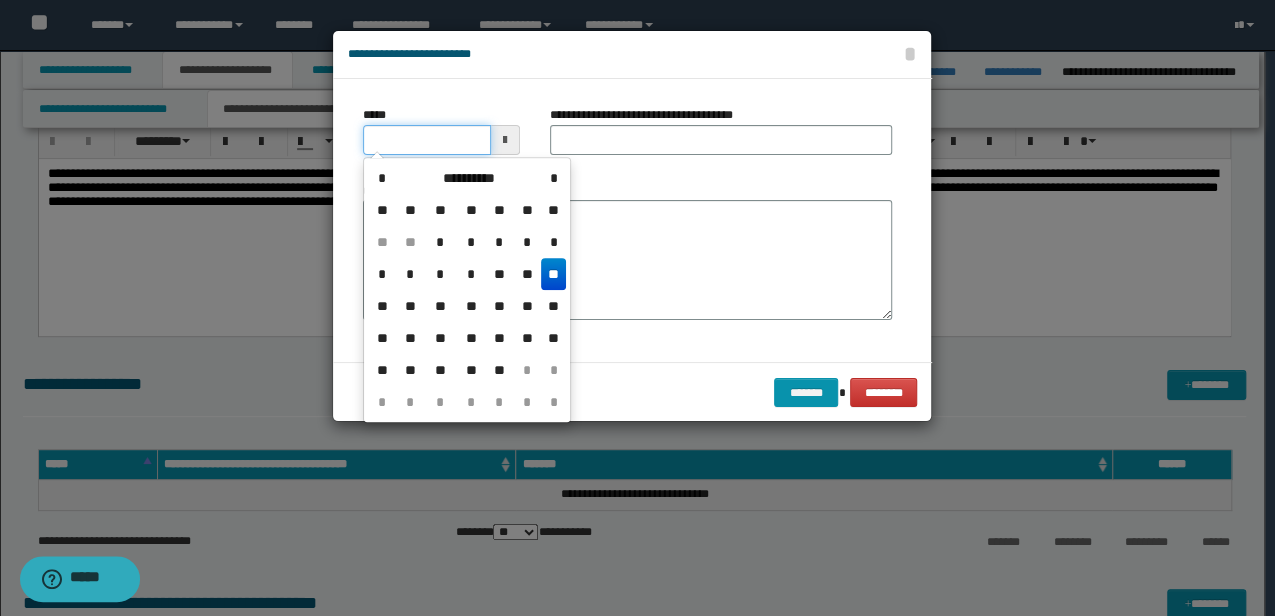click on "*****" at bounding box center (426, 140) 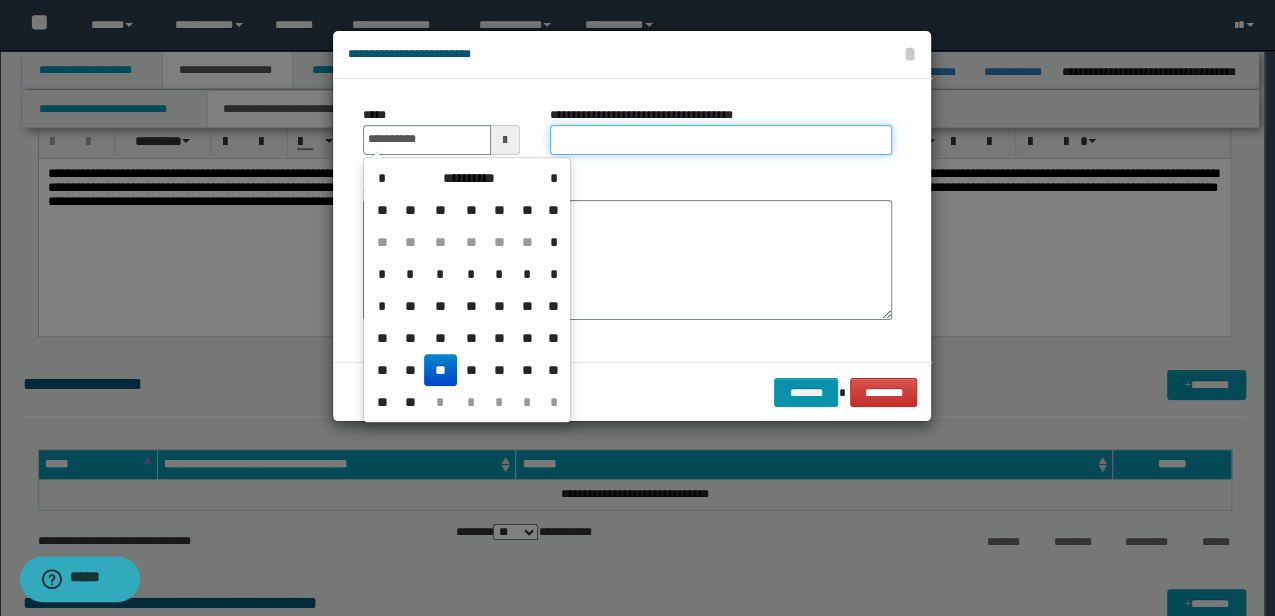 type on "**********" 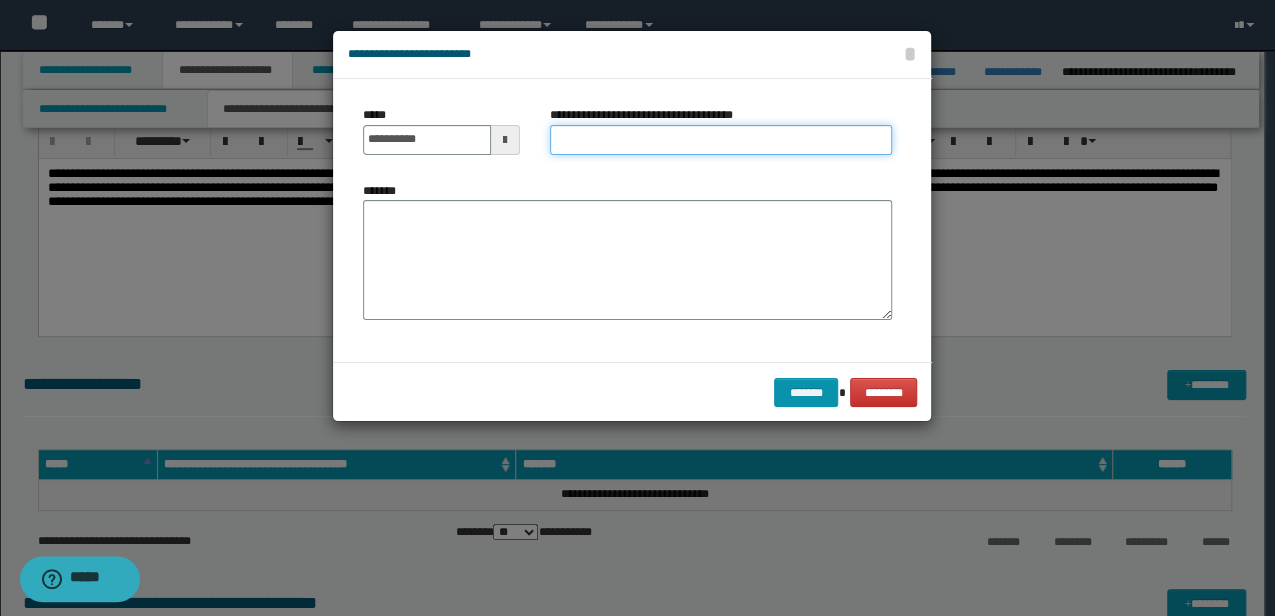click on "**********" at bounding box center [721, 140] 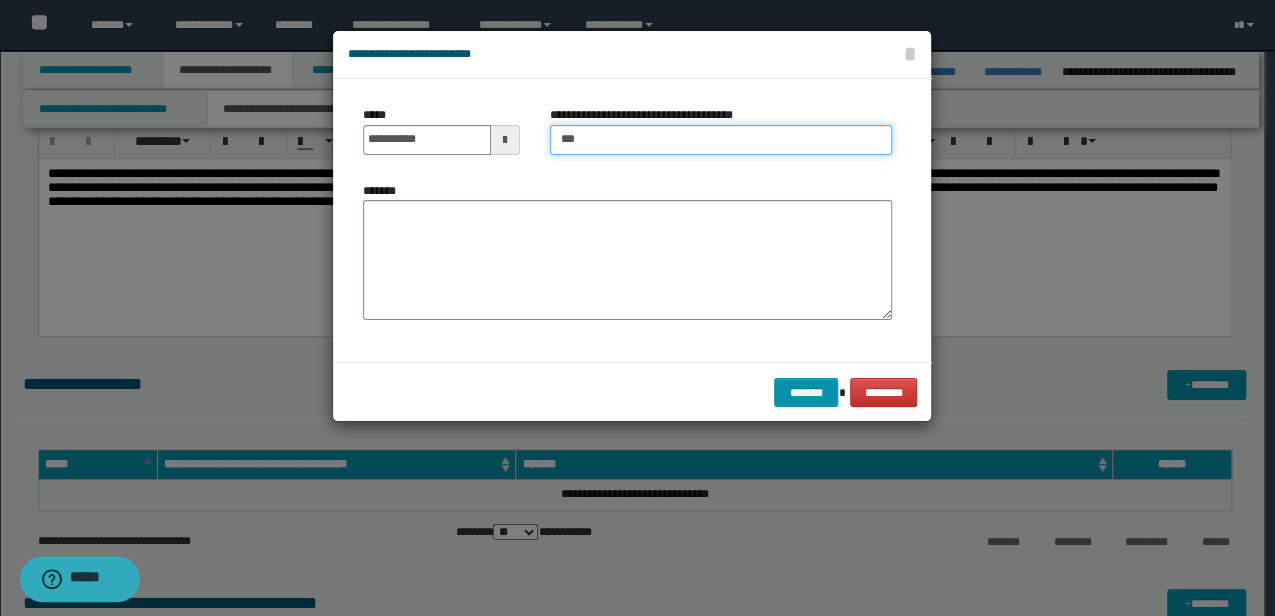 type on "**********" 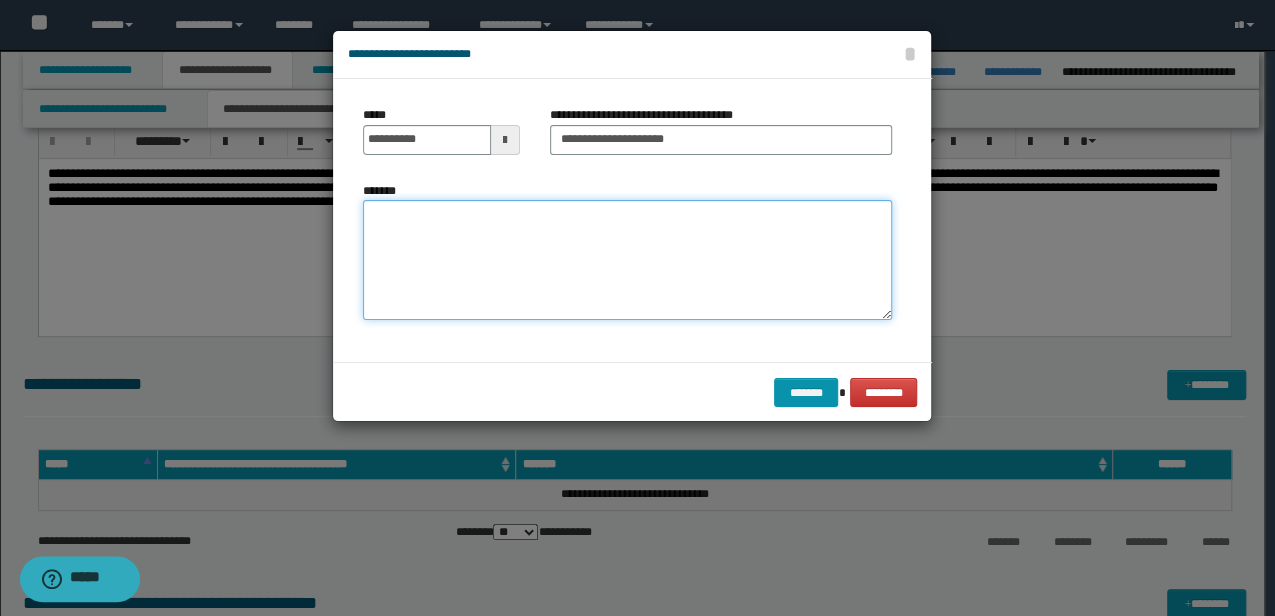 click on "*******" at bounding box center [627, 260] 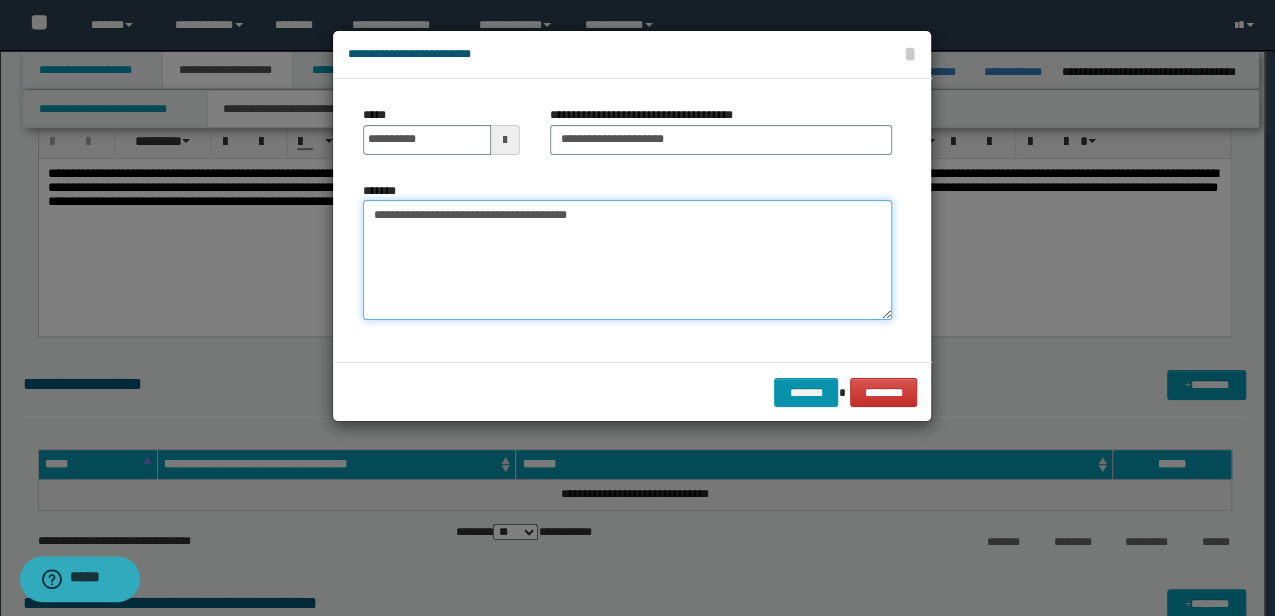 click on "**********" at bounding box center [627, 260] 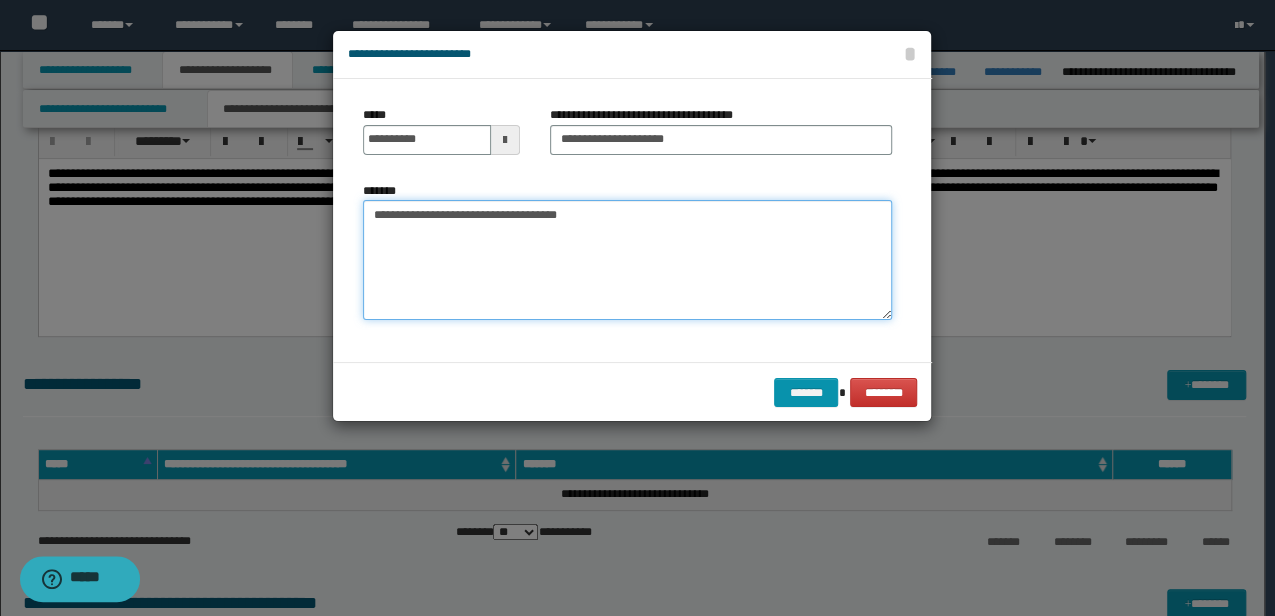 click on "**********" at bounding box center (627, 260) 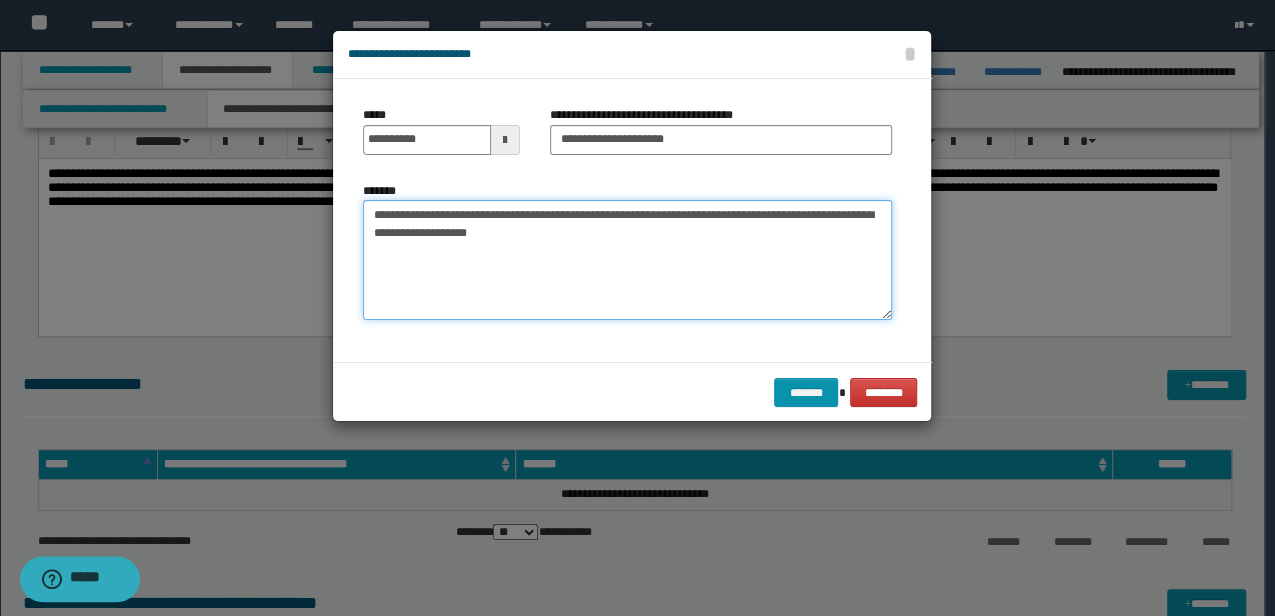 click on "**********" at bounding box center (627, 260) 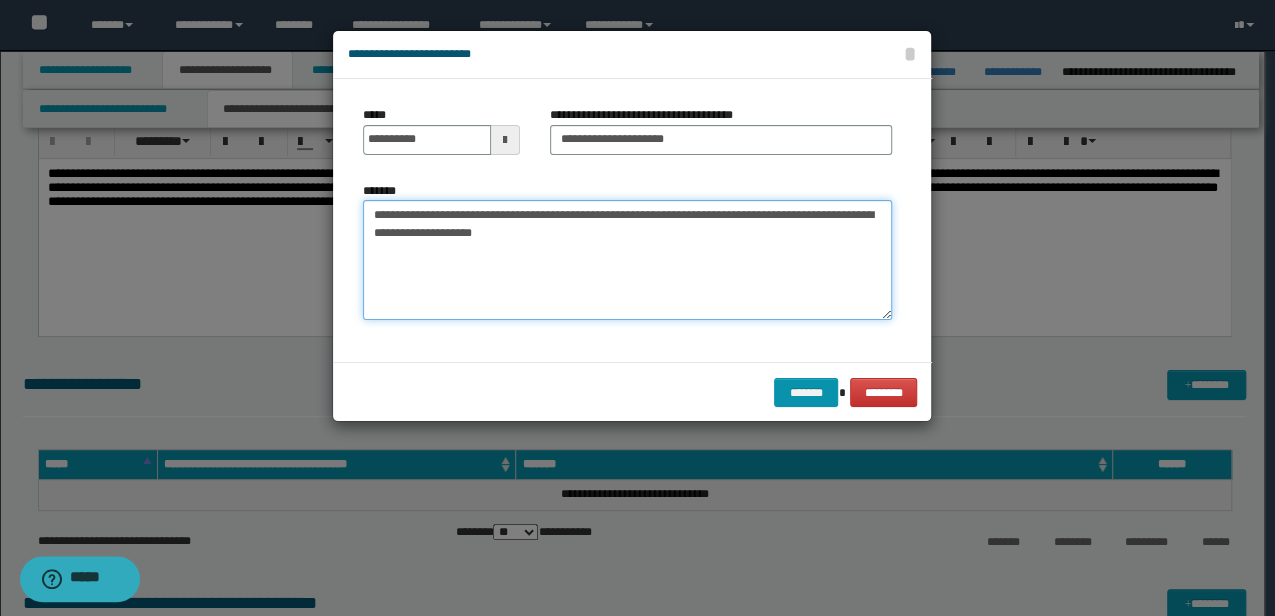 click on "**********" at bounding box center [627, 260] 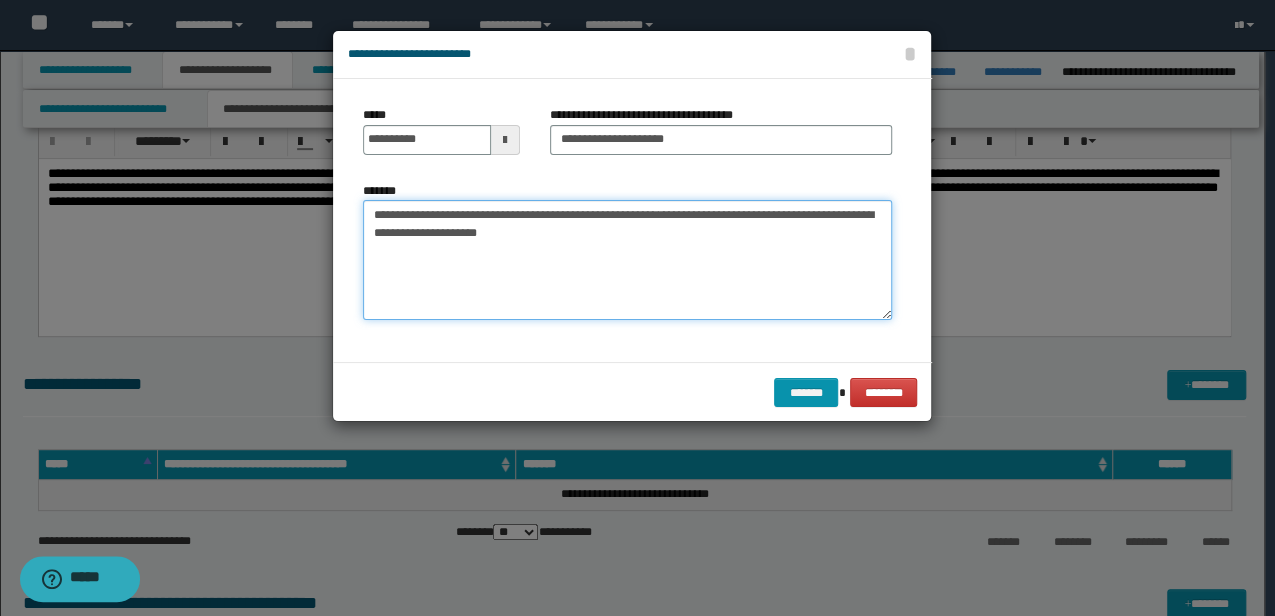 drag, startPoint x: 580, startPoint y: 236, endPoint x: 666, endPoint y: 227, distance: 86.46965 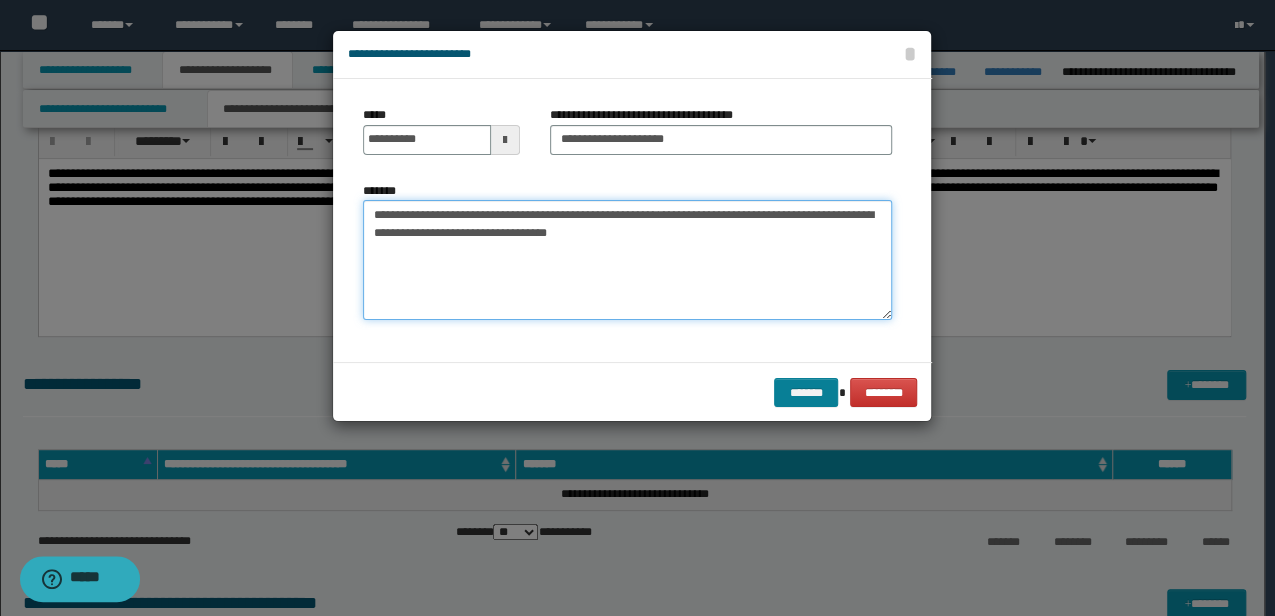 type on "**********" 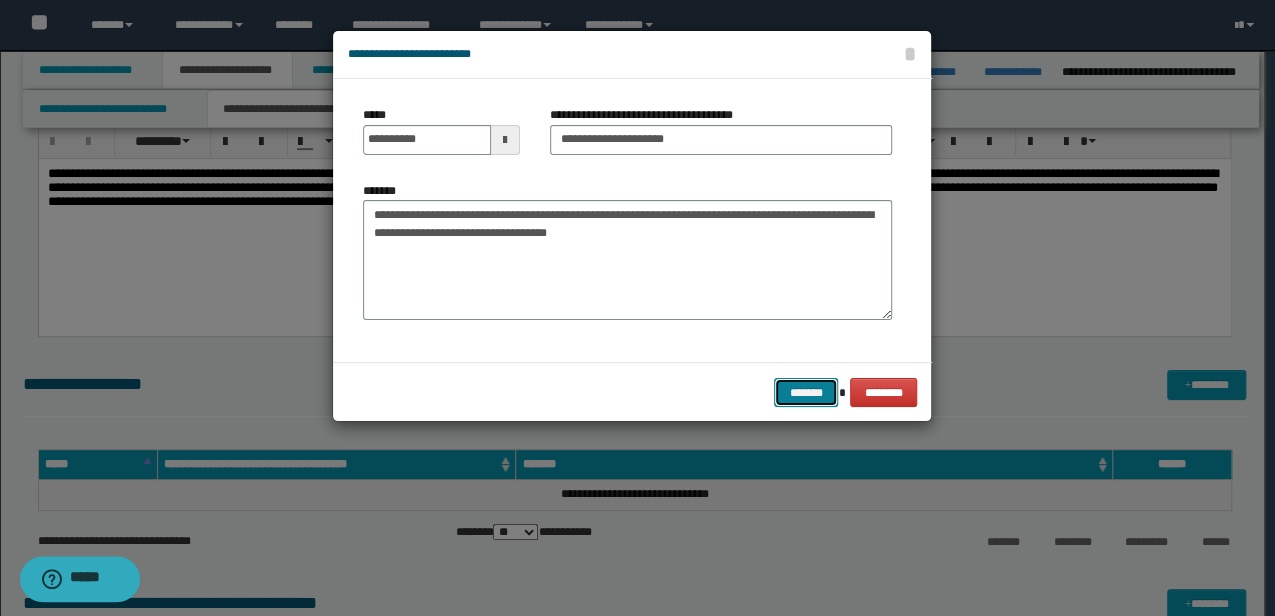 click on "*******" at bounding box center [806, 392] 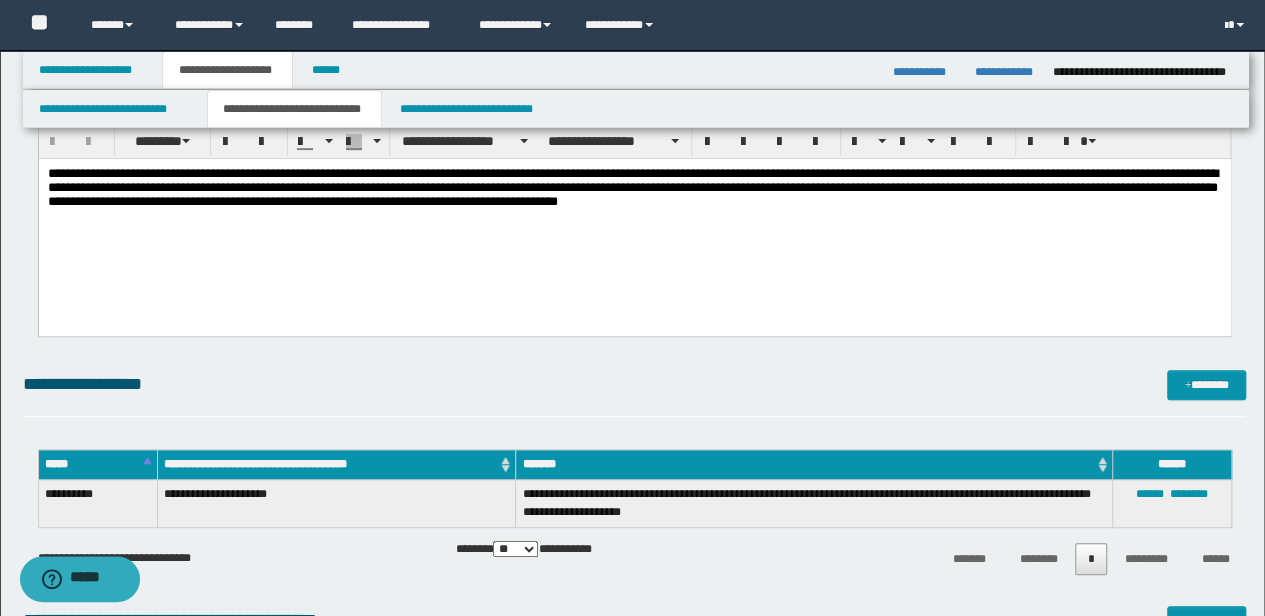 click on "*******" at bounding box center (814, 465) 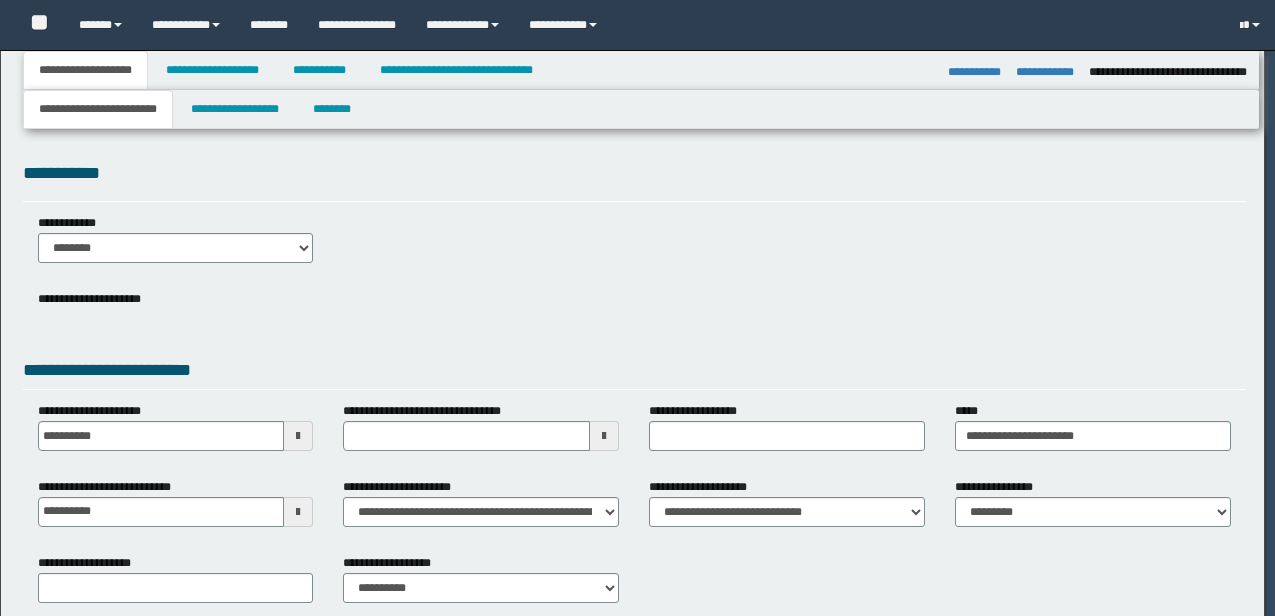select on "*" 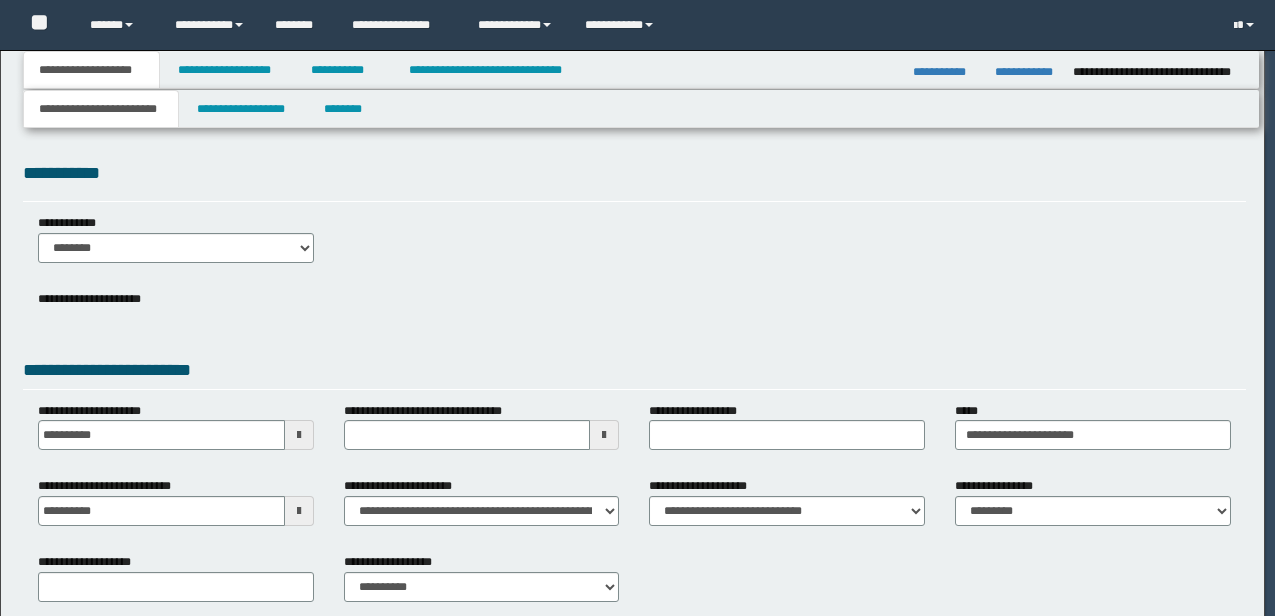 scroll, scrollTop: 0, scrollLeft: 0, axis: both 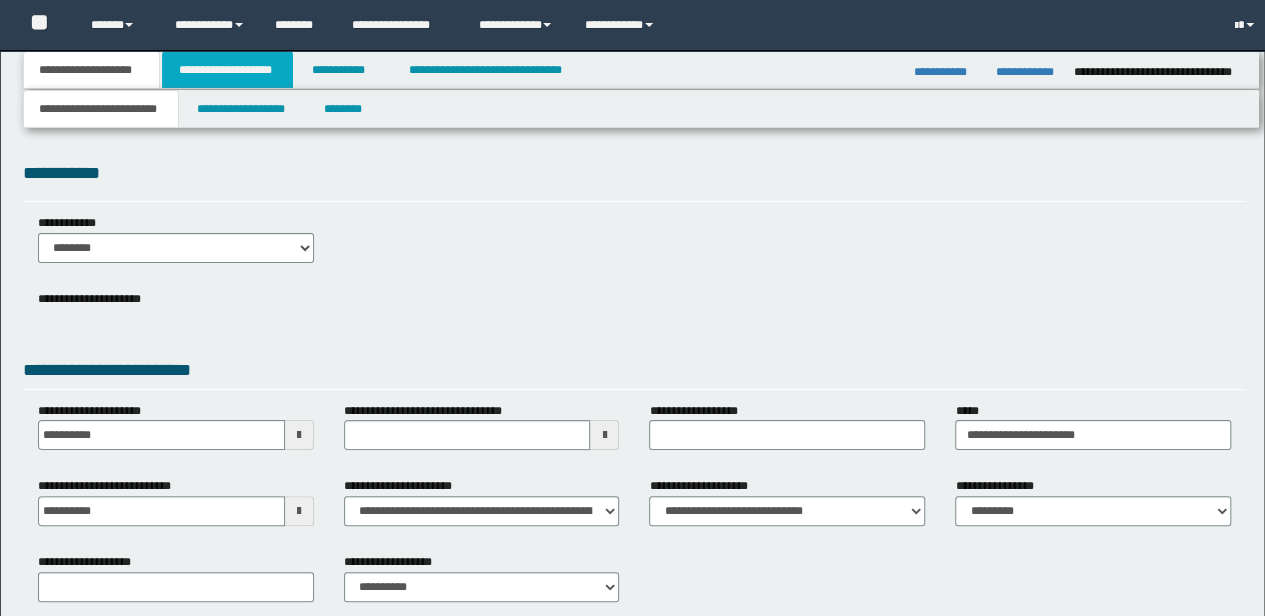 click on "**********" at bounding box center [227, 70] 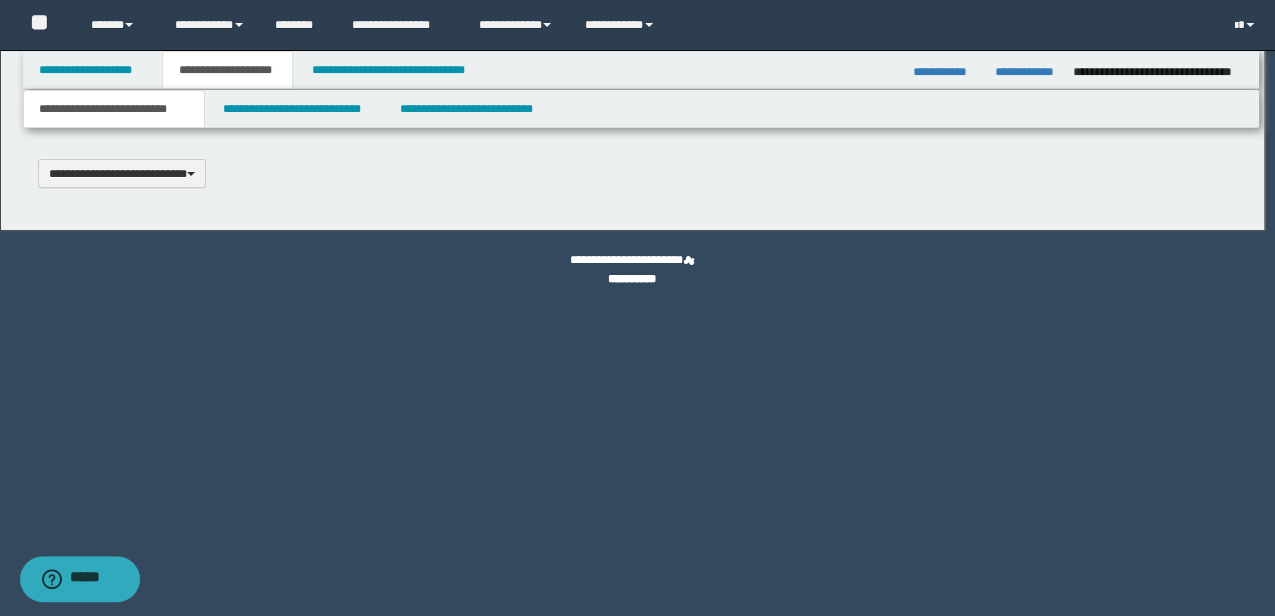 click on "**********" at bounding box center [637, 308] 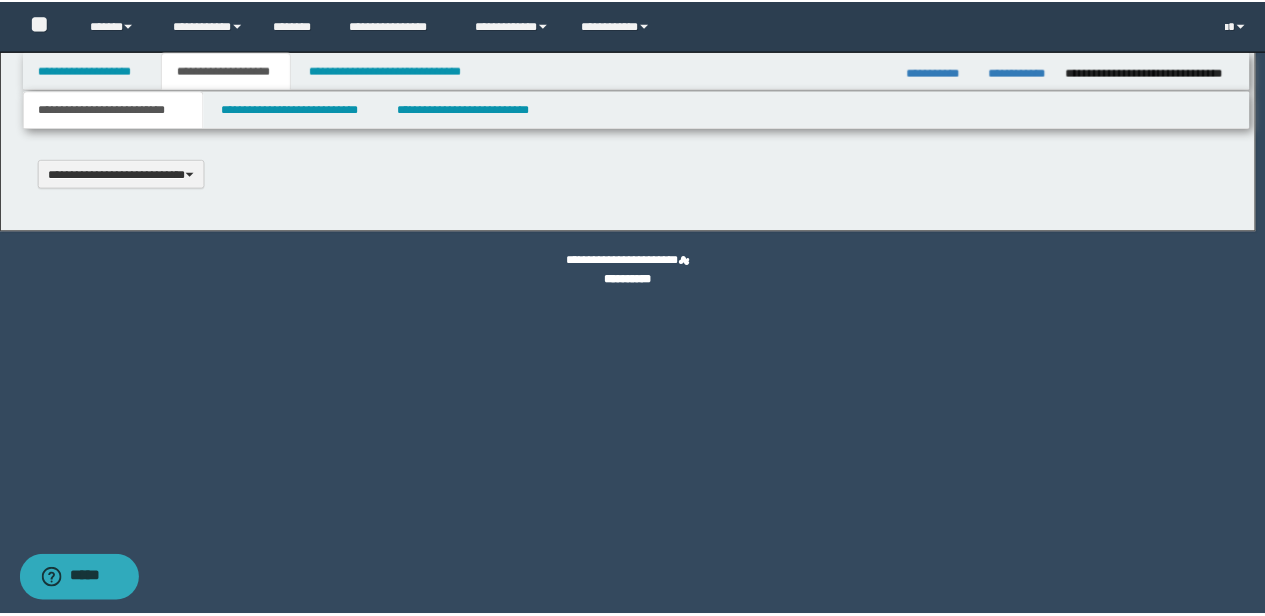 scroll, scrollTop: 0, scrollLeft: 0, axis: both 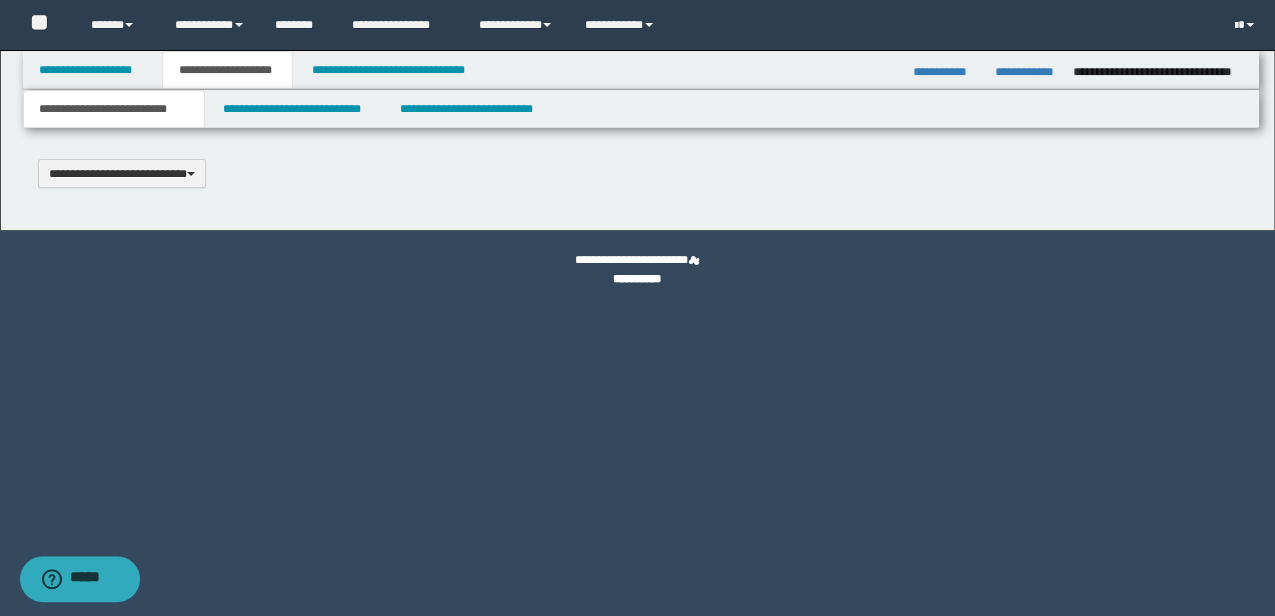 type 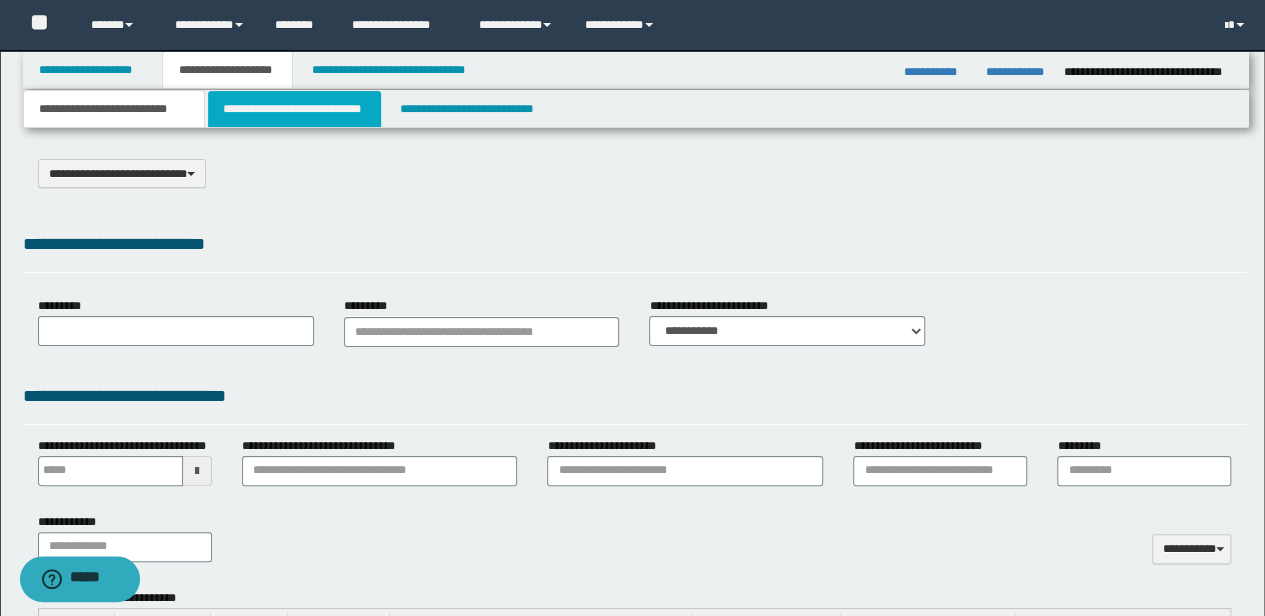 click on "**********" at bounding box center (294, 109) 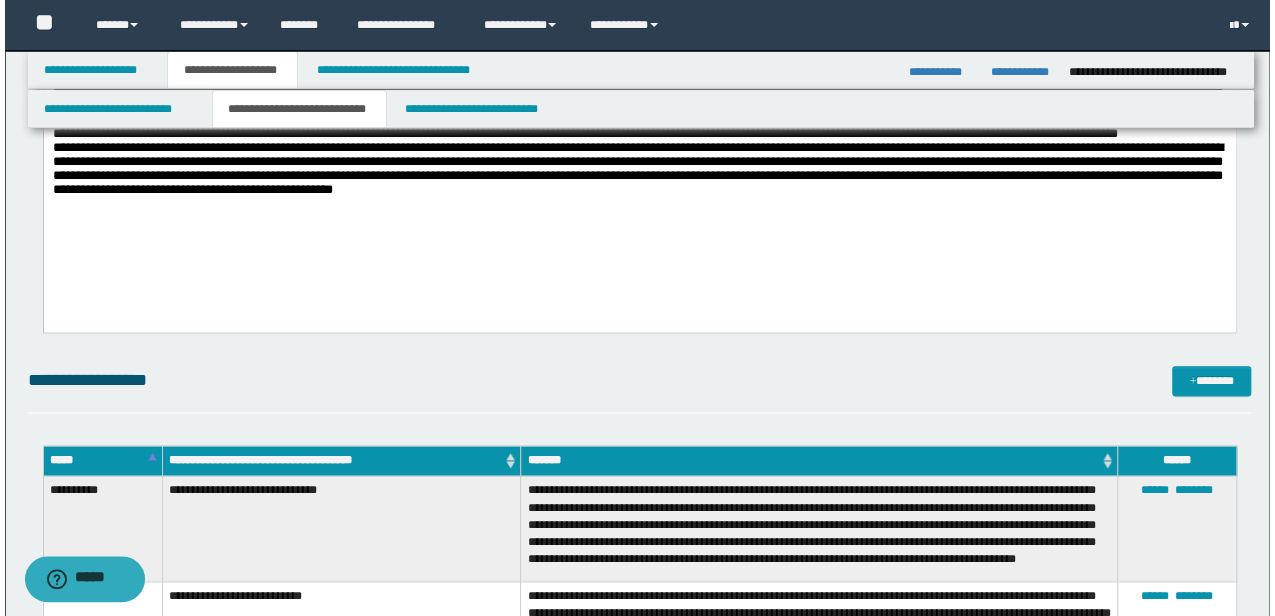 scroll, scrollTop: 1000, scrollLeft: 0, axis: vertical 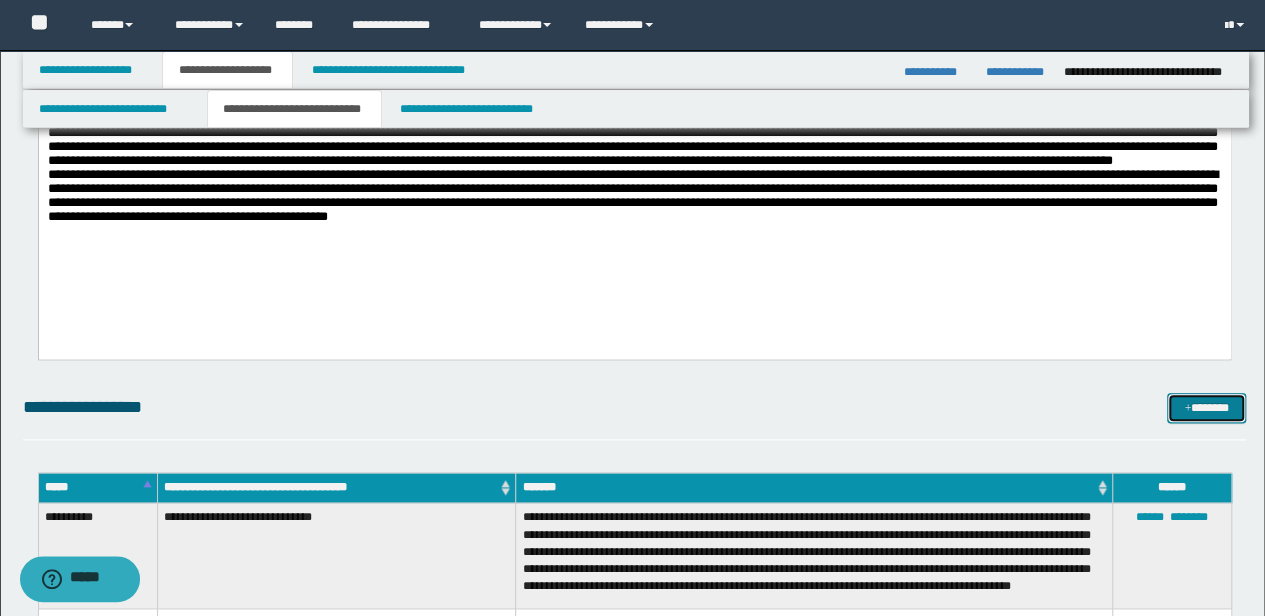 click on "*******" at bounding box center [1206, 407] 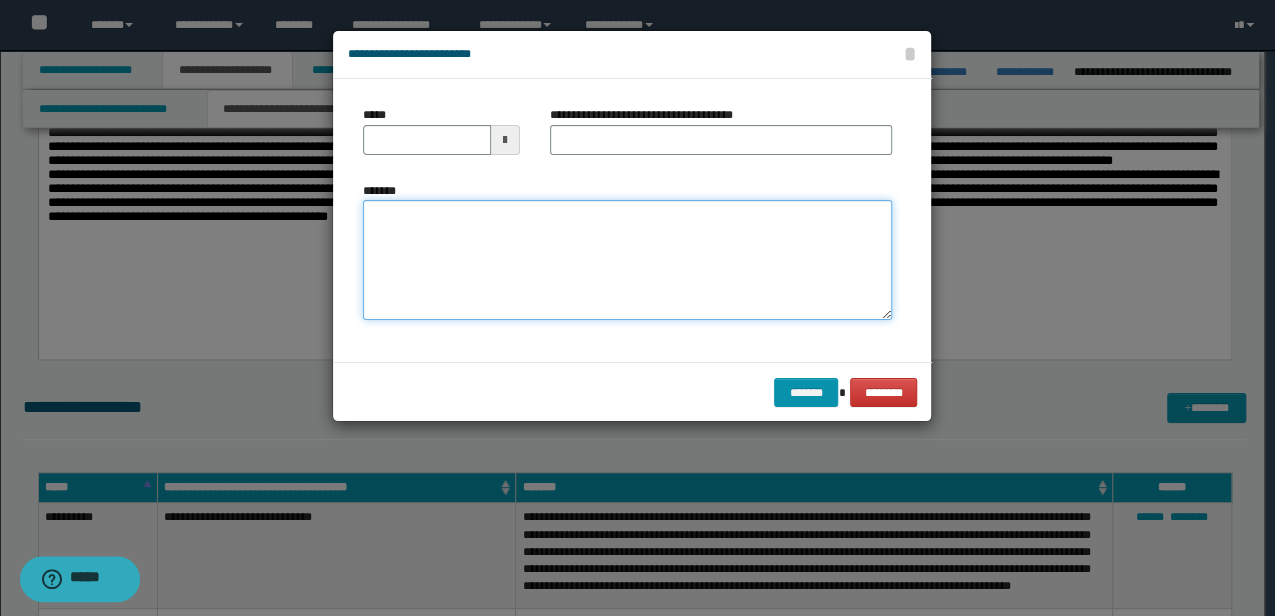 click on "*******" at bounding box center (627, 260) 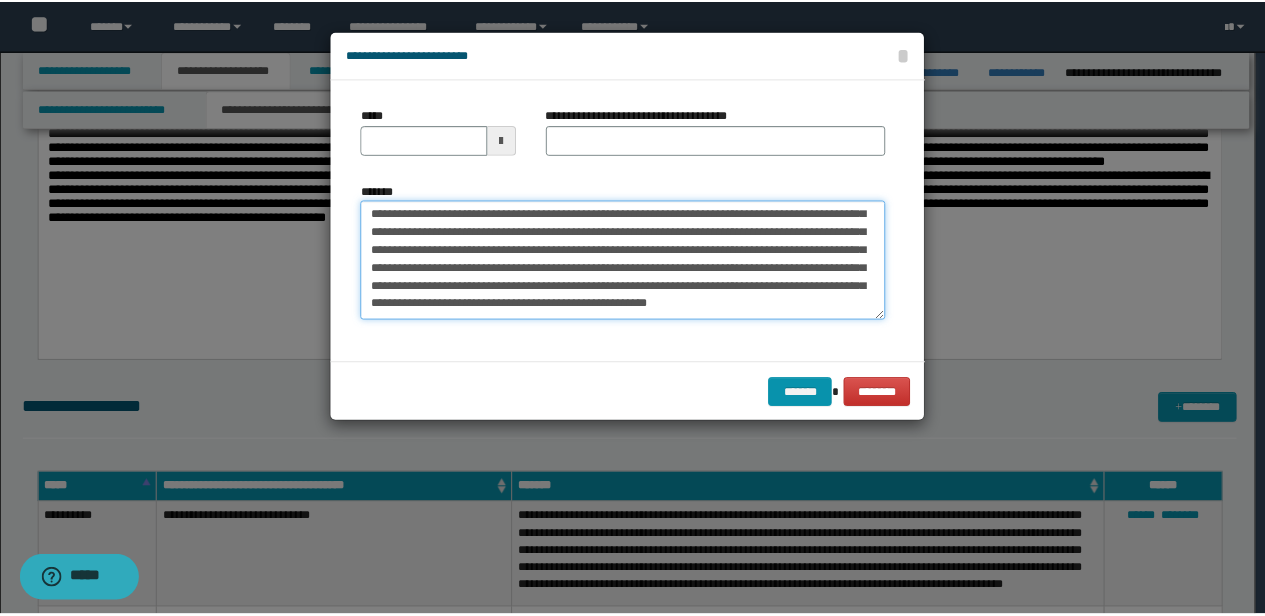 scroll, scrollTop: 0, scrollLeft: 0, axis: both 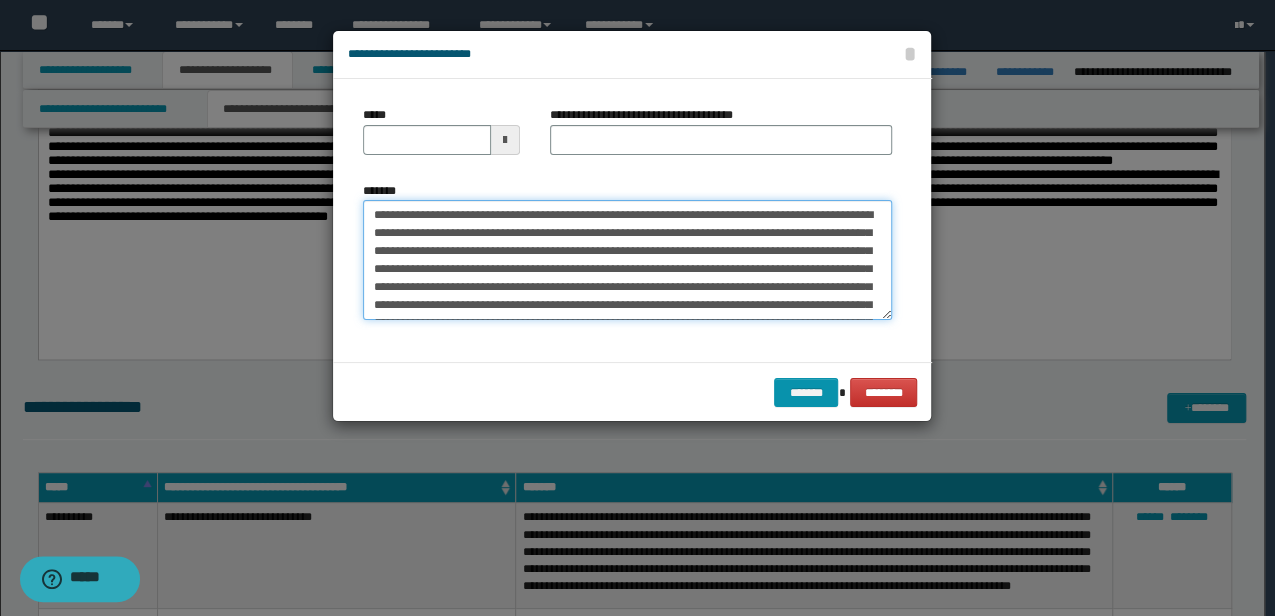 drag, startPoint x: 480, startPoint y: 214, endPoint x: 419, endPoint y: 215, distance: 61.008198 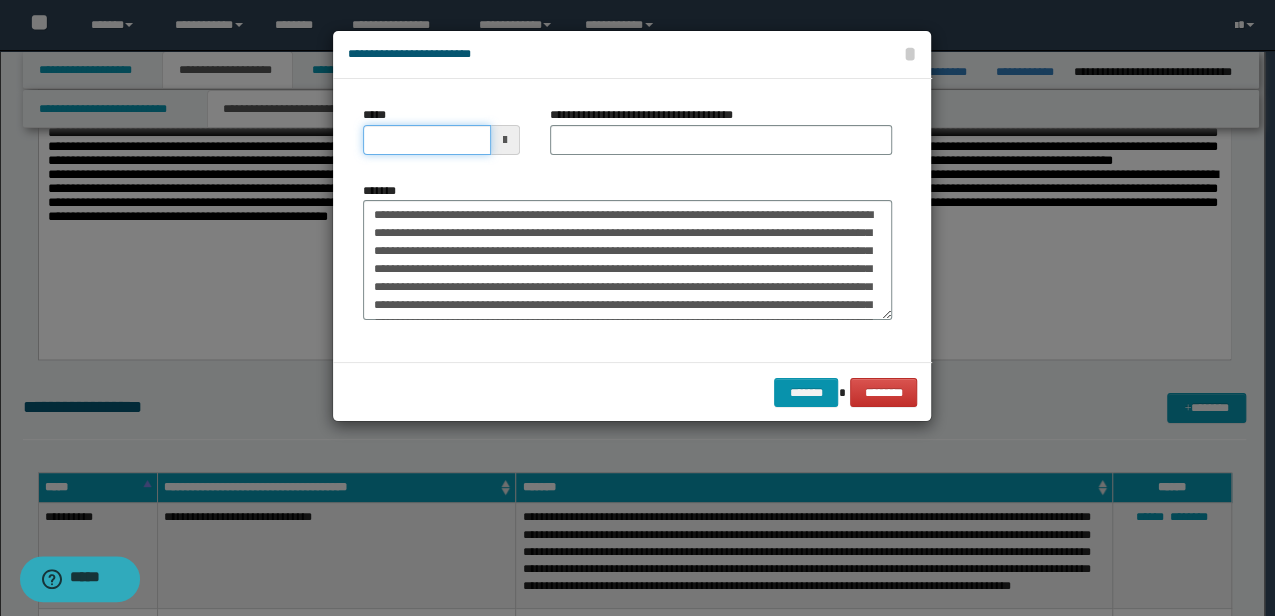 click on "*****" at bounding box center (426, 140) 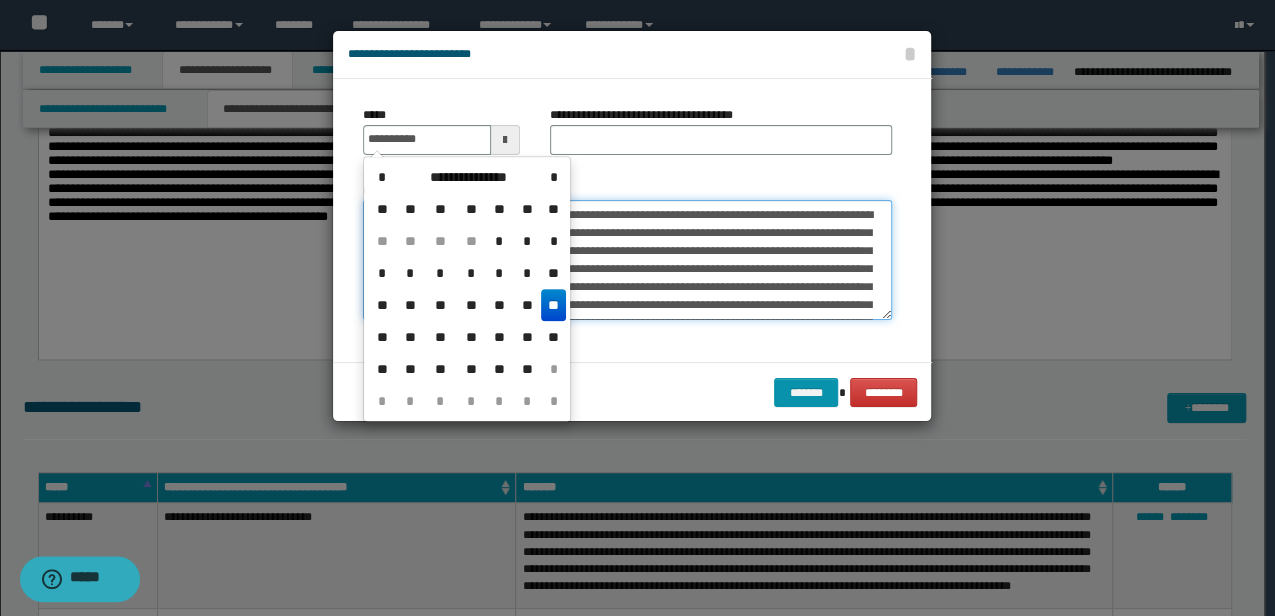 type on "**********" 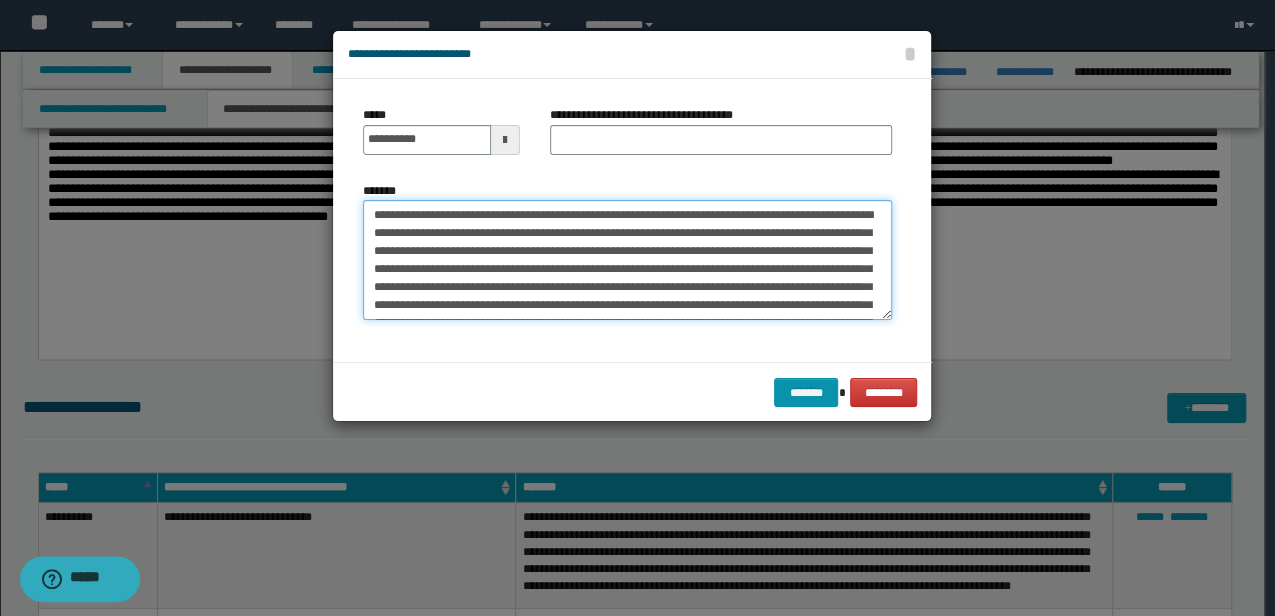 click on "*******" at bounding box center [627, 259] 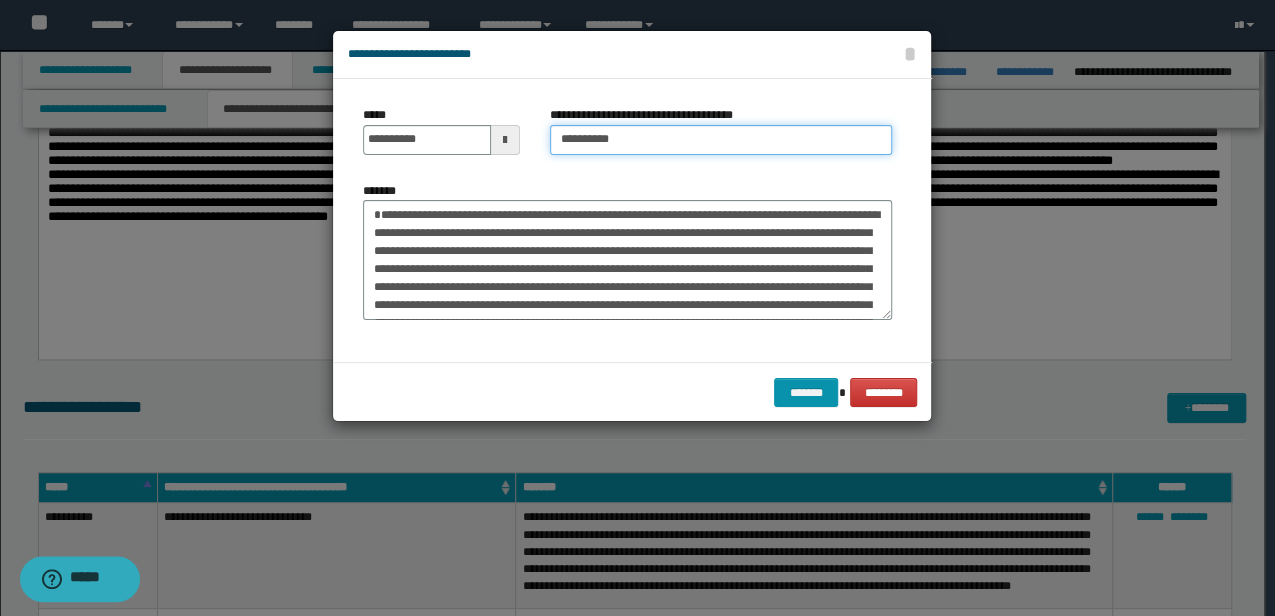 click on "*********" at bounding box center [721, 140] 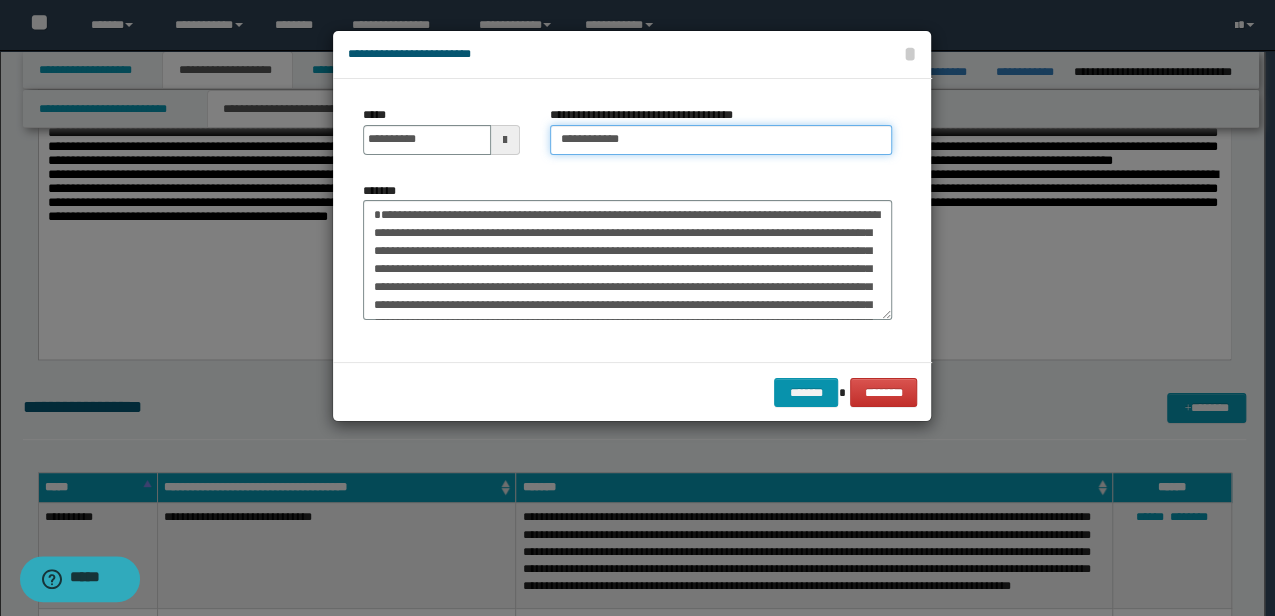 click on "*********" at bounding box center (721, 140) 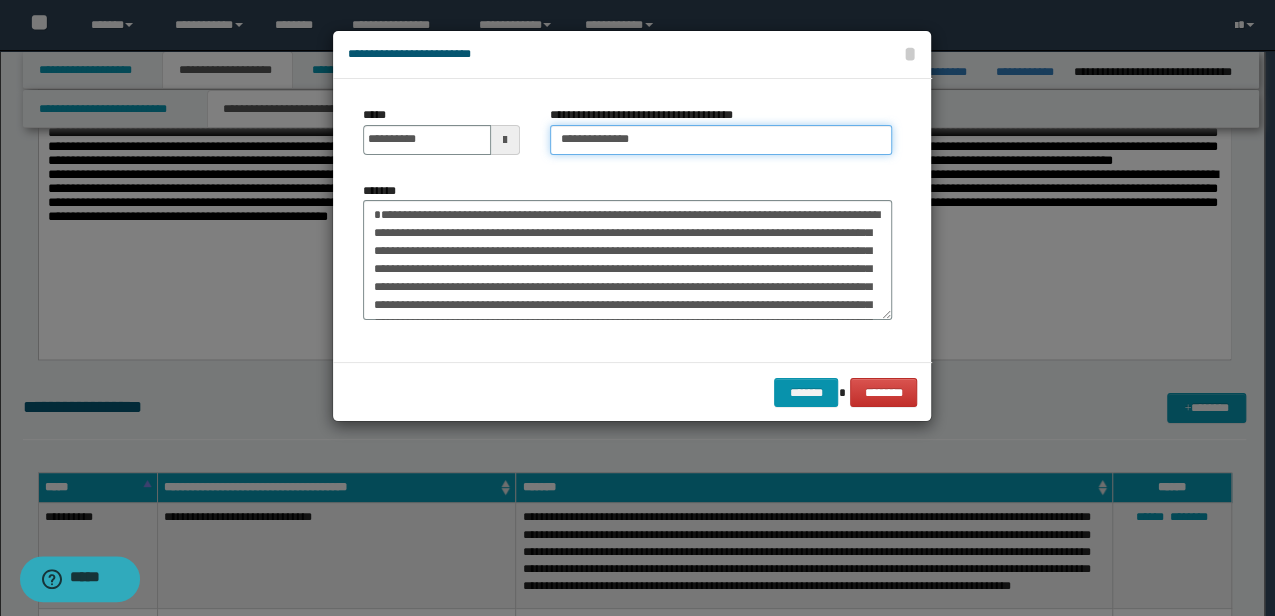 type on "*********" 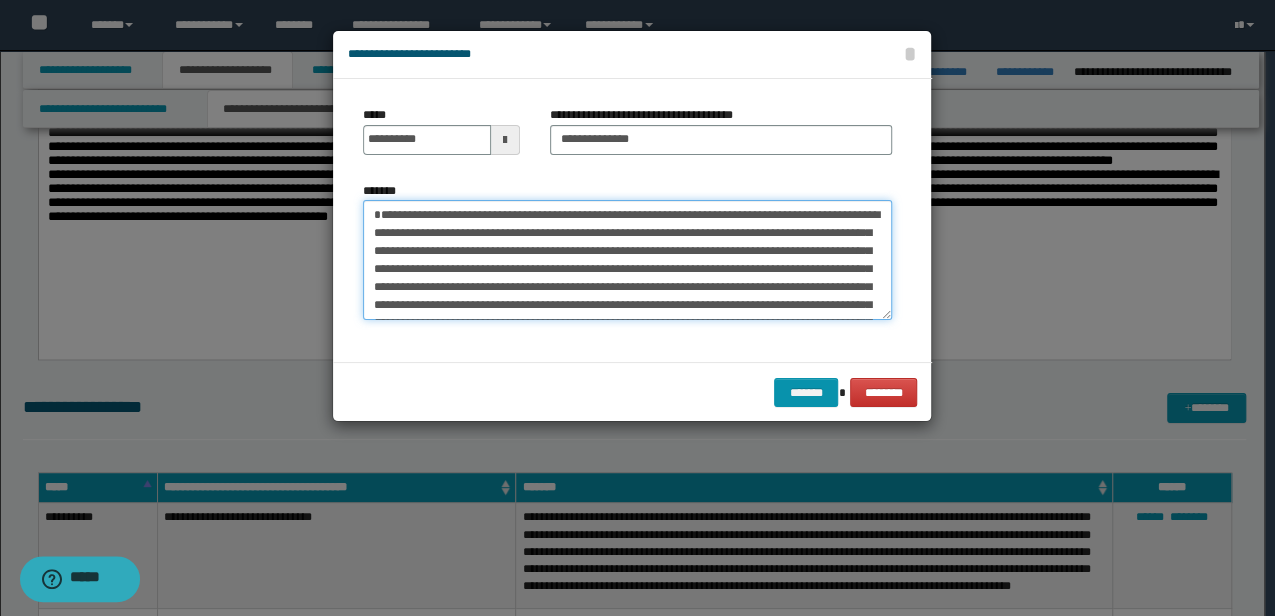 click on "*******" at bounding box center (627, 259) 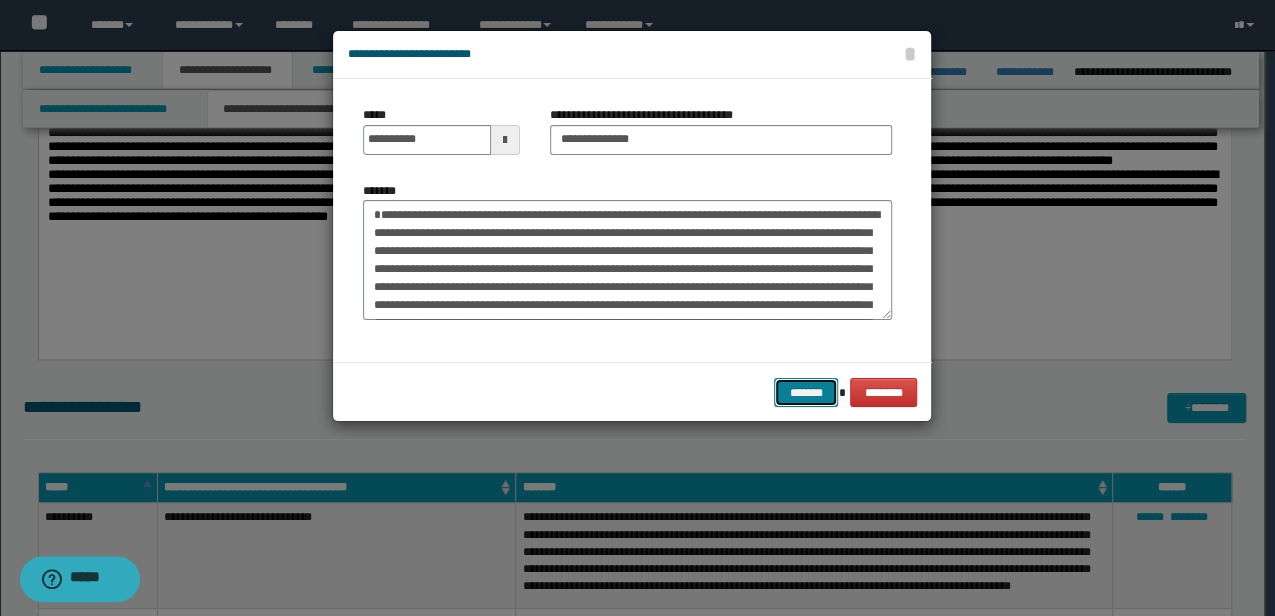 click on "*******" at bounding box center (806, 392) 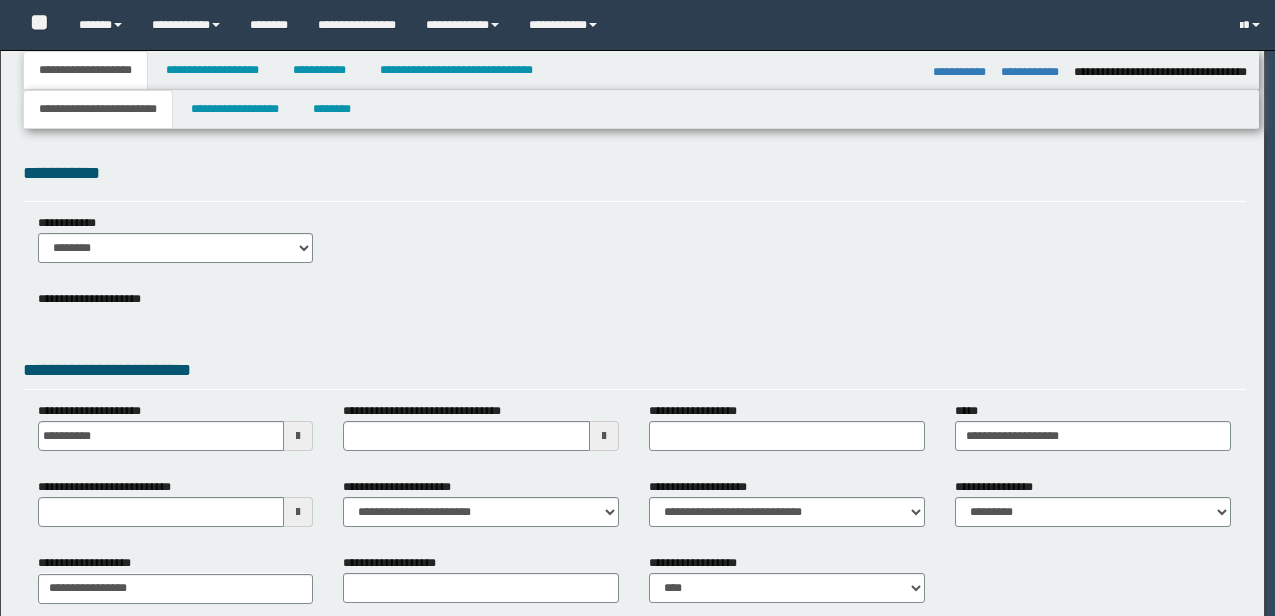select on "*" 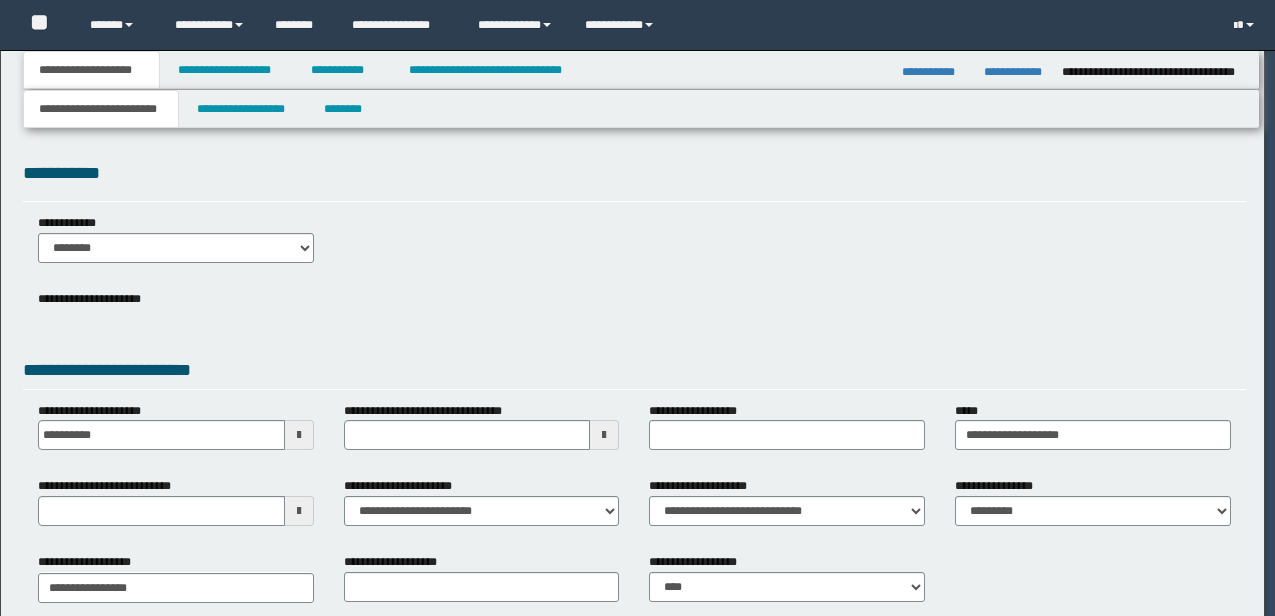 scroll, scrollTop: 109, scrollLeft: 0, axis: vertical 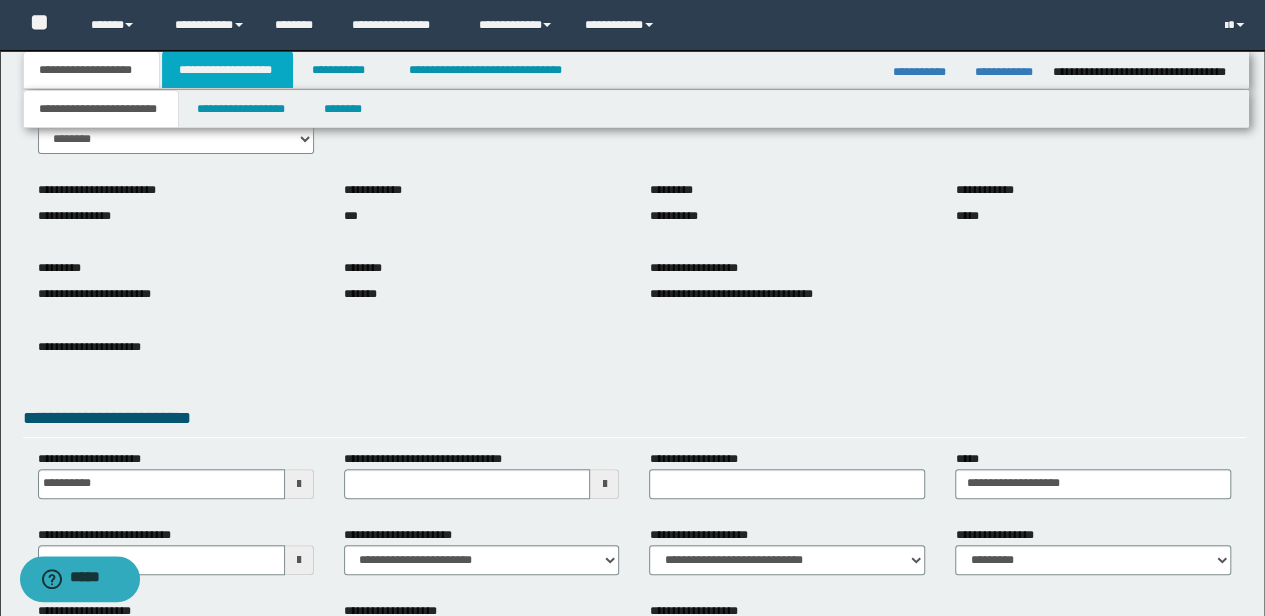 click on "**********" at bounding box center [227, 70] 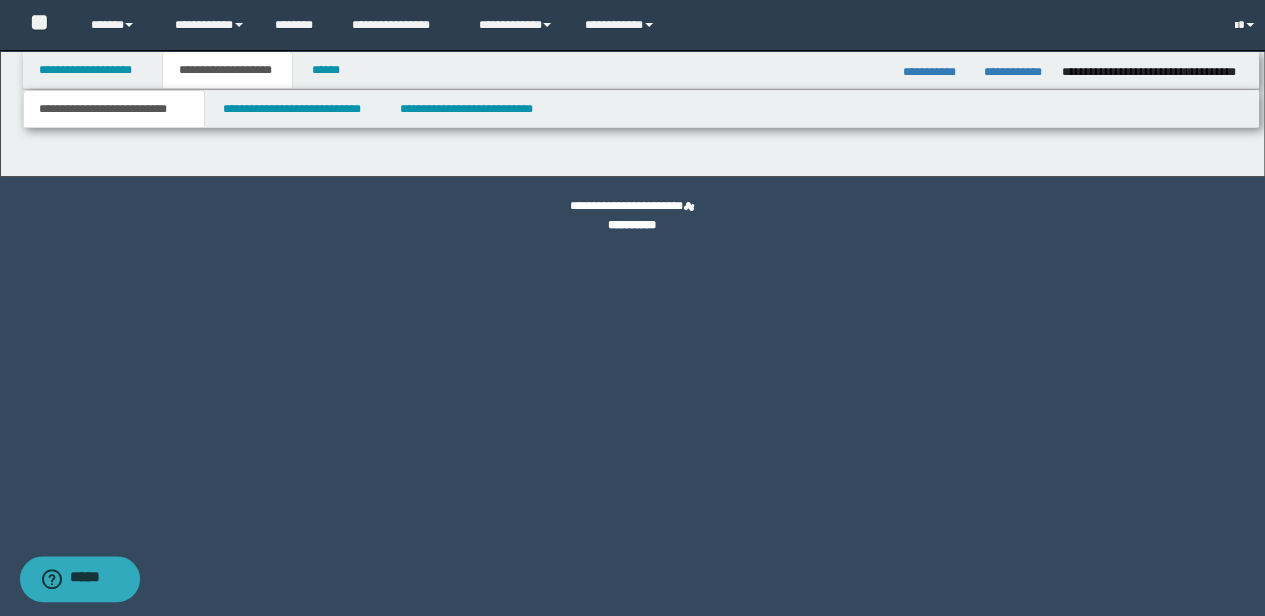 scroll, scrollTop: 0, scrollLeft: 0, axis: both 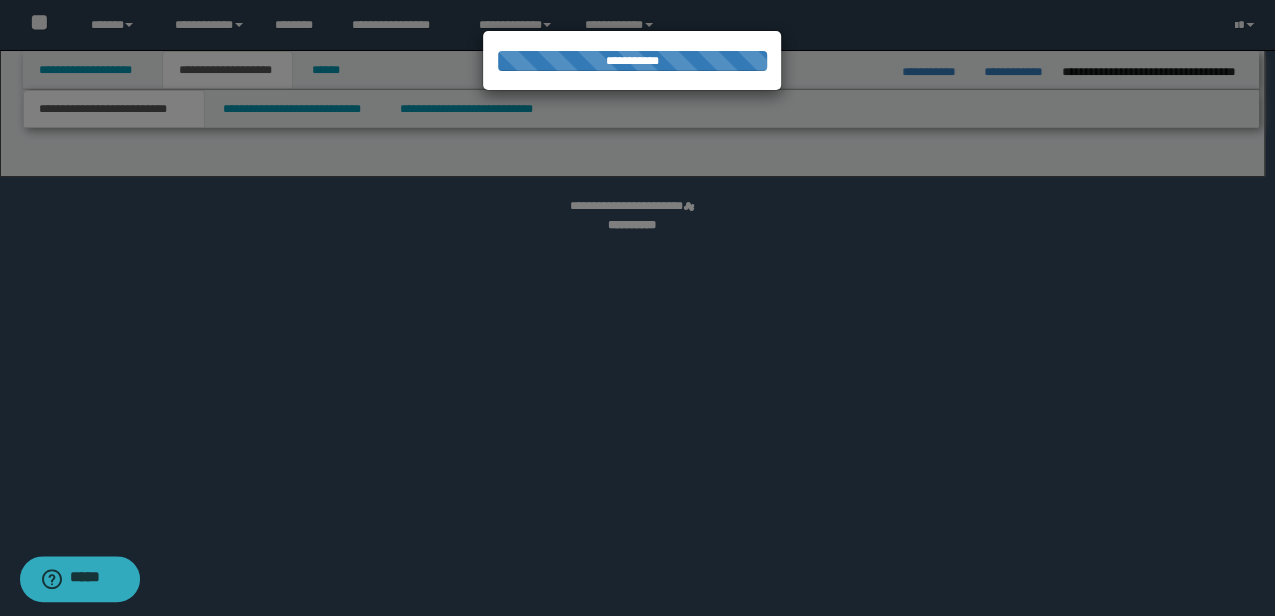click at bounding box center [637, 308] 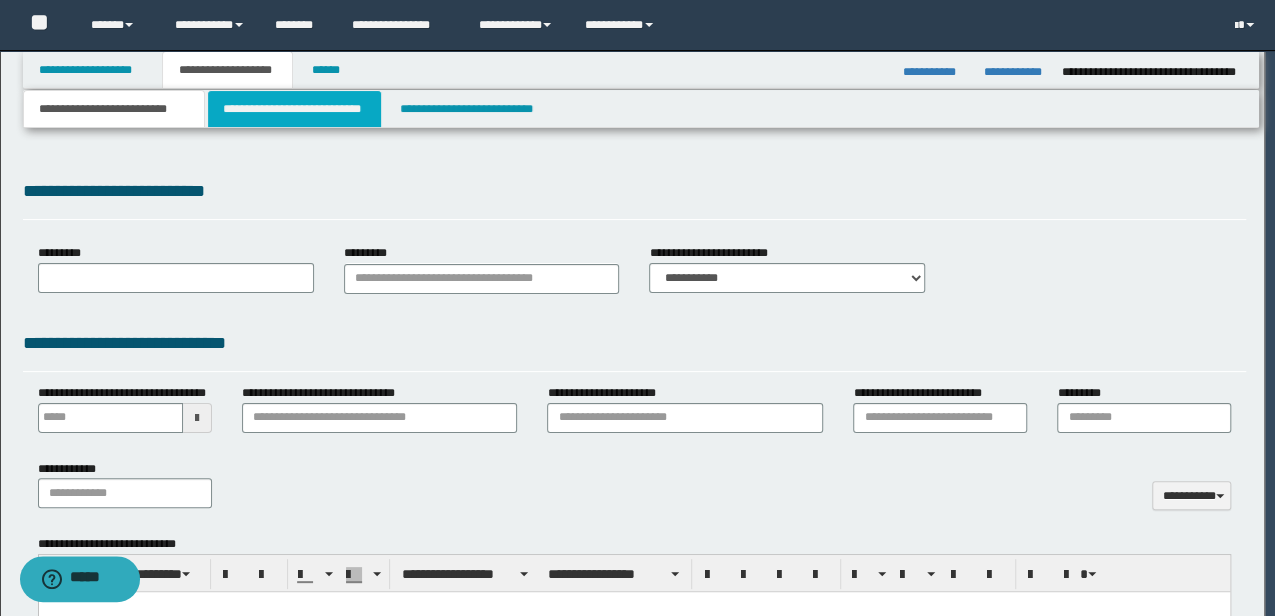 click on "**********" at bounding box center [637, 308] 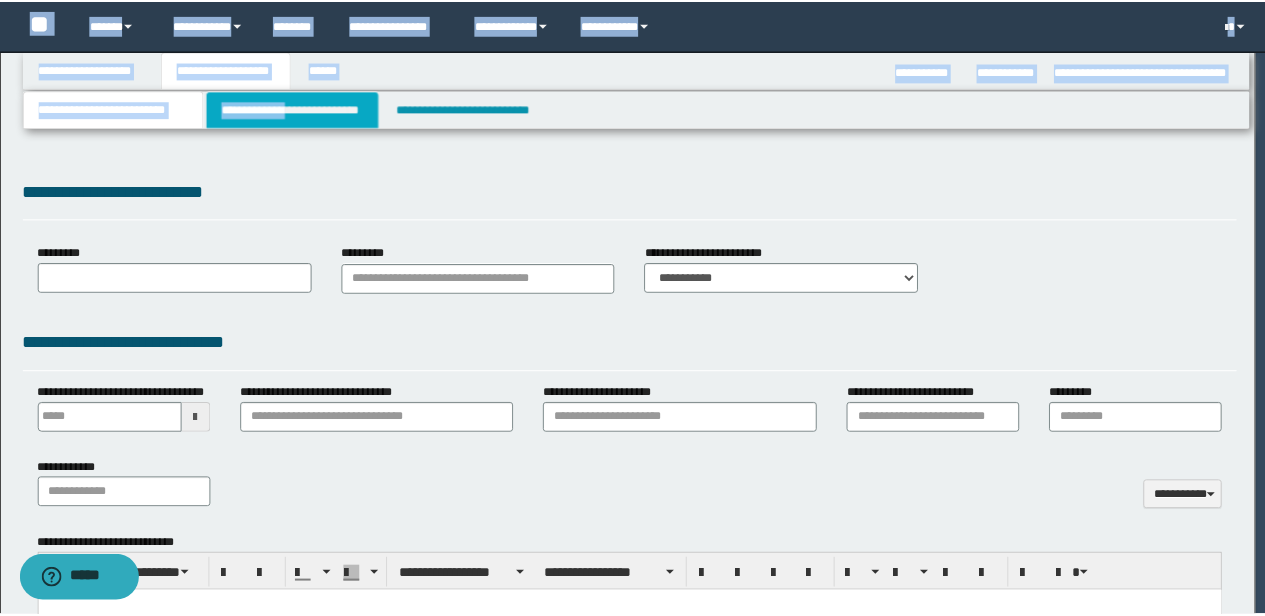 scroll, scrollTop: 0, scrollLeft: 0, axis: both 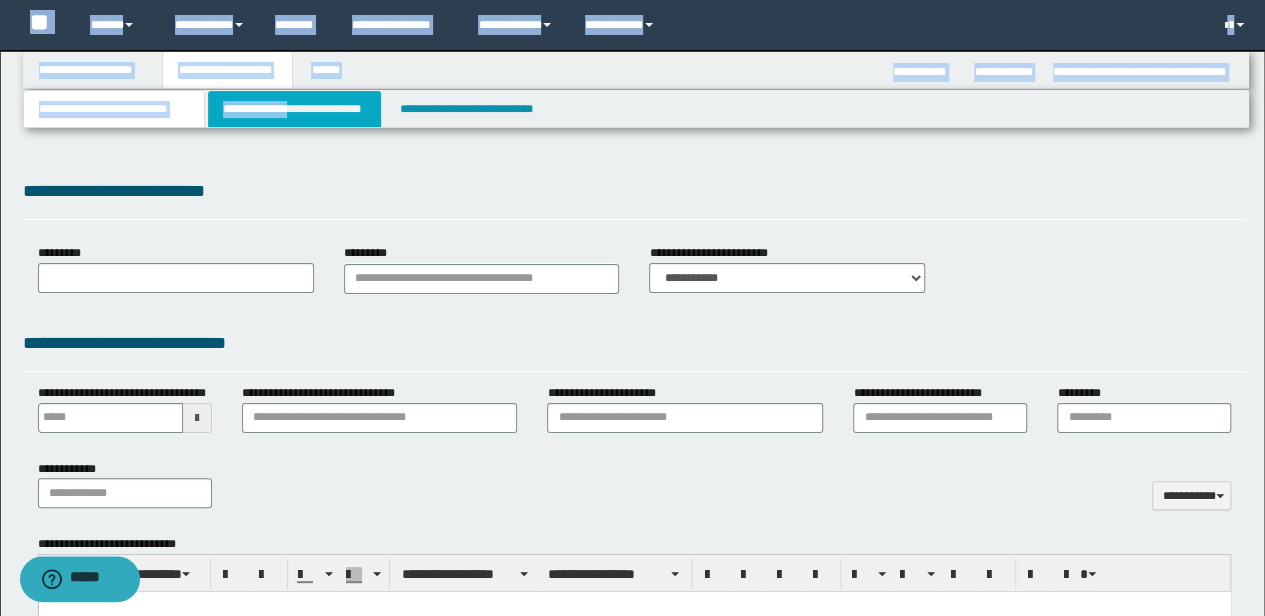 click on "**********" at bounding box center [294, 109] 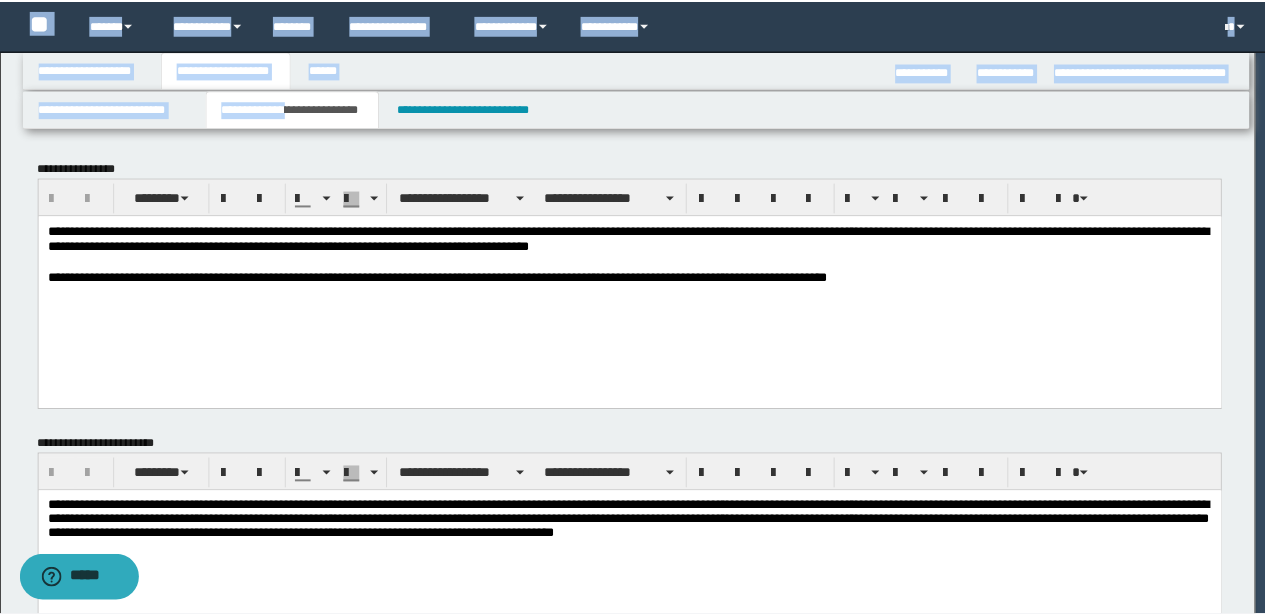 scroll, scrollTop: 0, scrollLeft: 0, axis: both 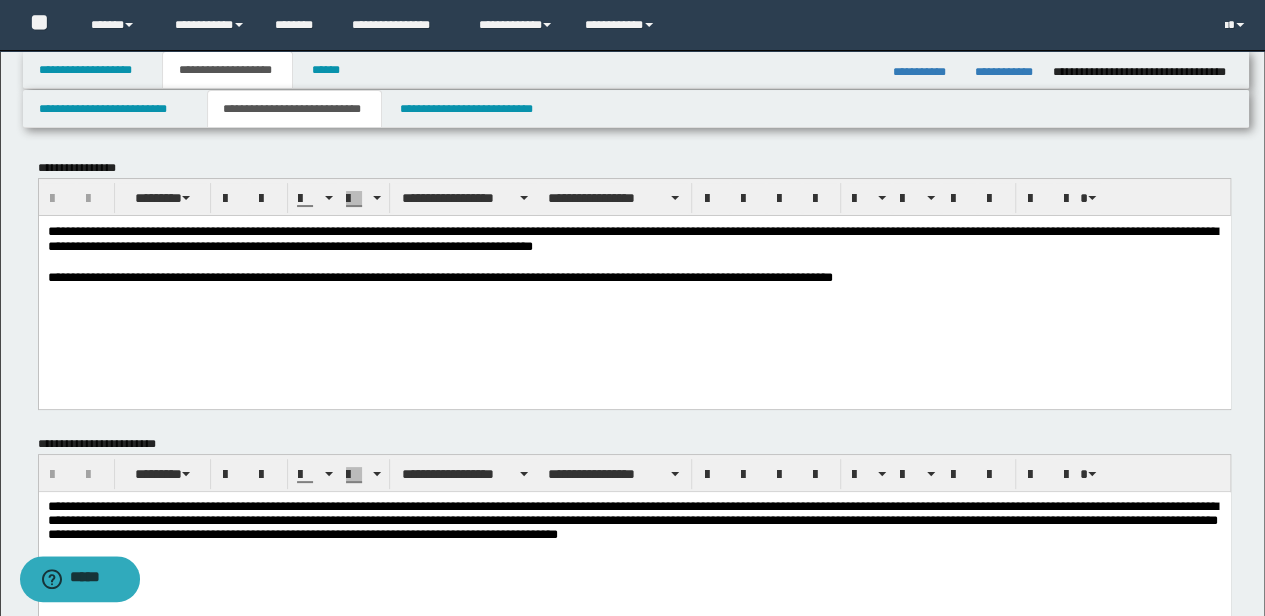 click on "**********" at bounding box center [635, 291] 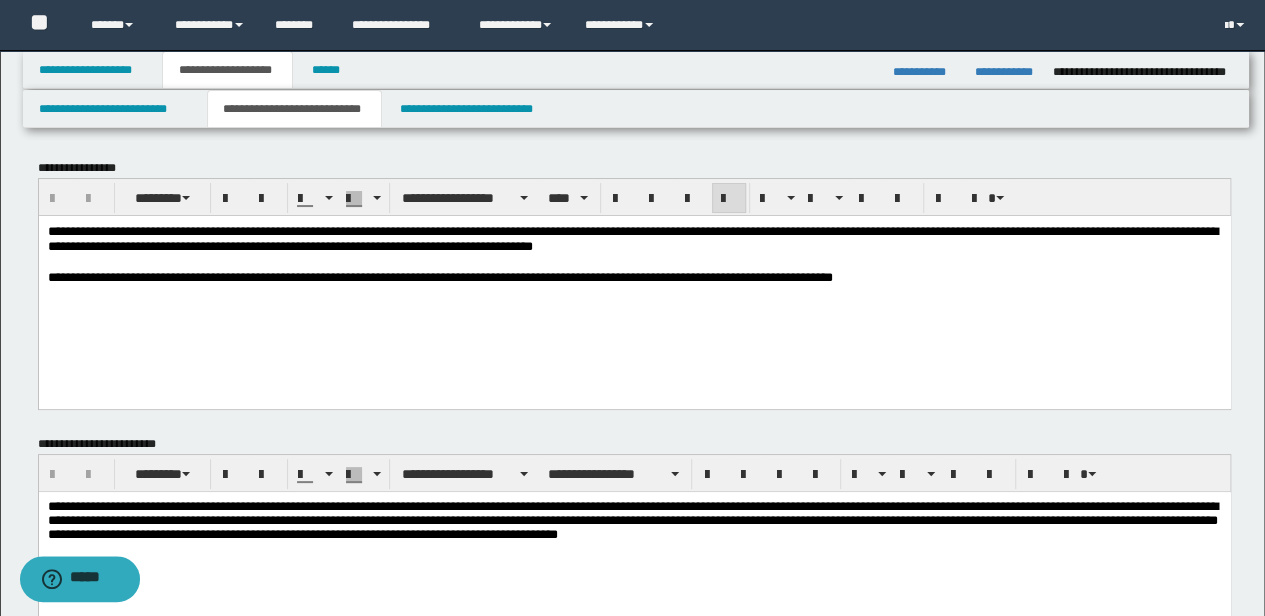 click on "**********" at bounding box center (634, 286) 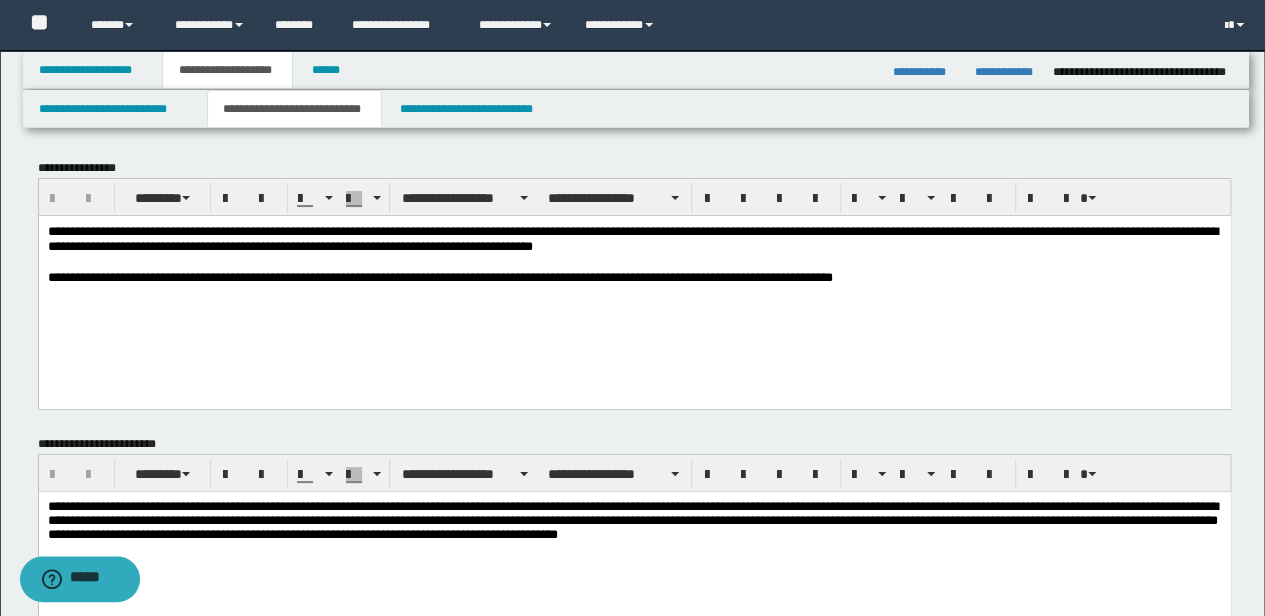 click on "**********" at bounding box center (634, 286) 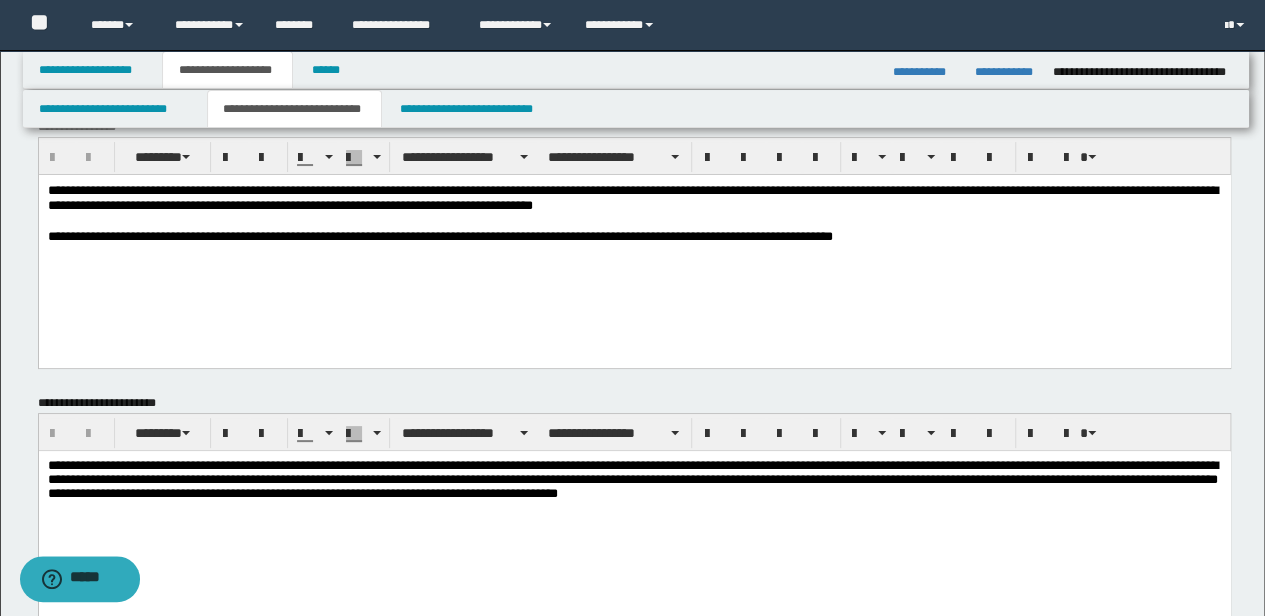 scroll, scrollTop: 0, scrollLeft: 0, axis: both 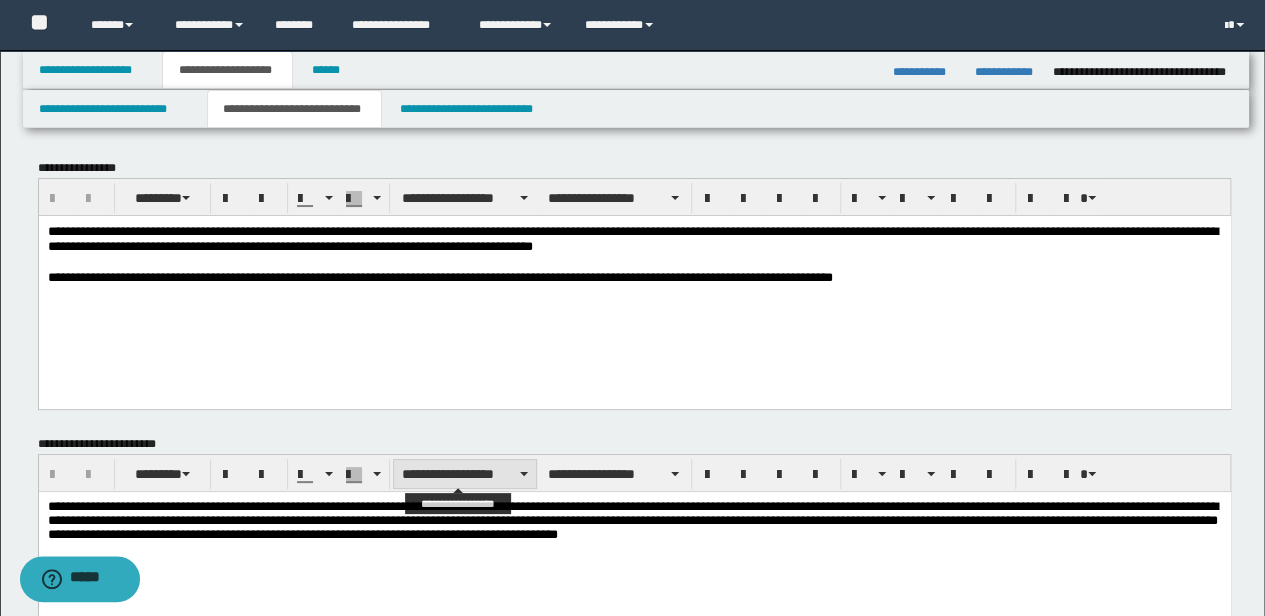 click on "**********" at bounding box center [465, 474] 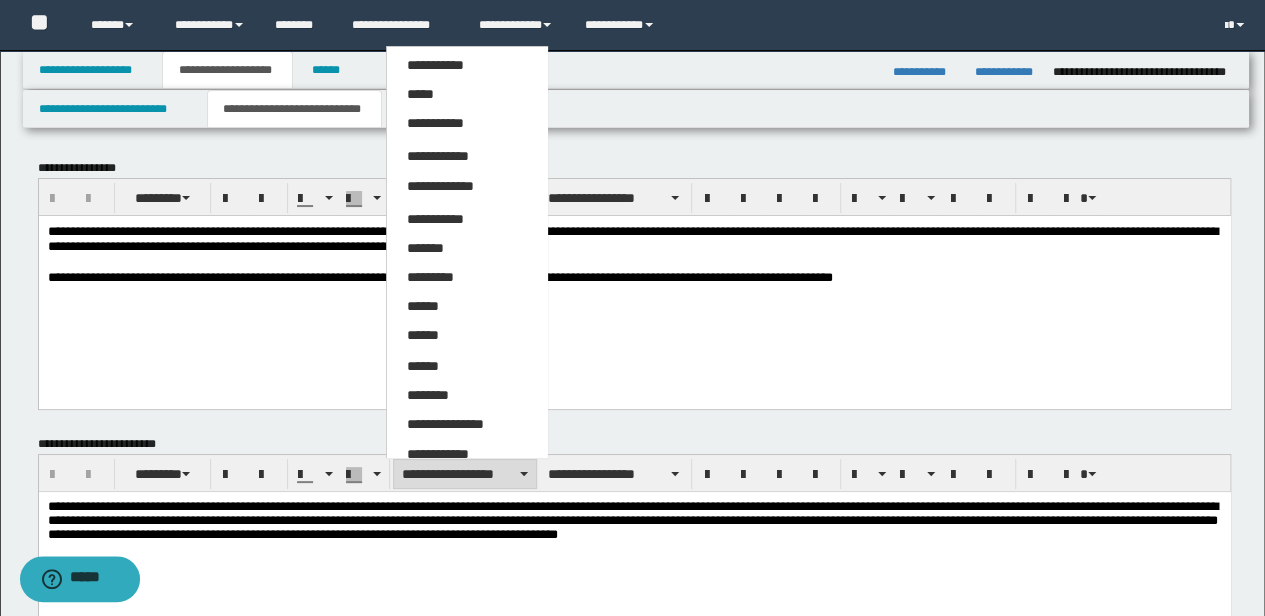 click on "**********" at bounding box center [634, 521] 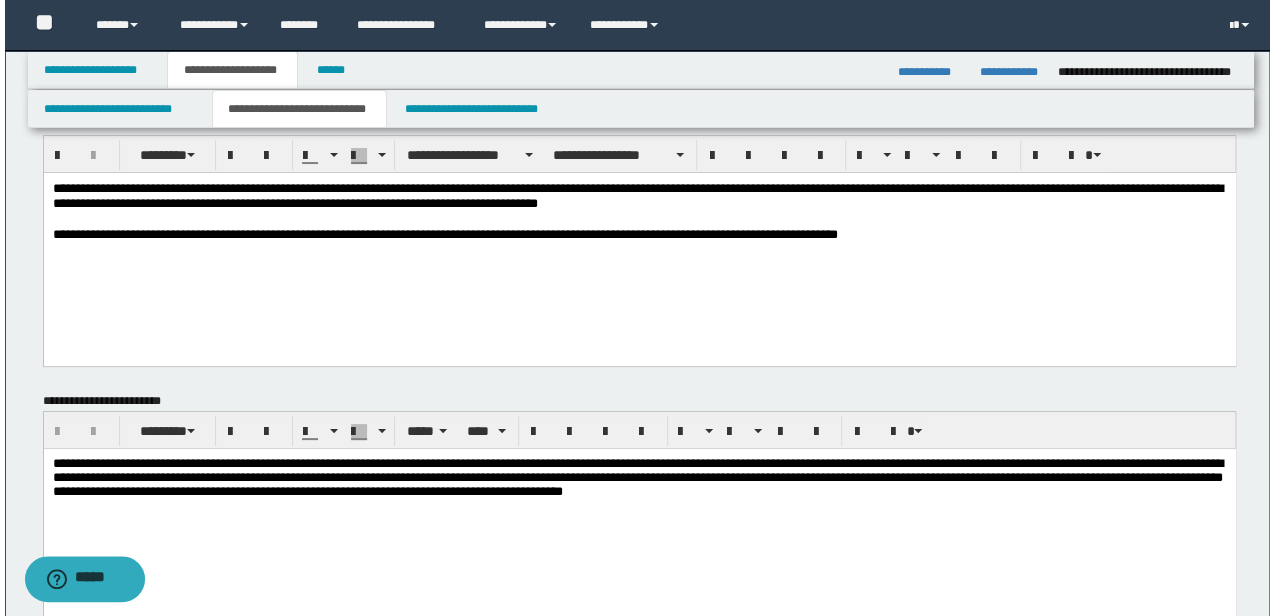scroll, scrollTop: 200, scrollLeft: 0, axis: vertical 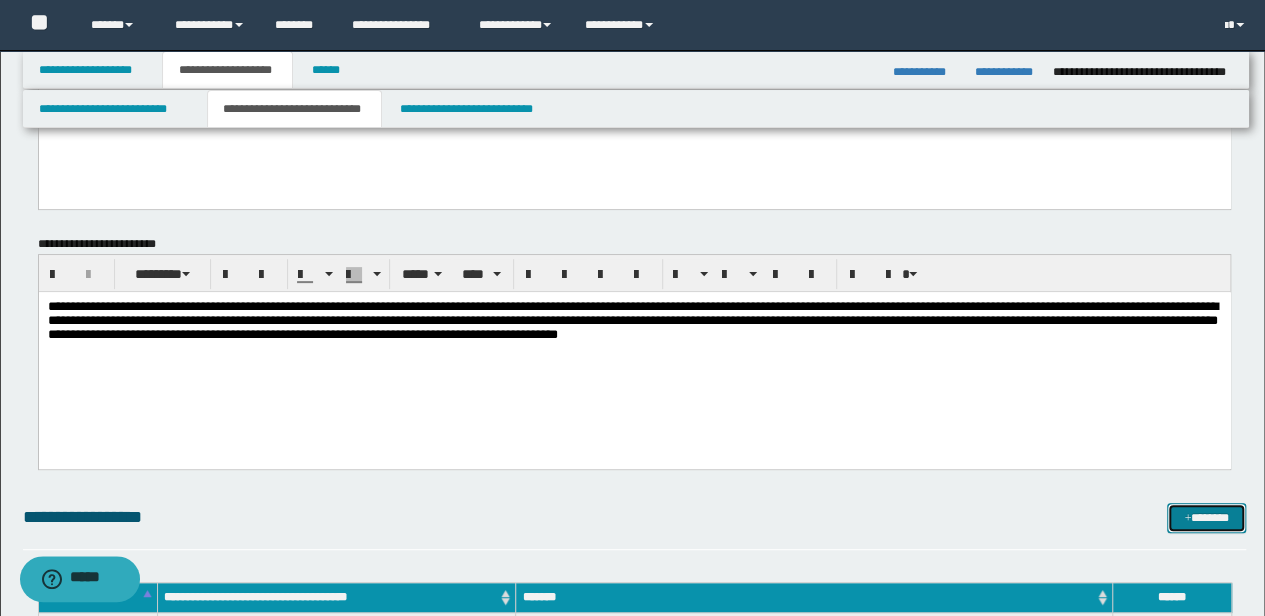 click on "*******" at bounding box center (1206, 517) 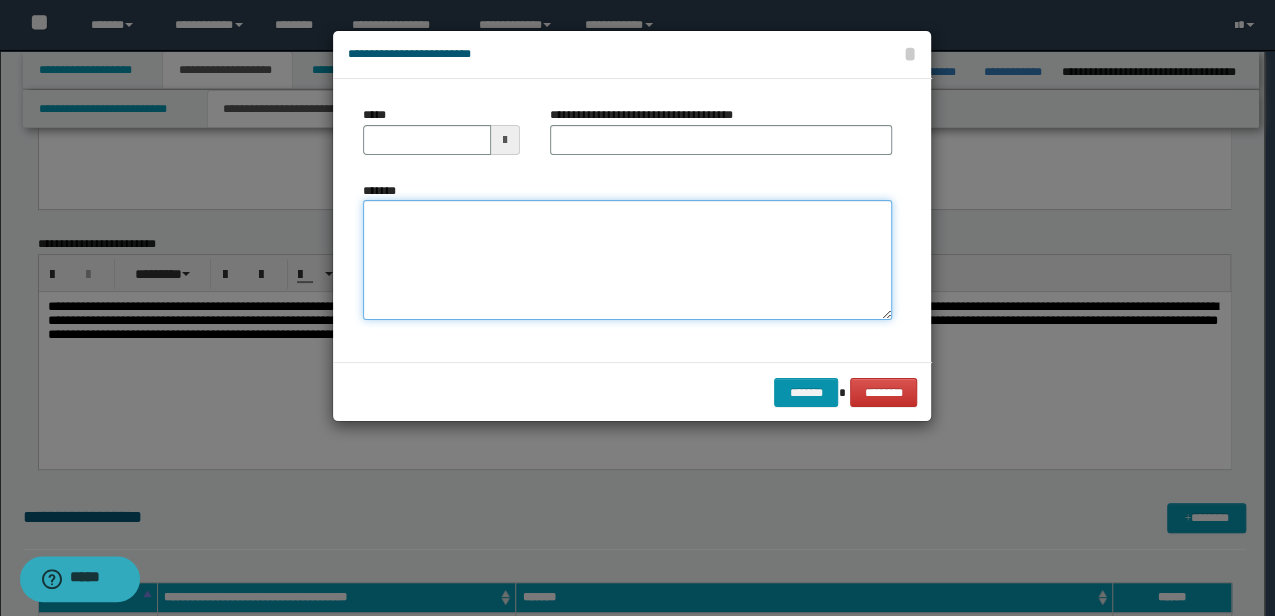 click on "*******" at bounding box center [627, 260] 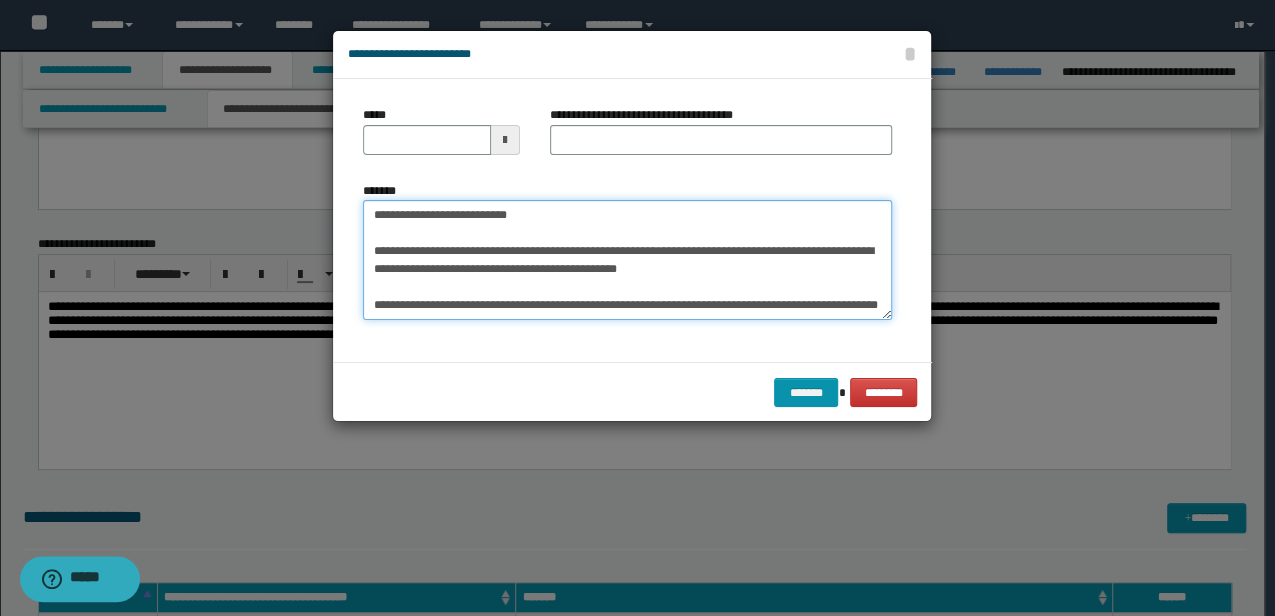 scroll, scrollTop: 30, scrollLeft: 0, axis: vertical 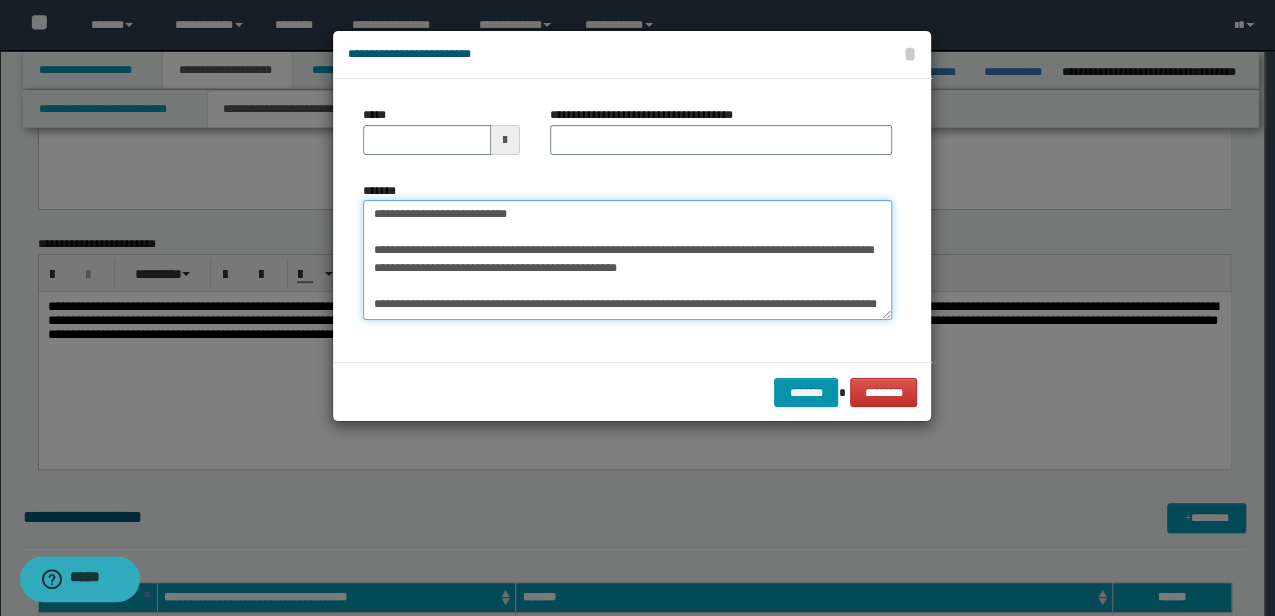 click on "**********" at bounding box center (627, 259) 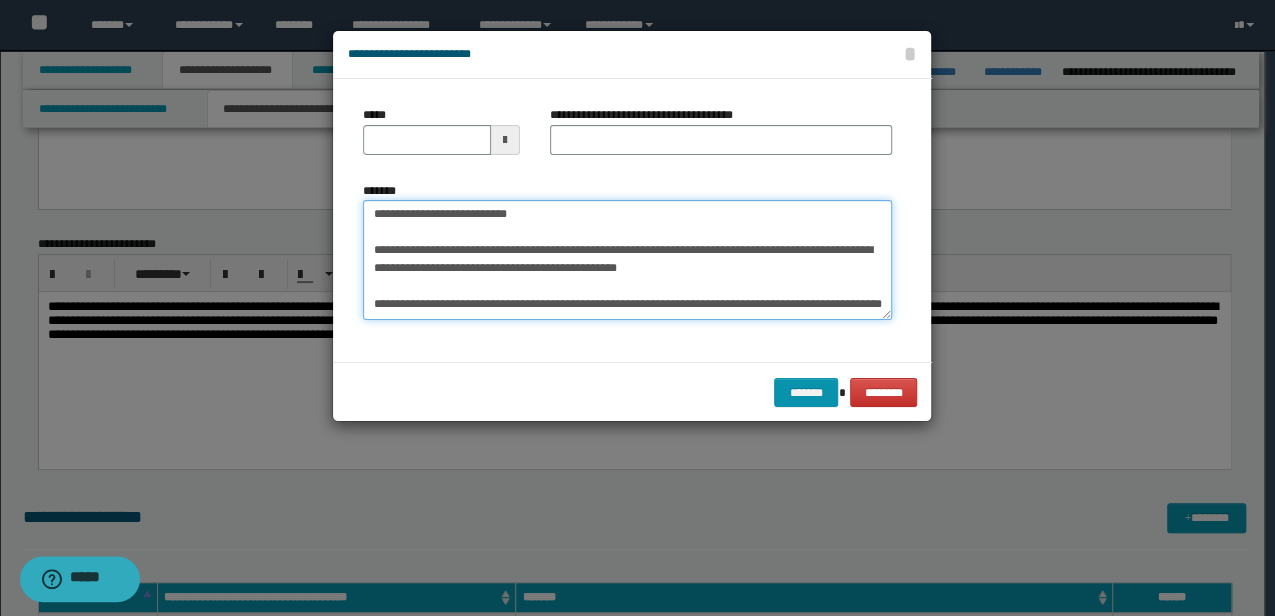 paste on "**********" 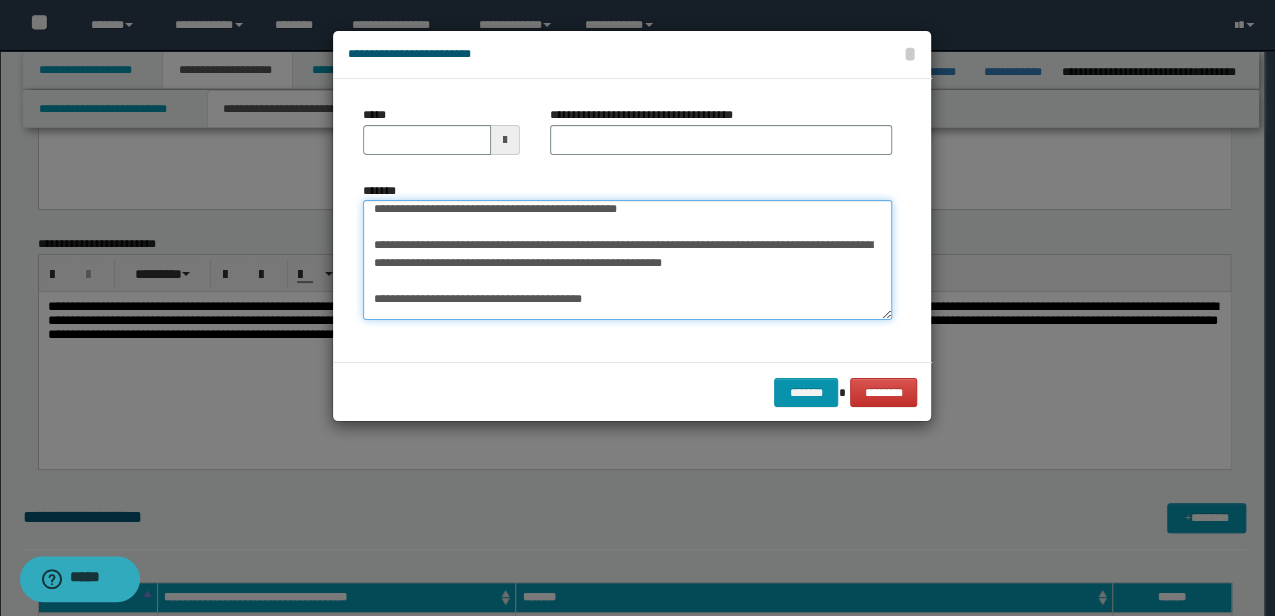 scroll, scrollTop: 0, scrollLeft: 0, axis: both 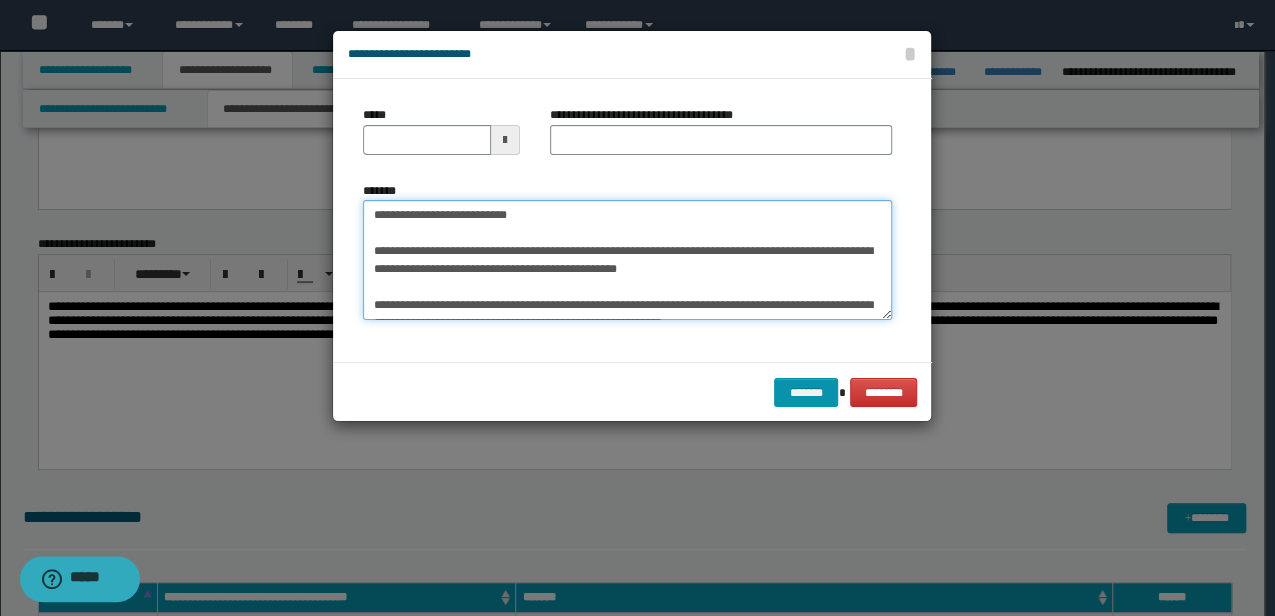 type 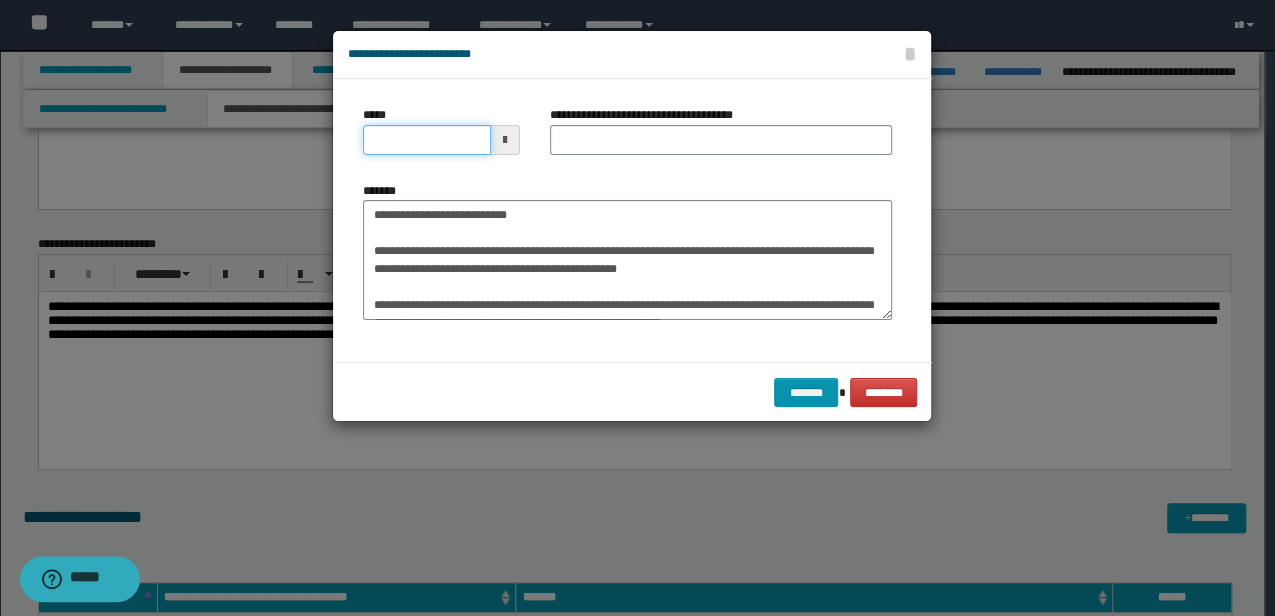 click on "*****" at bounding box center (426, 140) 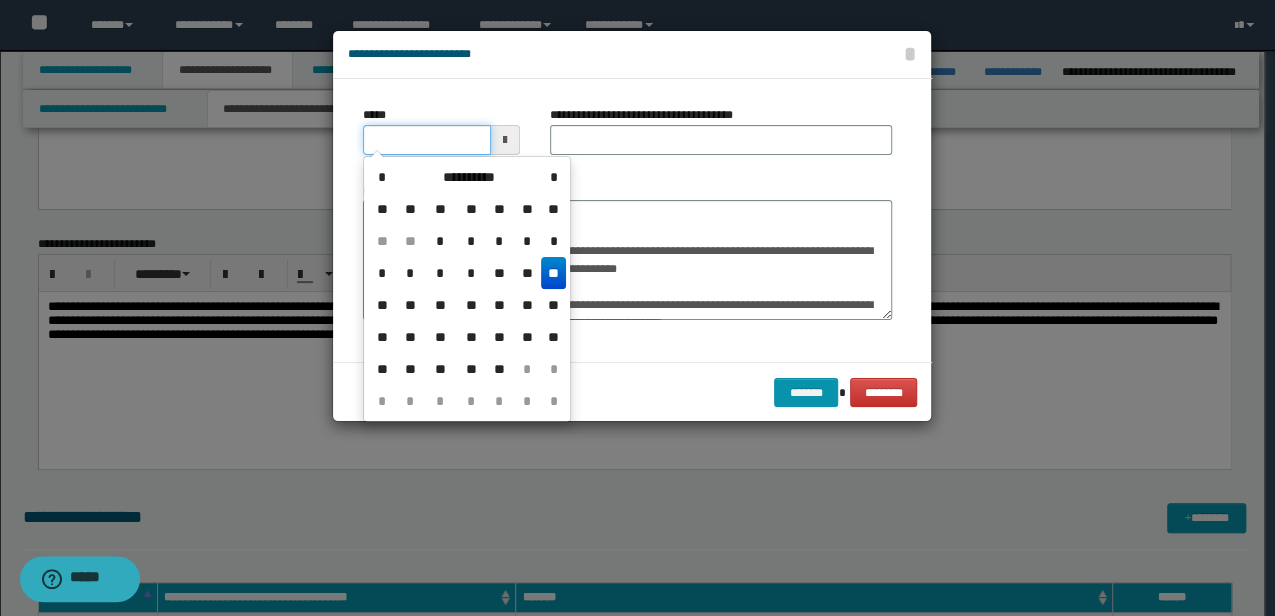 type on "**********" 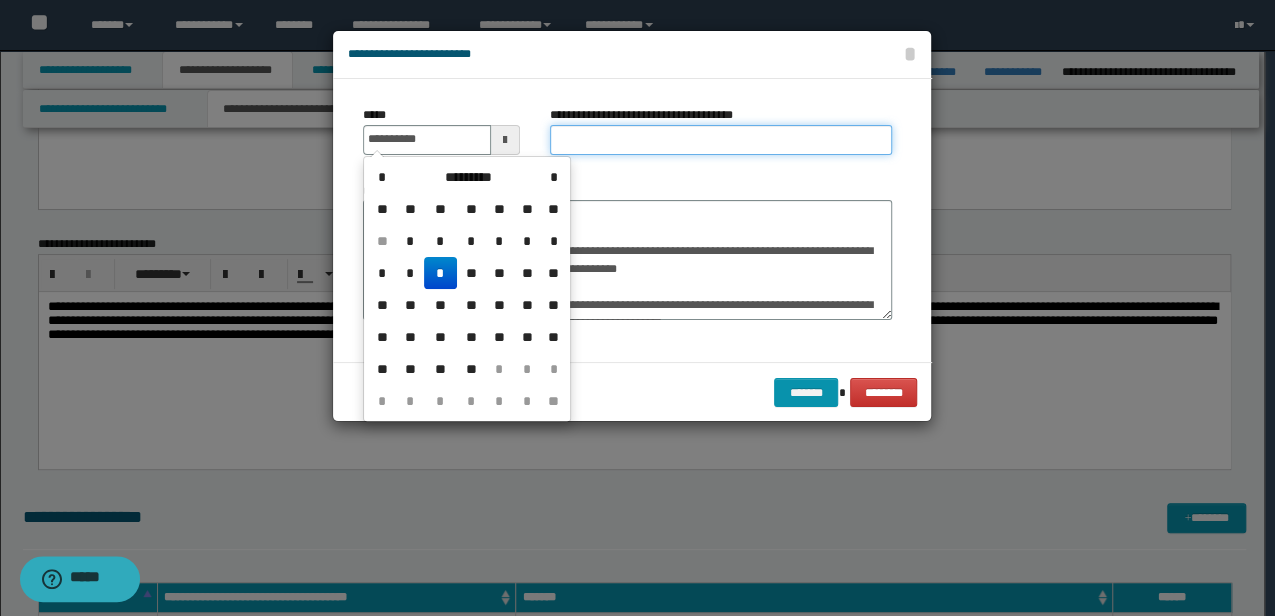 type on "**********" 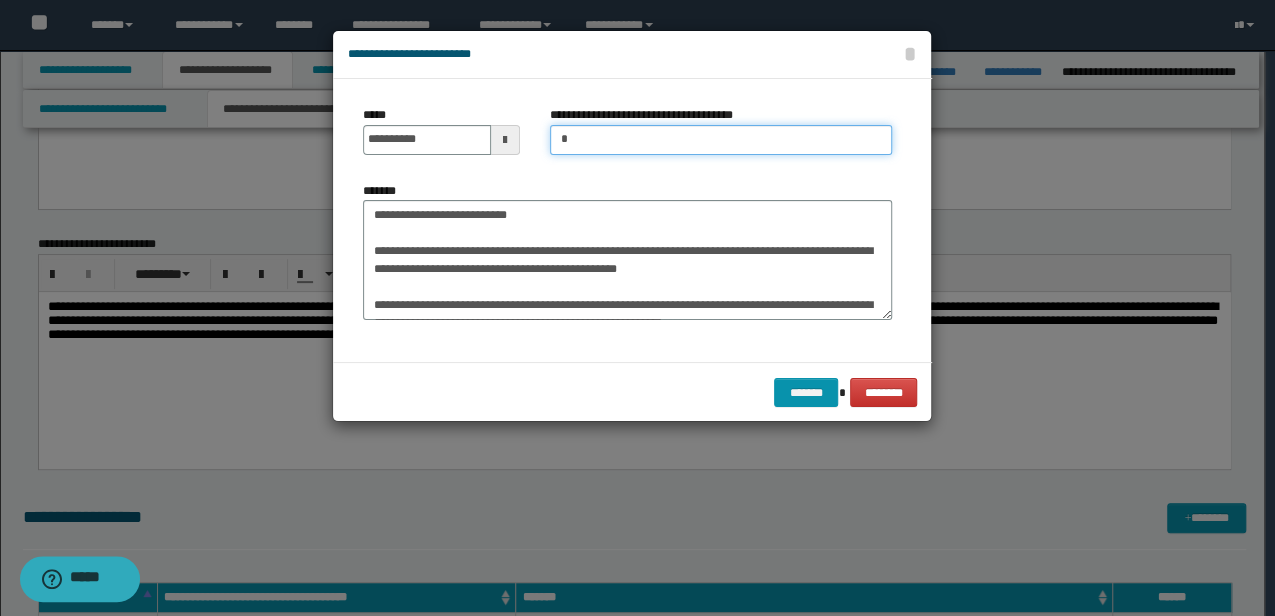 type on "*********" 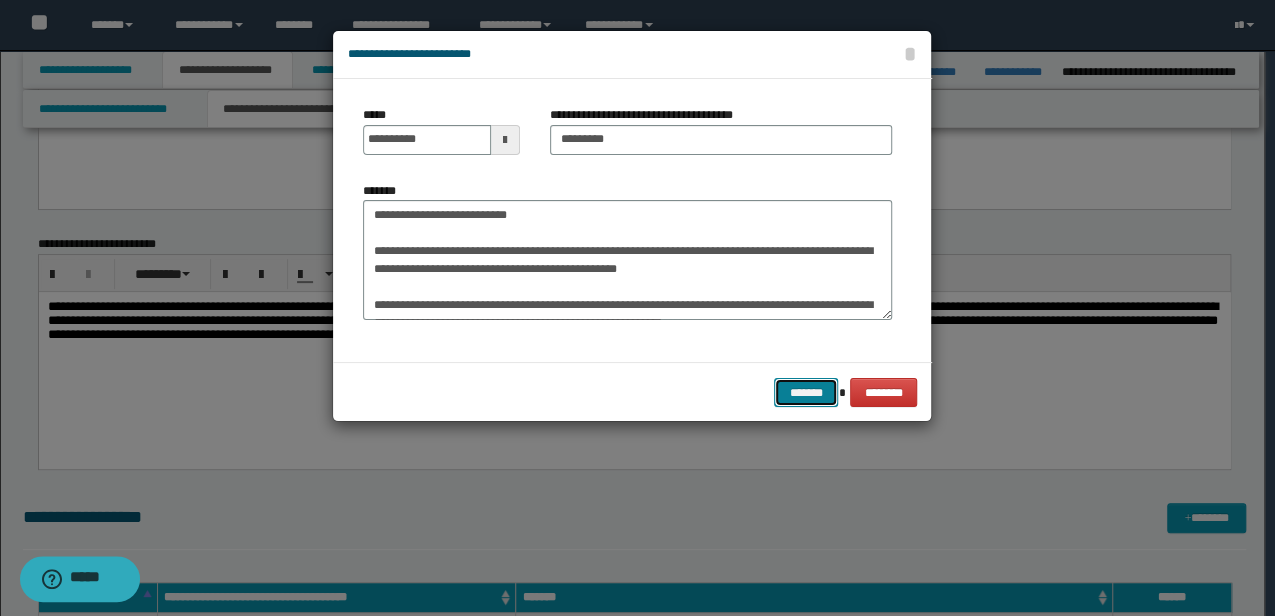 click on "*******" at bounding box center (806, 392) 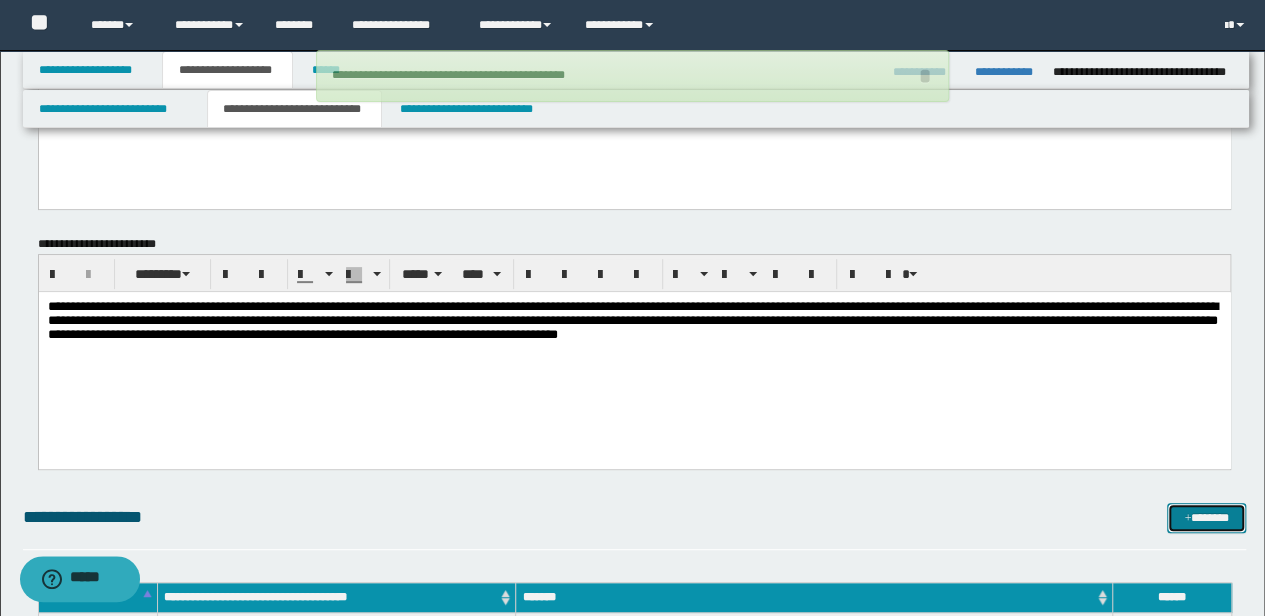 type 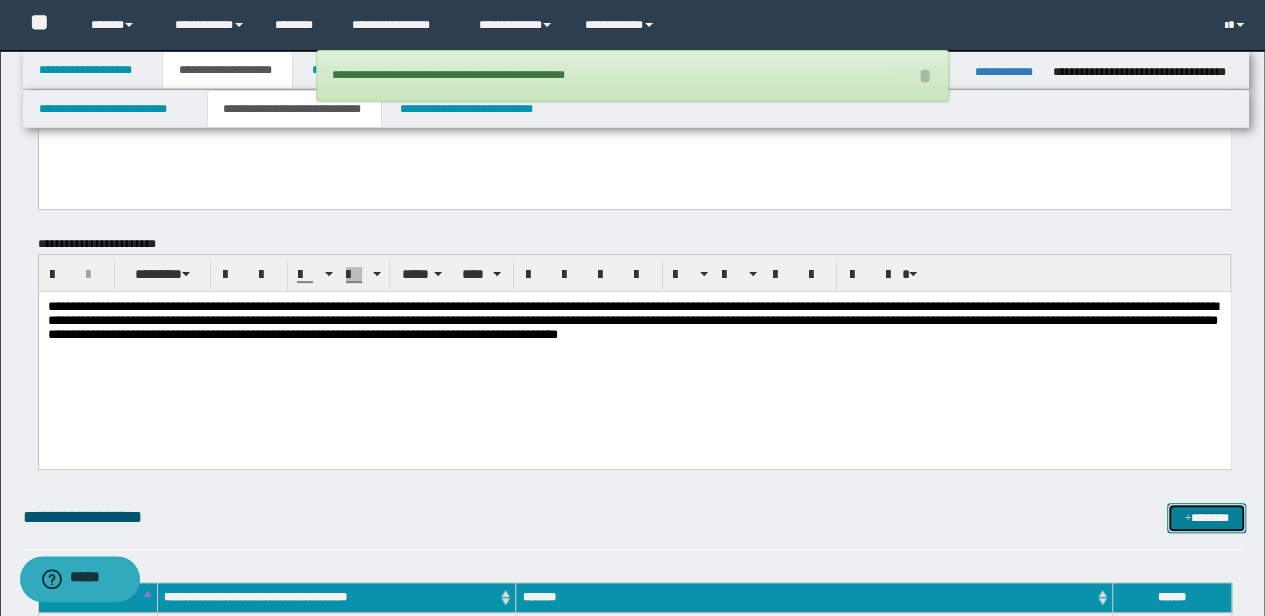 click on "*******" at bounding box center (1206, 517) 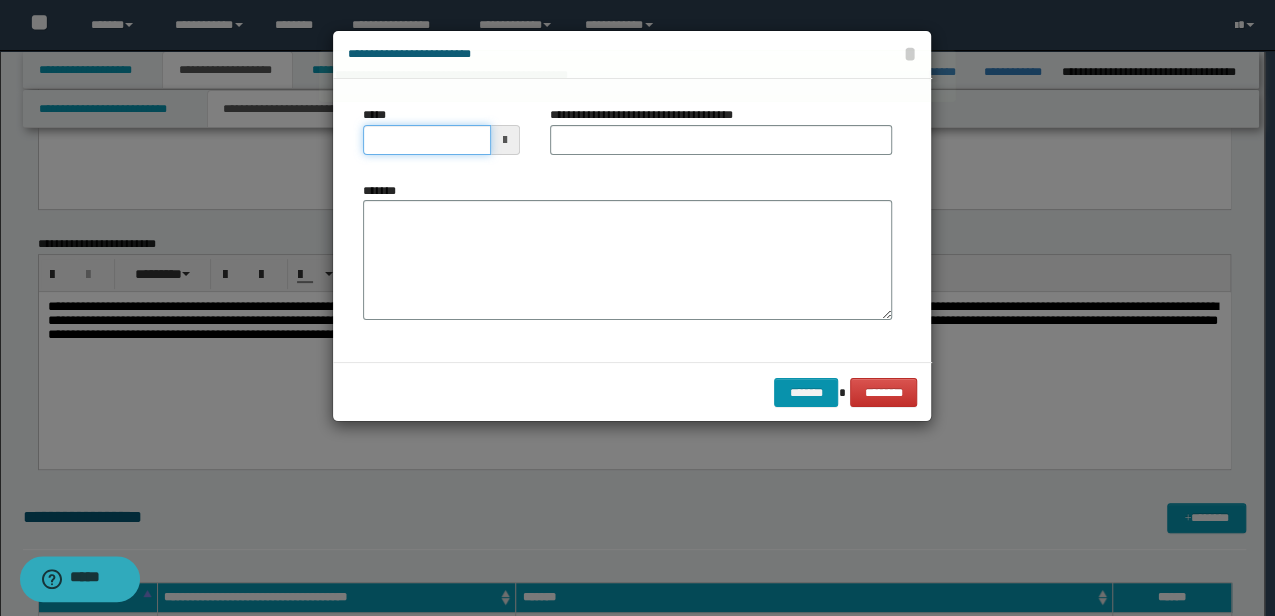 click on "*****" at bounding box center [426, 140] 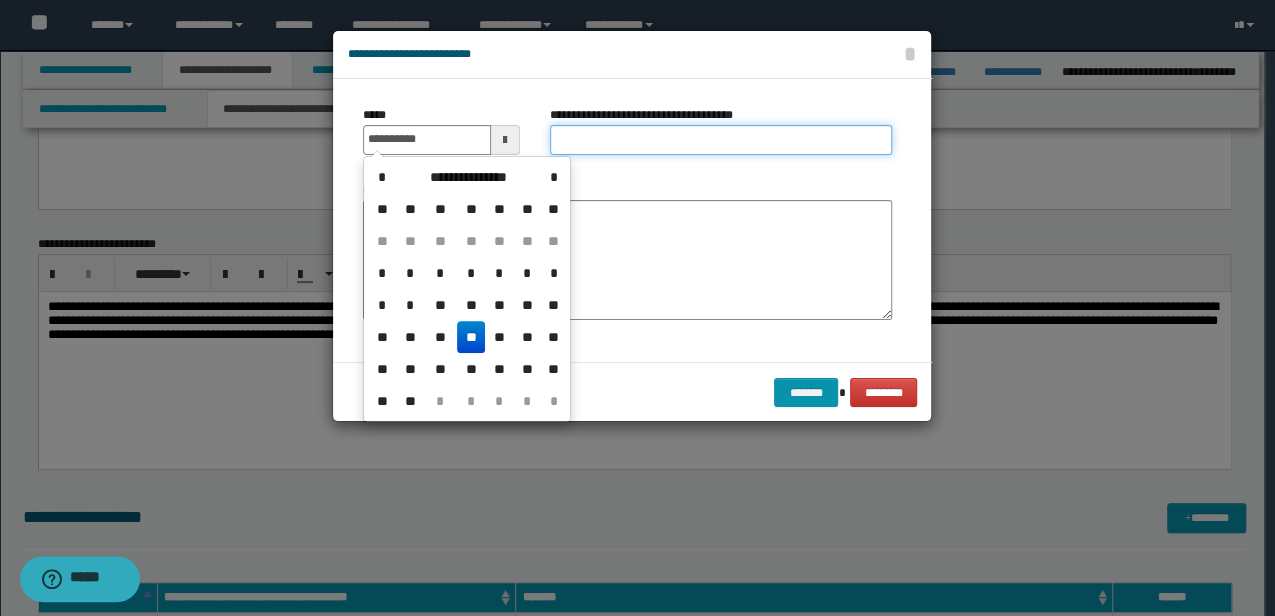 type on "**********" 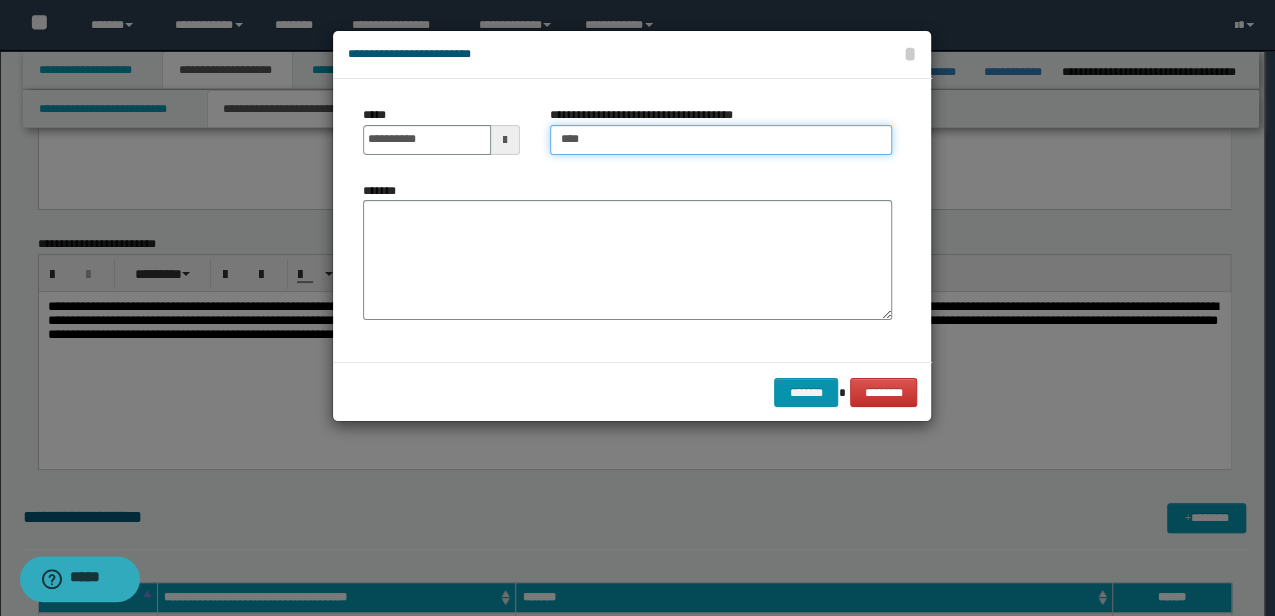 type on "*********" 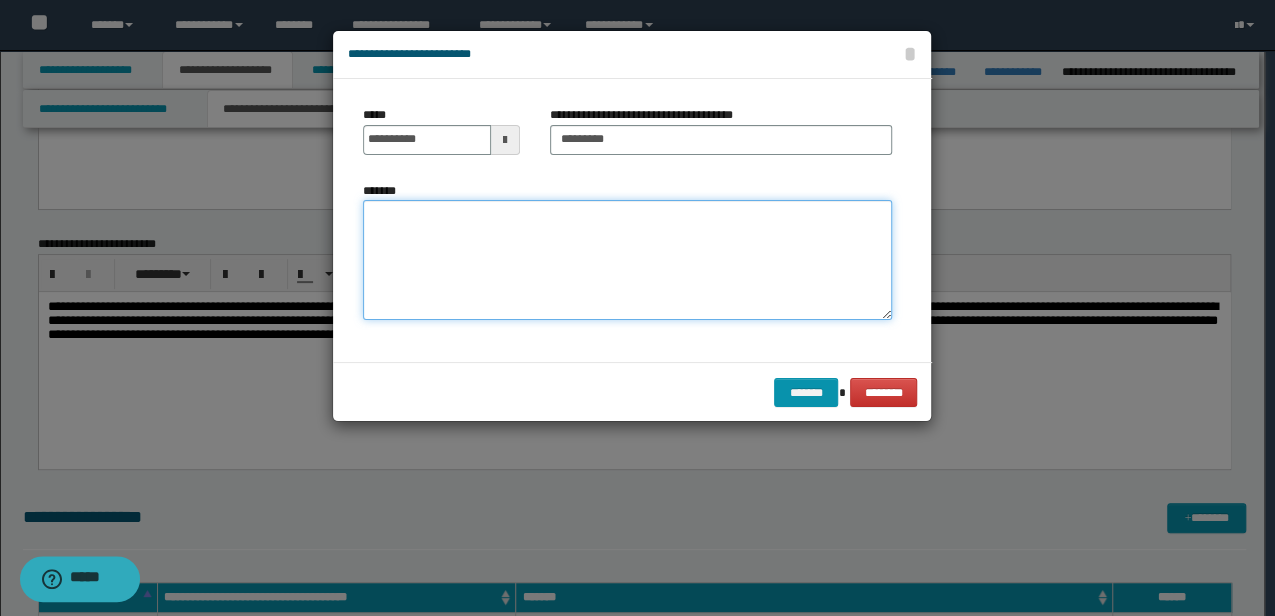 click on "*******" at bounding box center [627, 259] 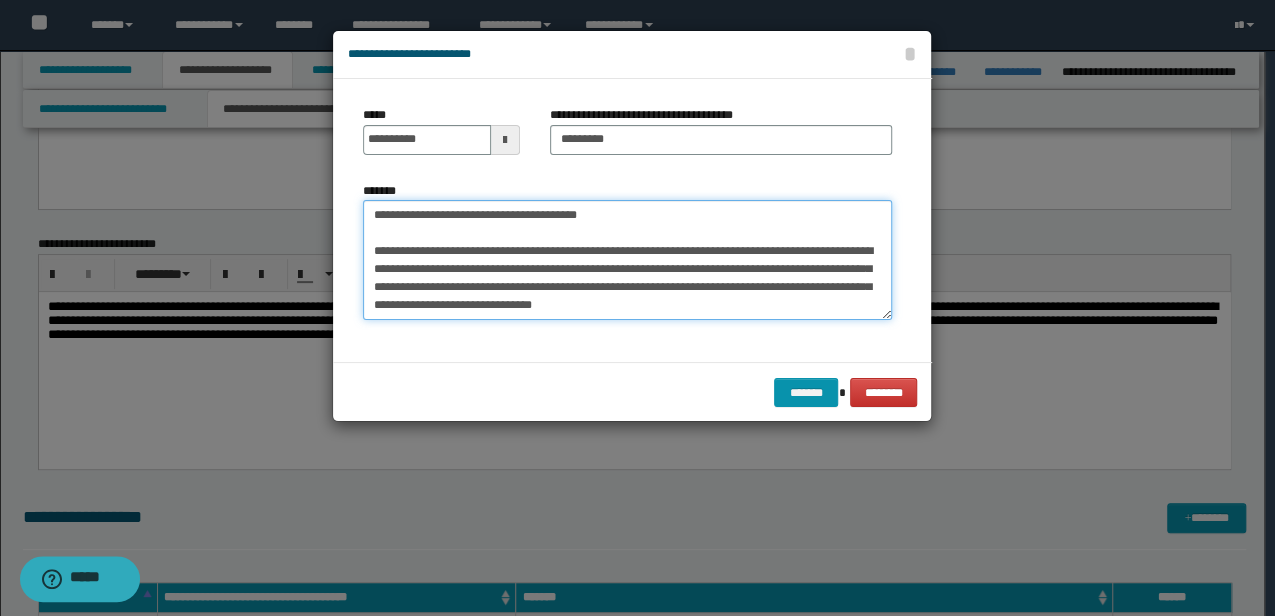 scroll, scrollTop: 138, scrollLeft: 0, axis: vertical 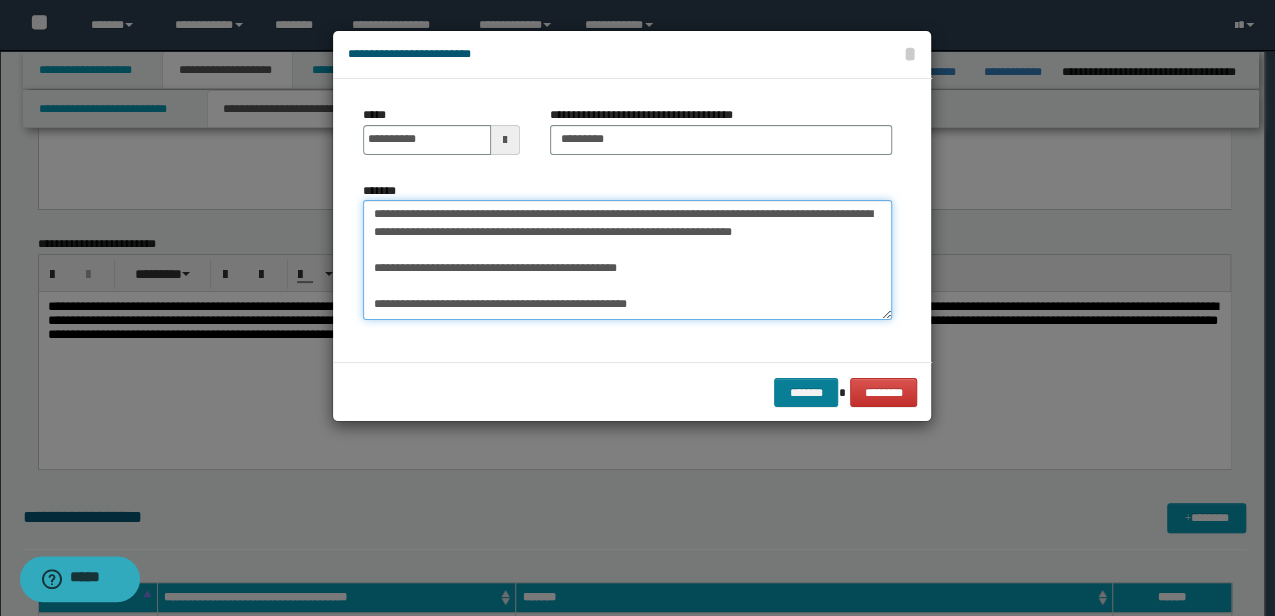 type on "**********" 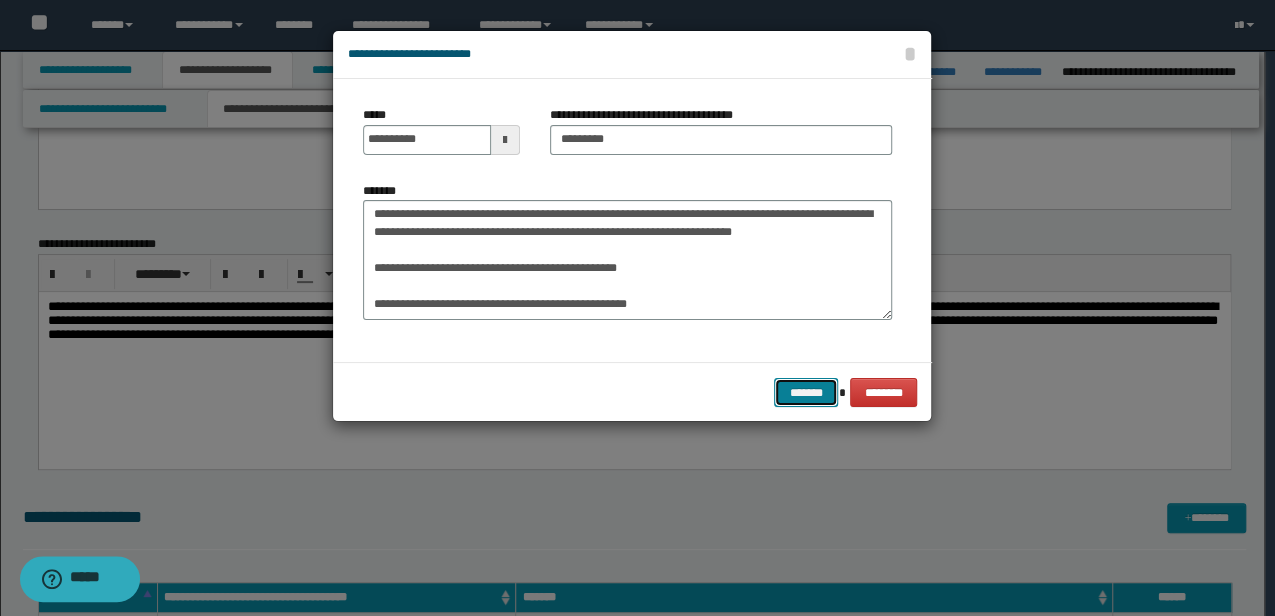 click on "*******" at bounding box center (806, 392) 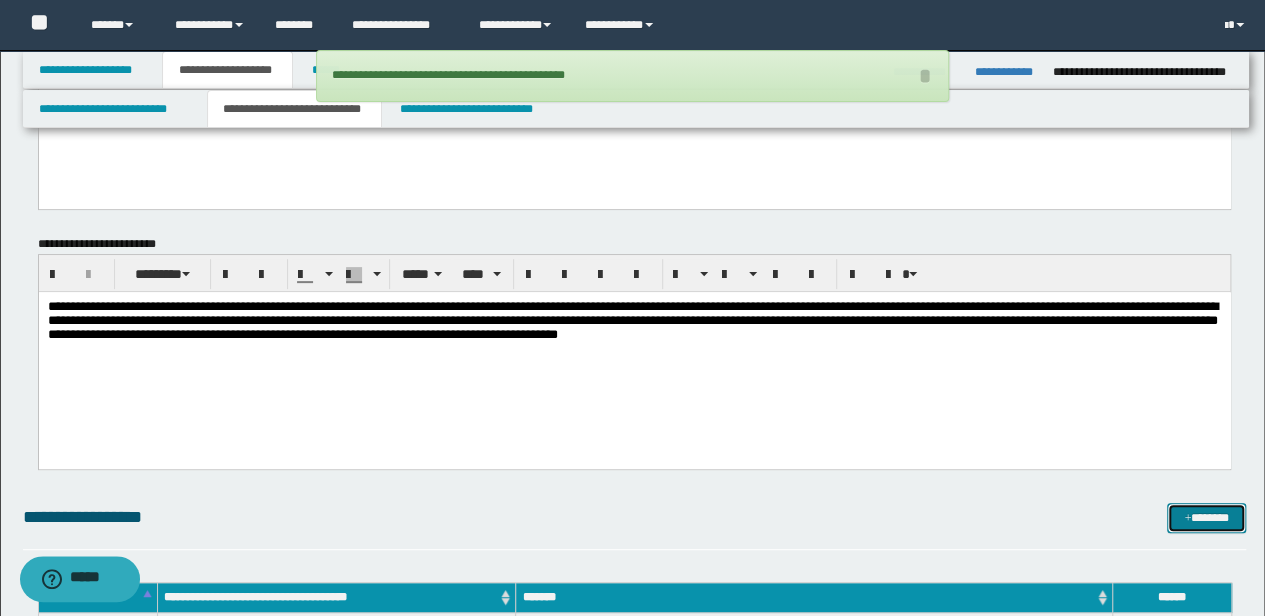 click on "*******" at bounding box center (1206, 517) 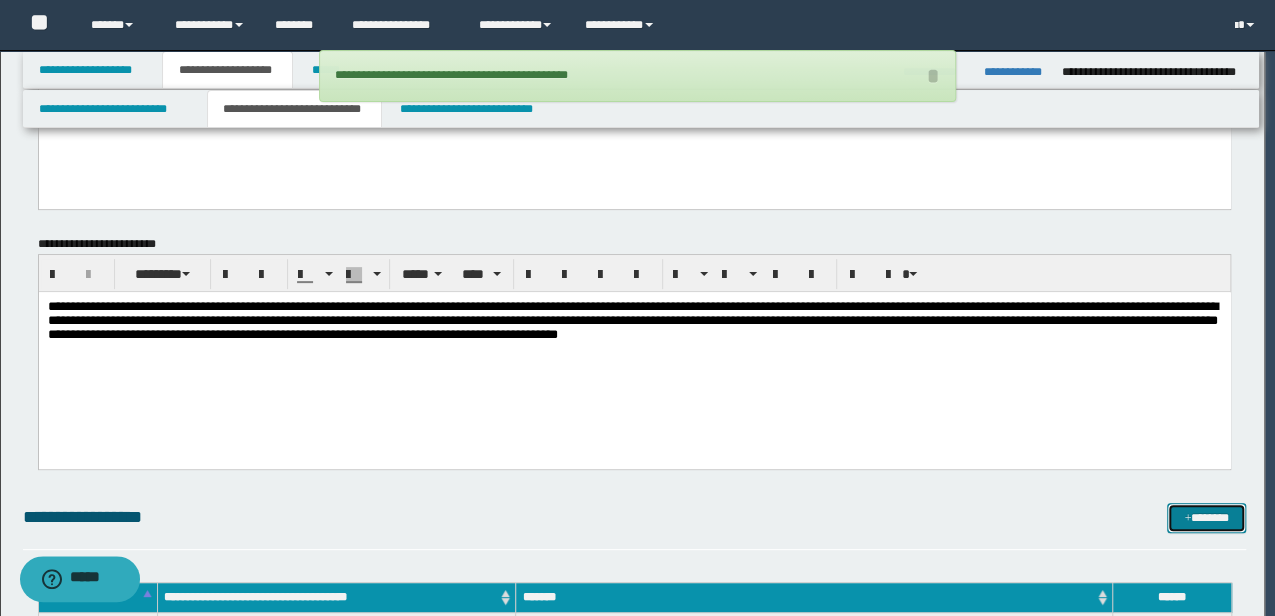 scroll, scrollTop: 0, scrollLeft: 0, axis: both 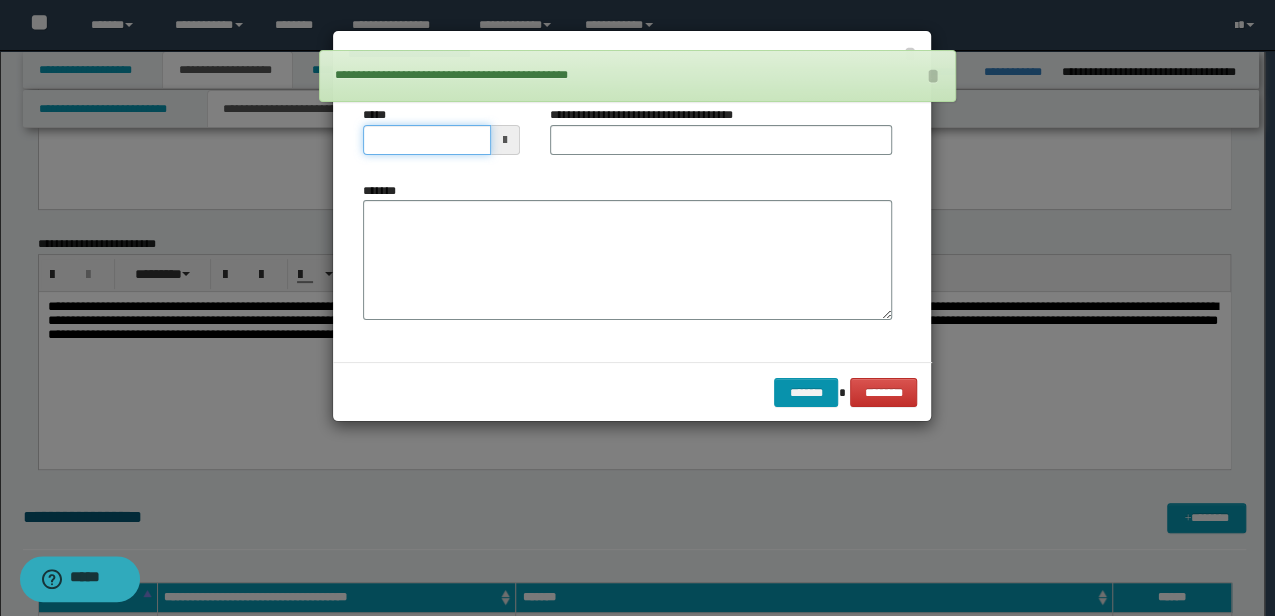 click on "*****" at bounding box center [426, 140] 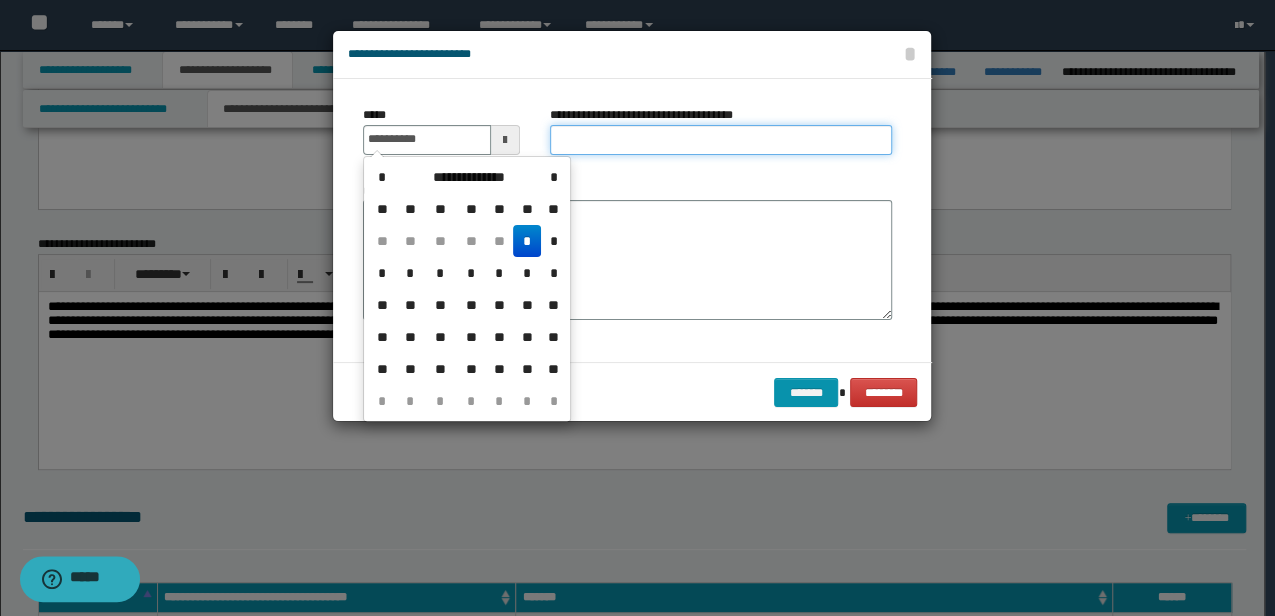 type on "**********" 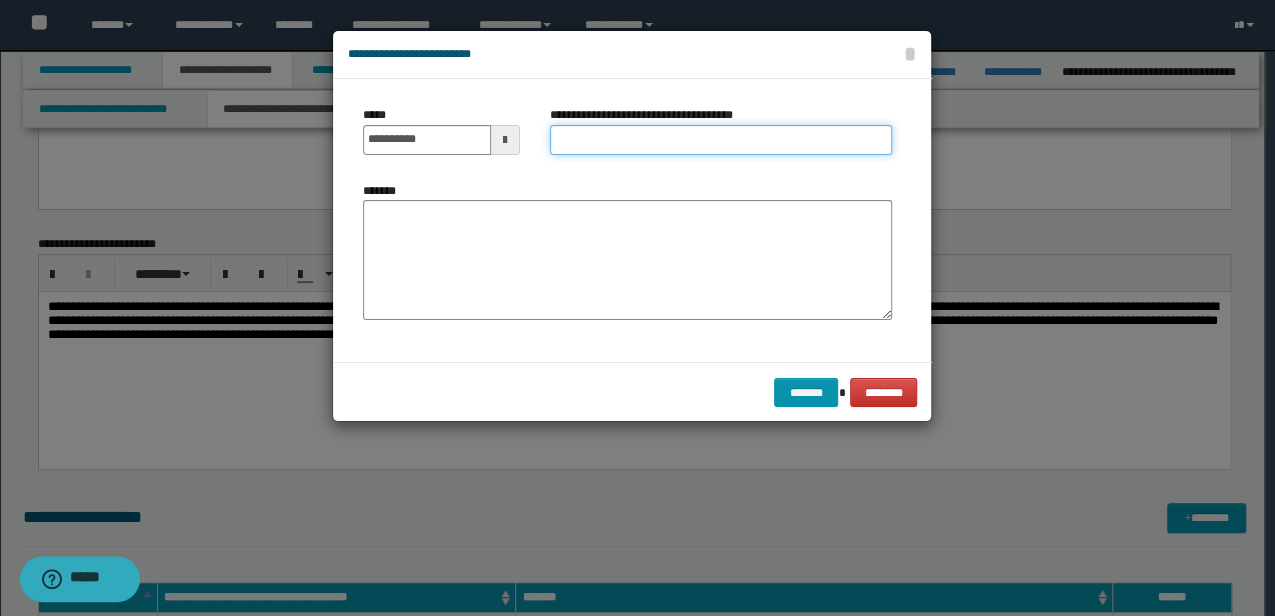 click on "**********" at bounding box center [721, 140] 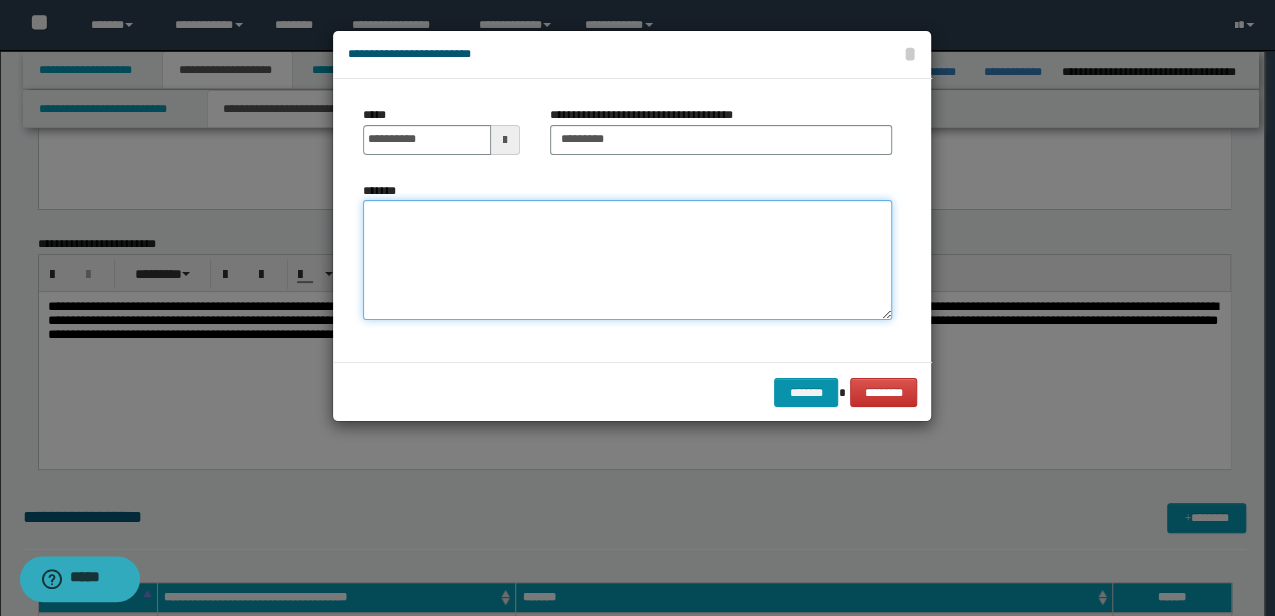 click on "*******" at bounding box center (627, 259) 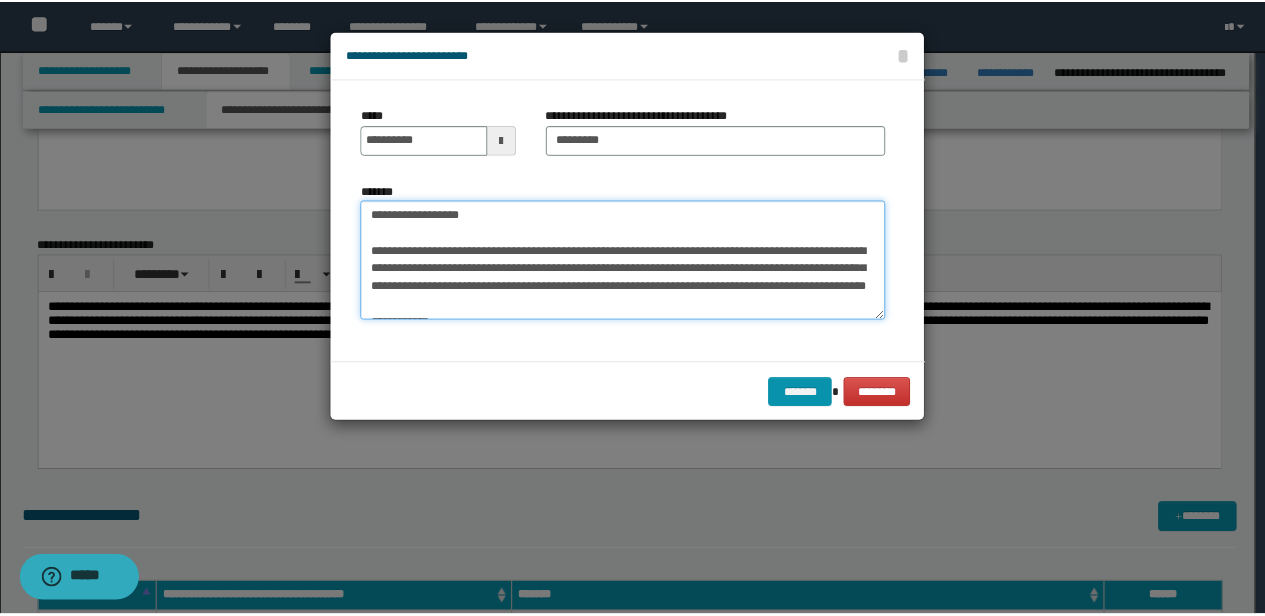 scroll, scrollTop: 354, scrollLeft: 0, axis: vertical 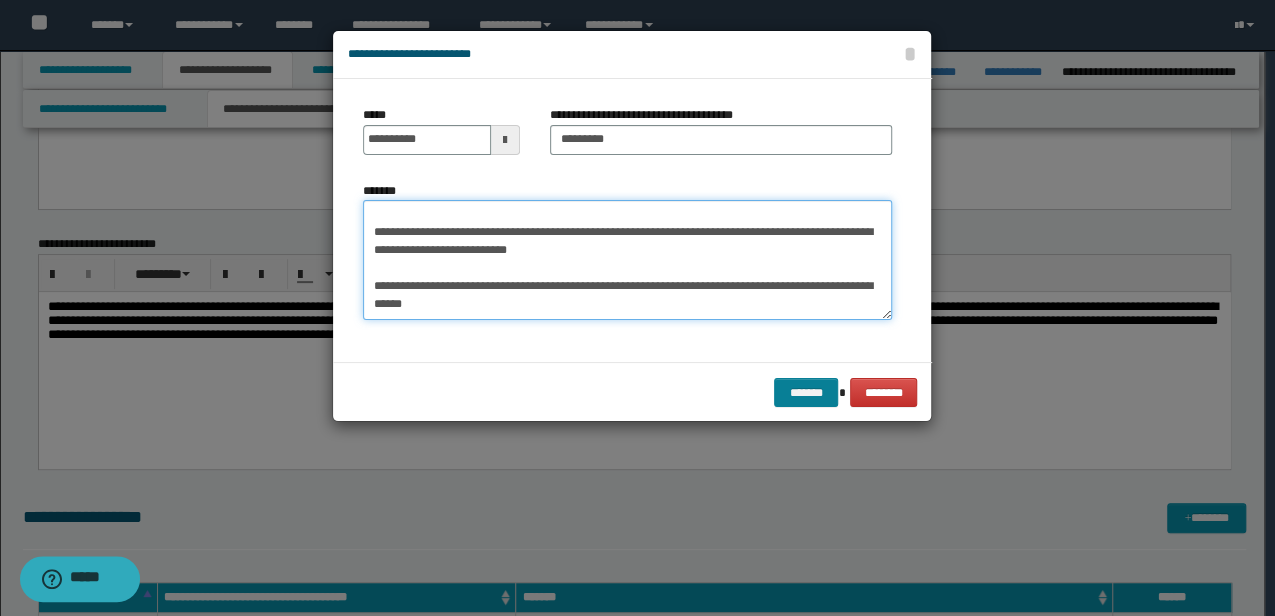 type on "**********" 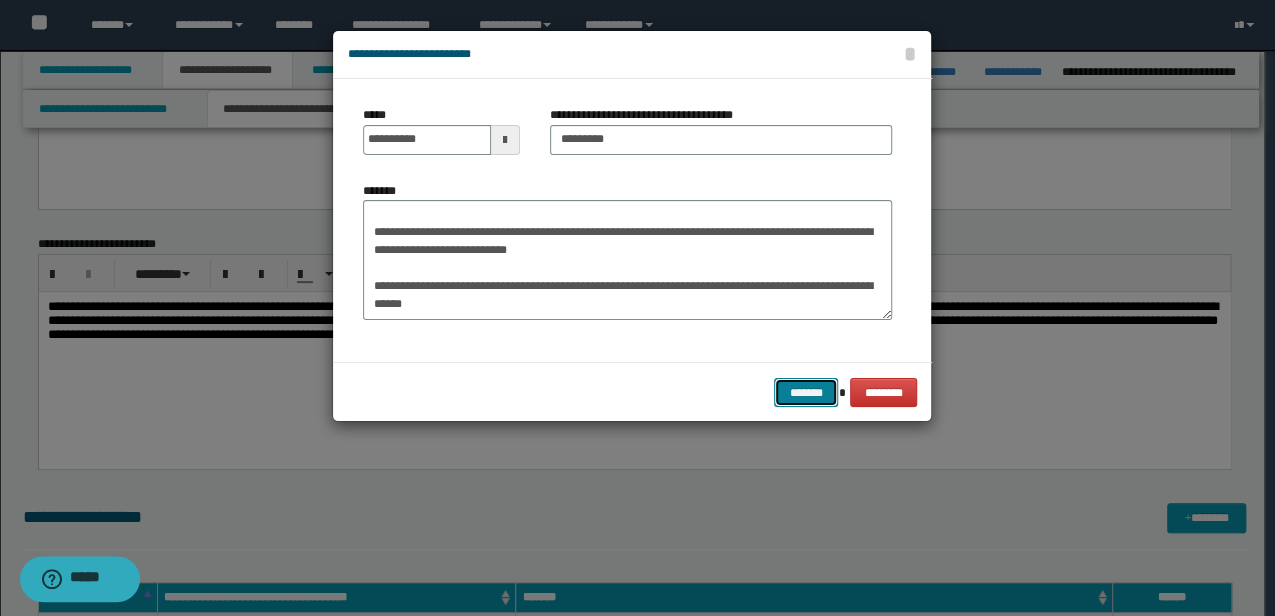 click on "*******" at bounding box center [806, 392] 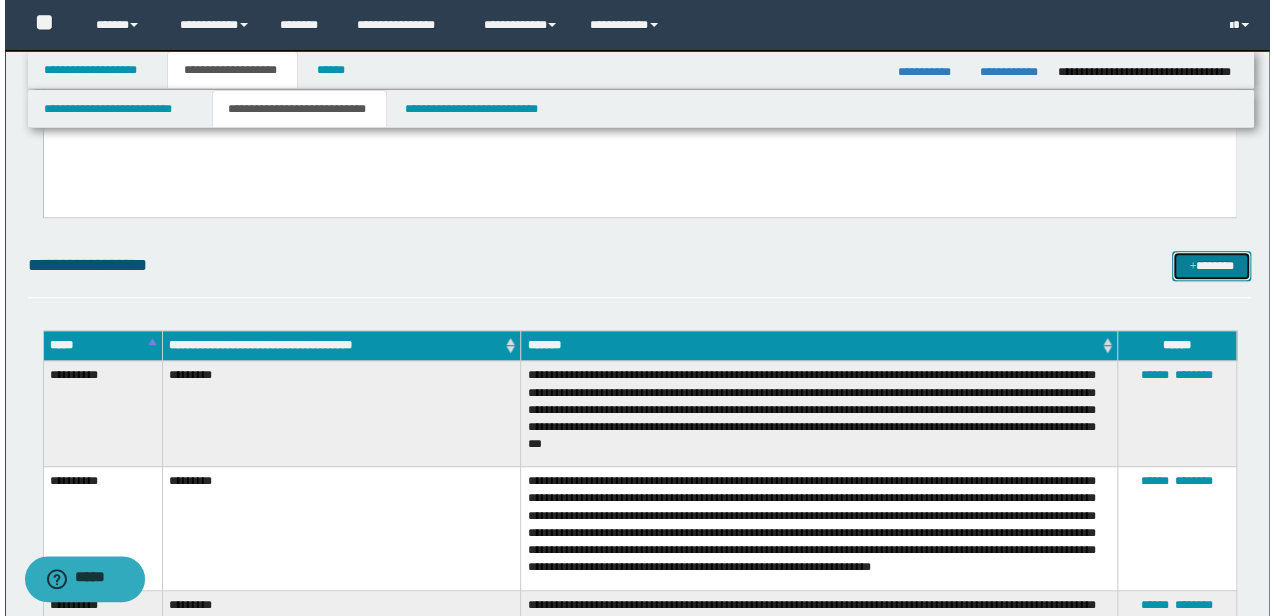 scroll, scrollTop: 400, scrollLeft: 0, axis: vertical 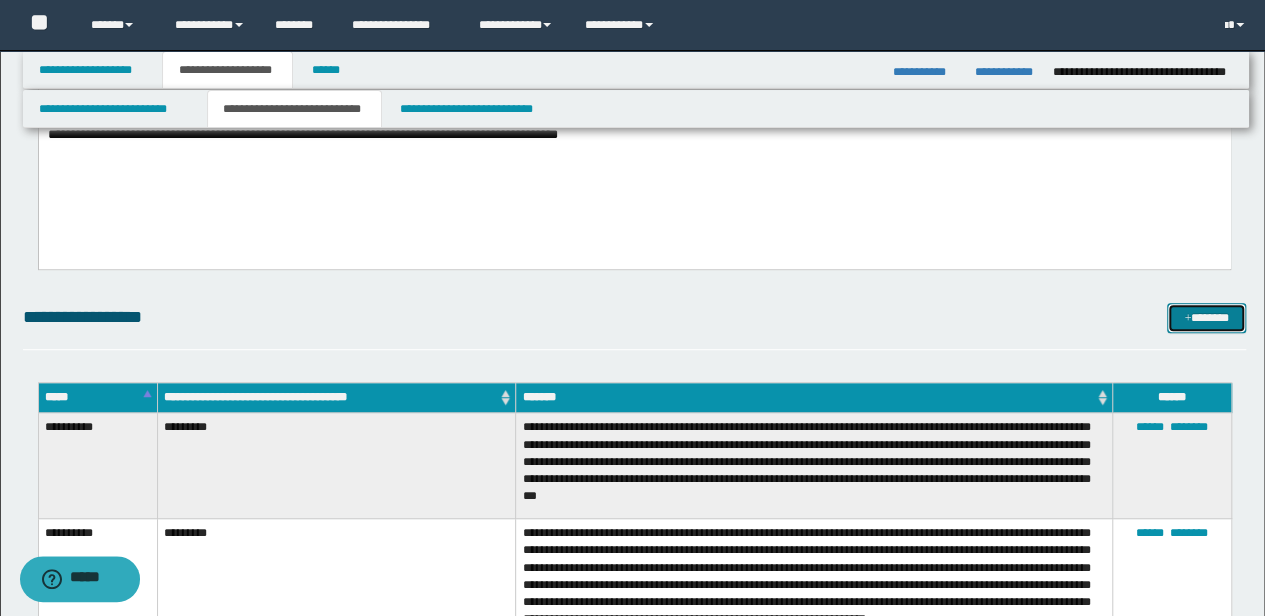 click at bounding box center [1187, 319] 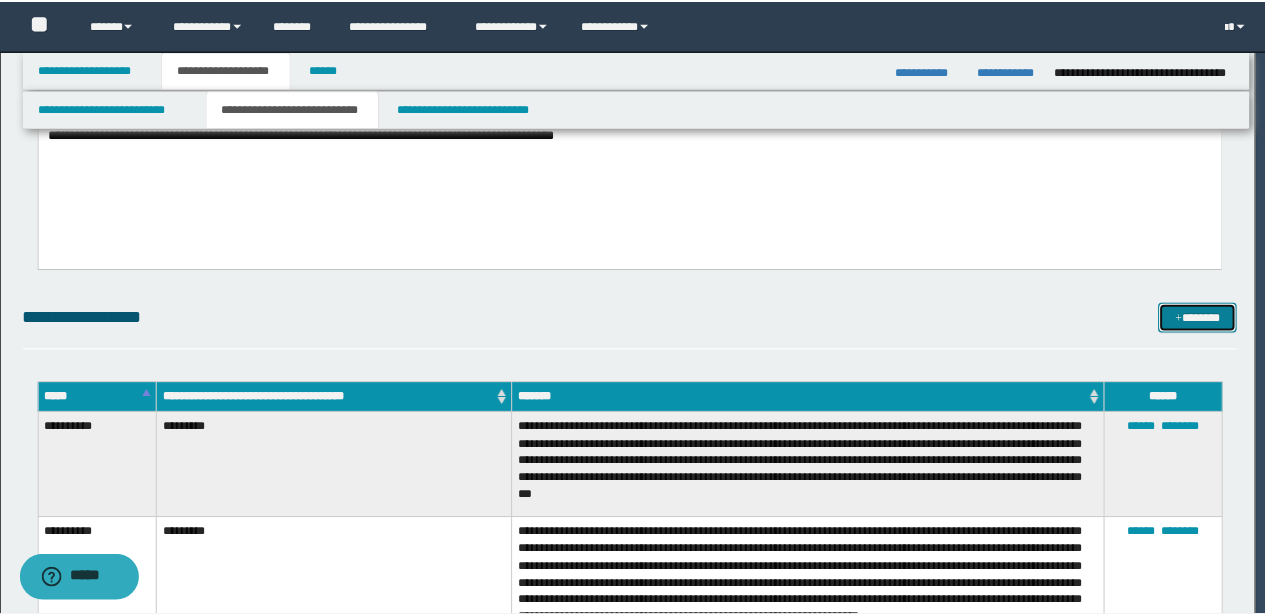 scroll, scrollTop: 0, scrollLeft: 0, axis: both 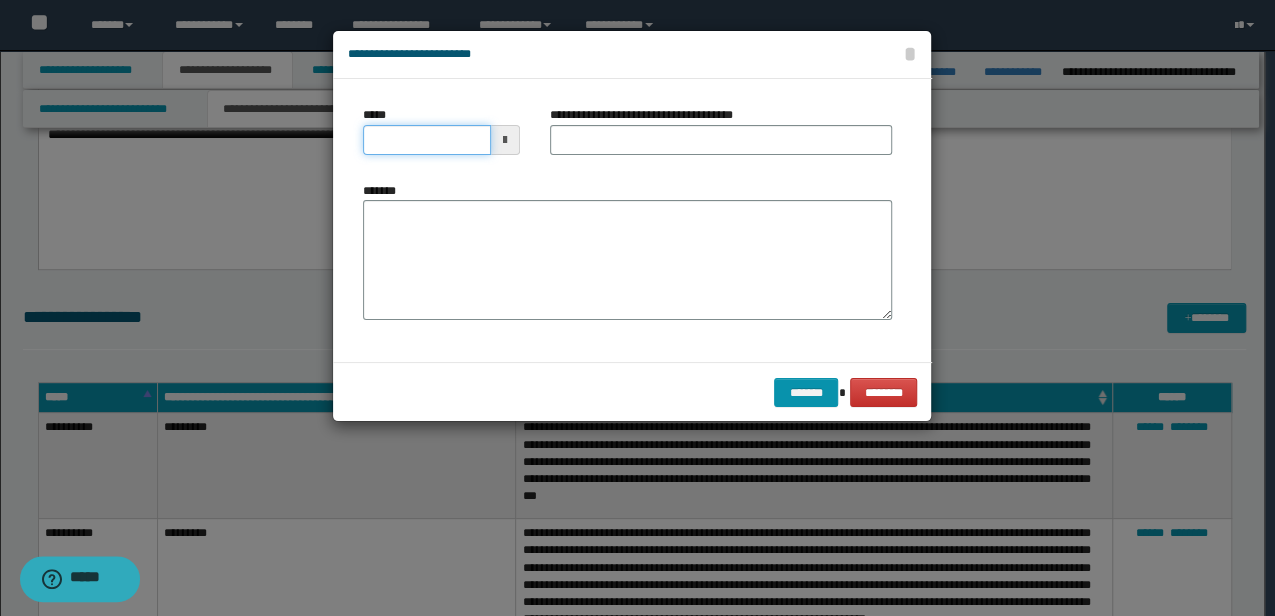 click on "*****" at bounding box center [426, 140] 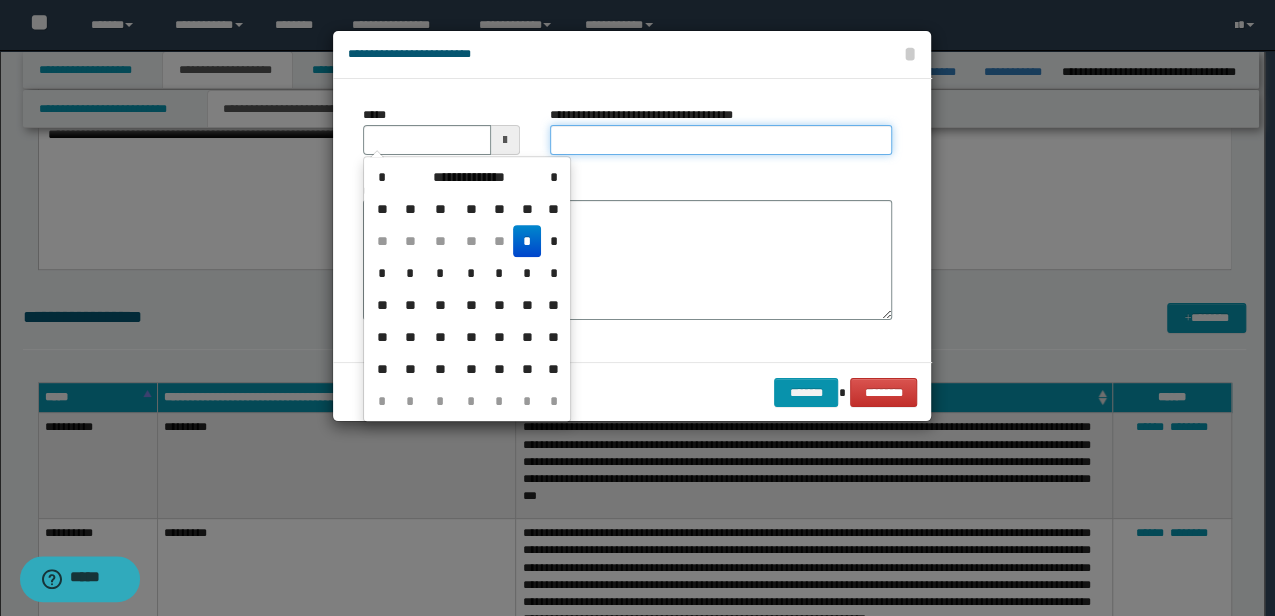 type 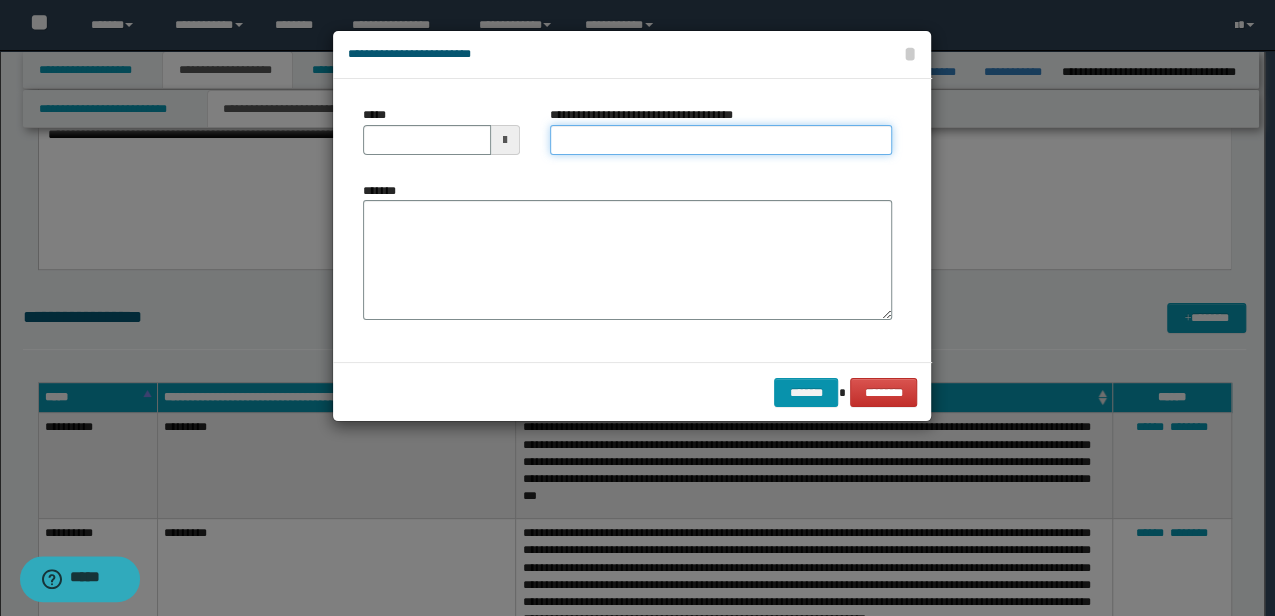 click on "**********" at bounding box center [721, 140] 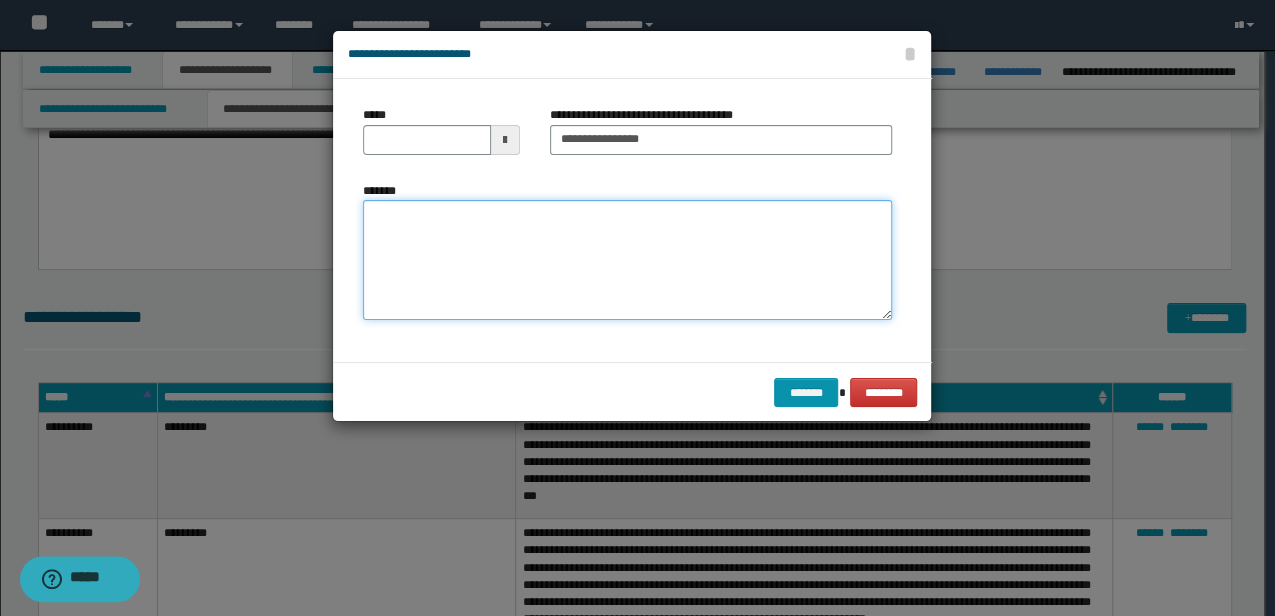 click on "*******" at bounding box center (627, 259) 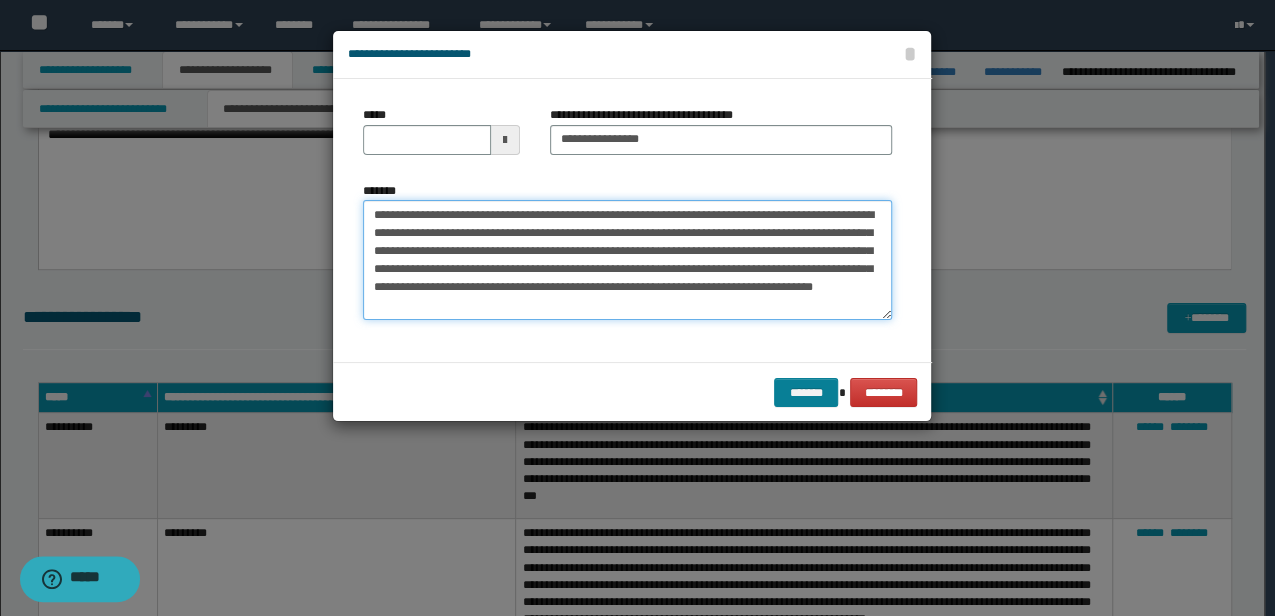 type on "**********" 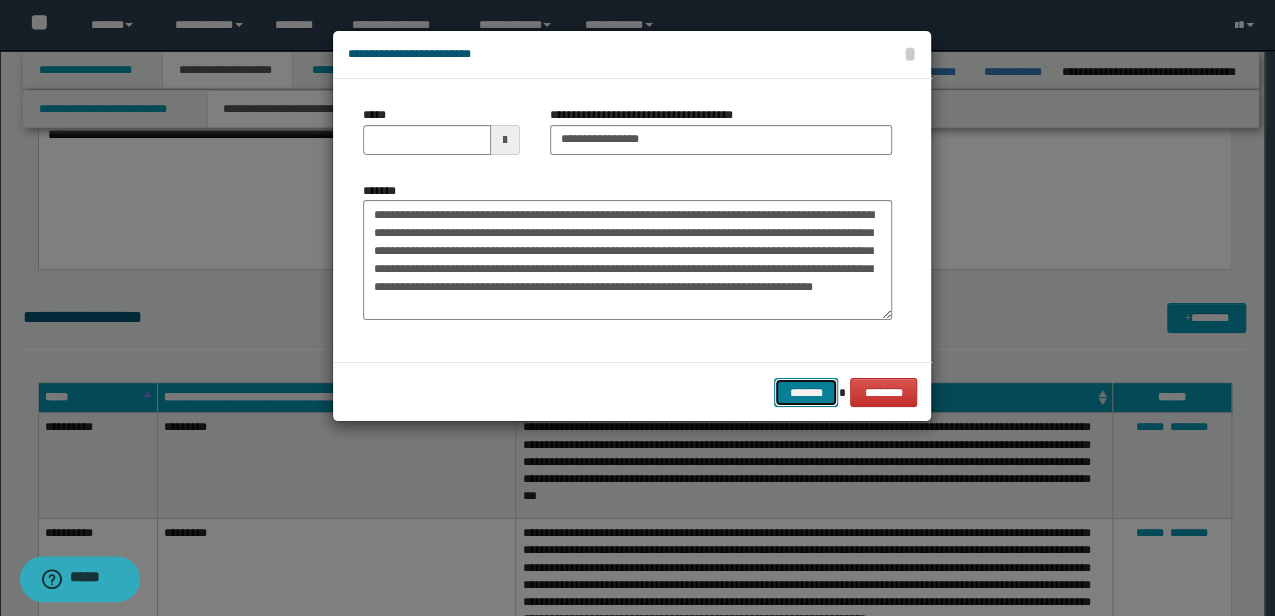click on "*******" at bounding box center (806, 392) 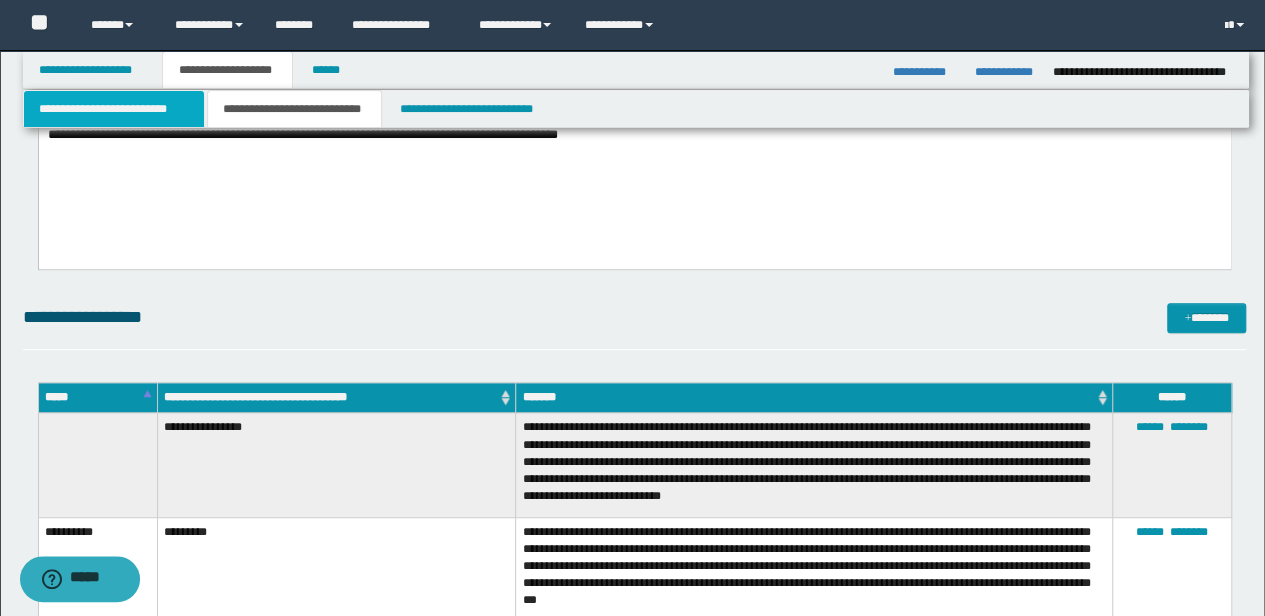 click on "**********" at bounding box center [114, 109] 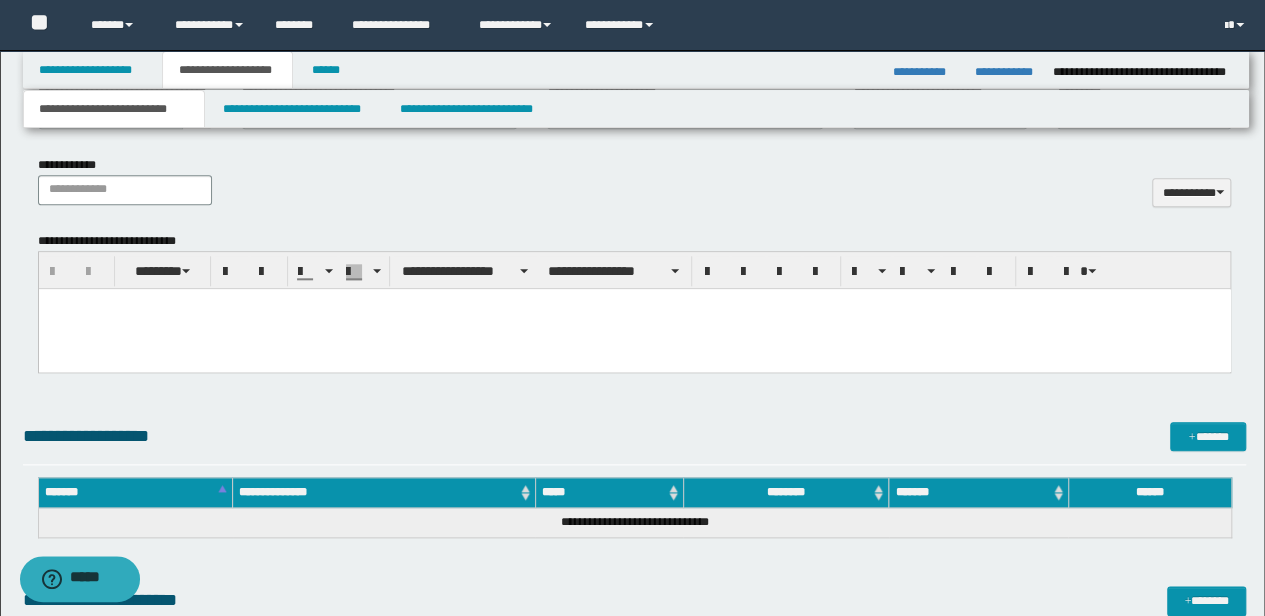 scroll, scrollTop: 866, scrollLeft: 0, axis: vertical 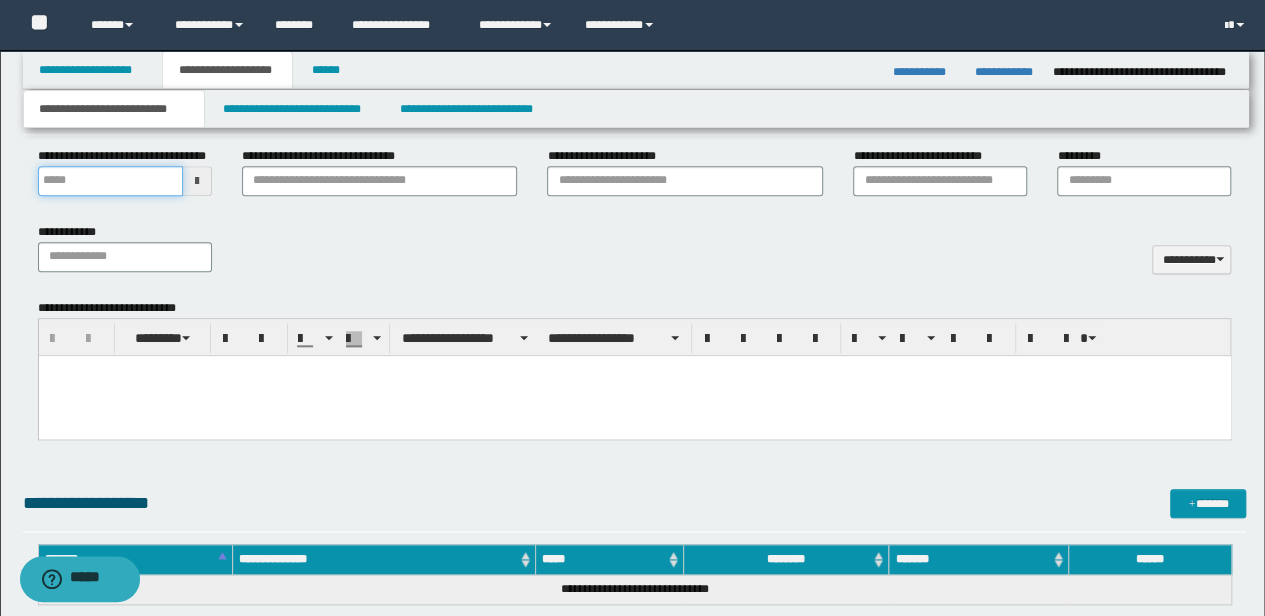 click on "**********" at bounding box center [110, 181] 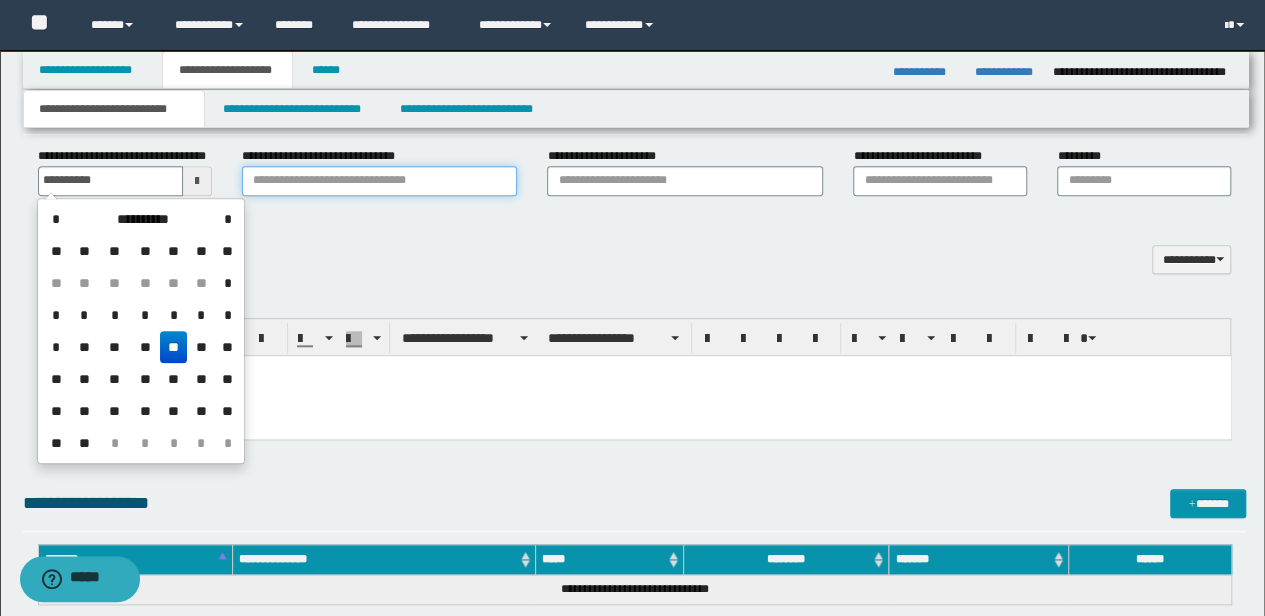 type on "**********" 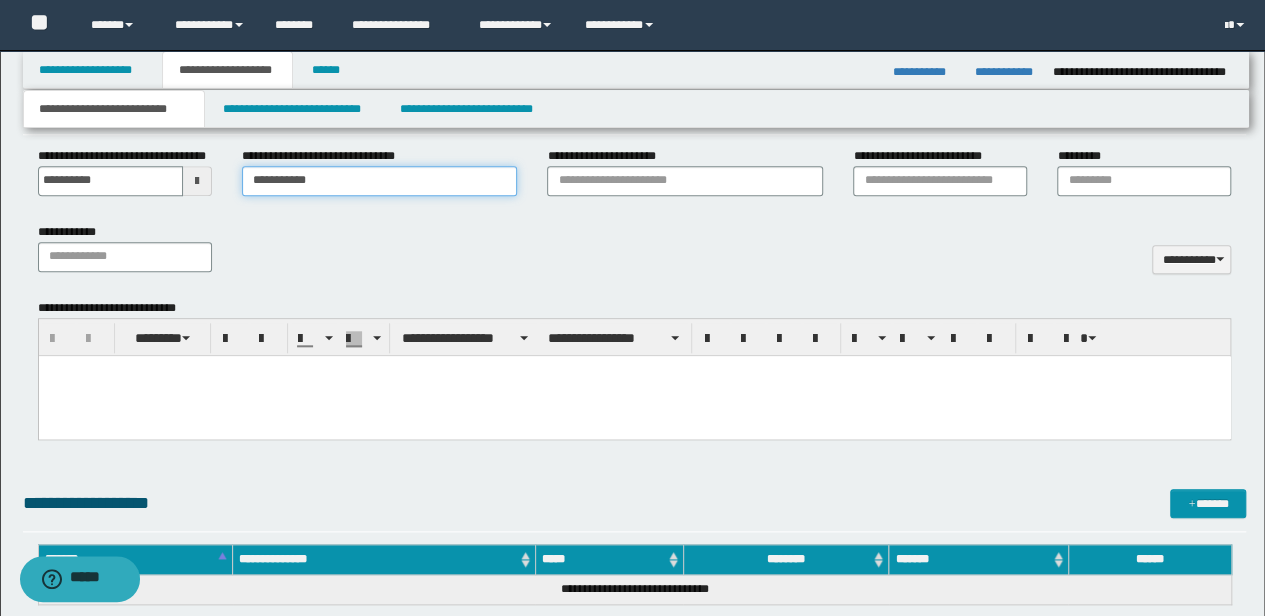type on "**********" 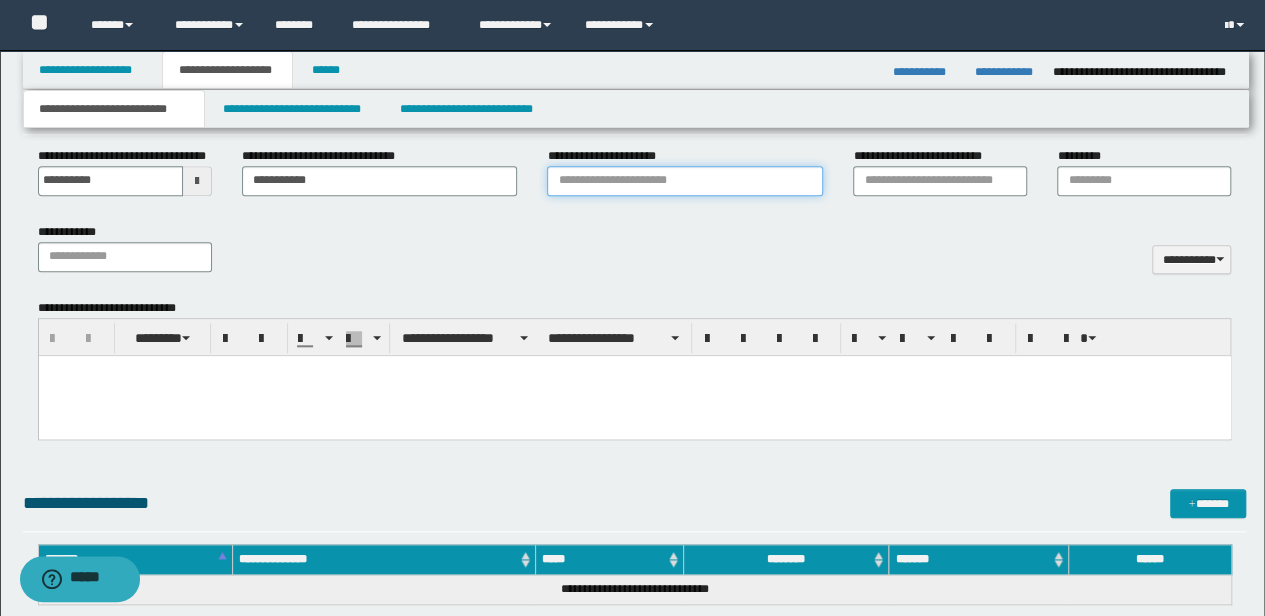 click on "**********" at bounding box center (685, 181) 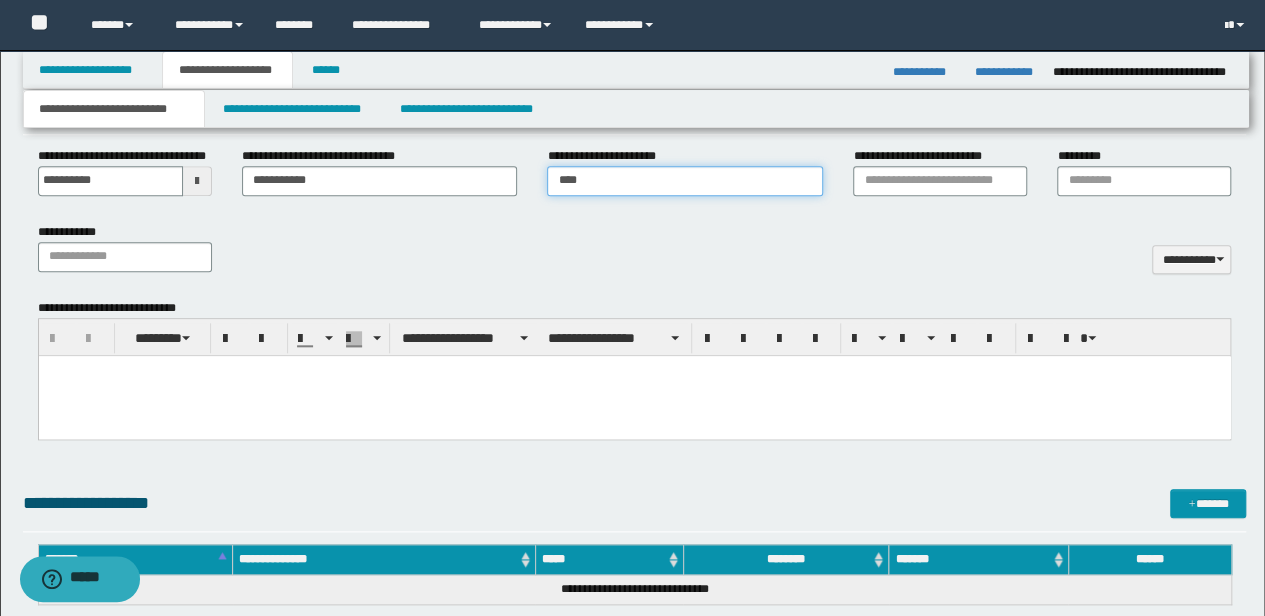 type on "*********" 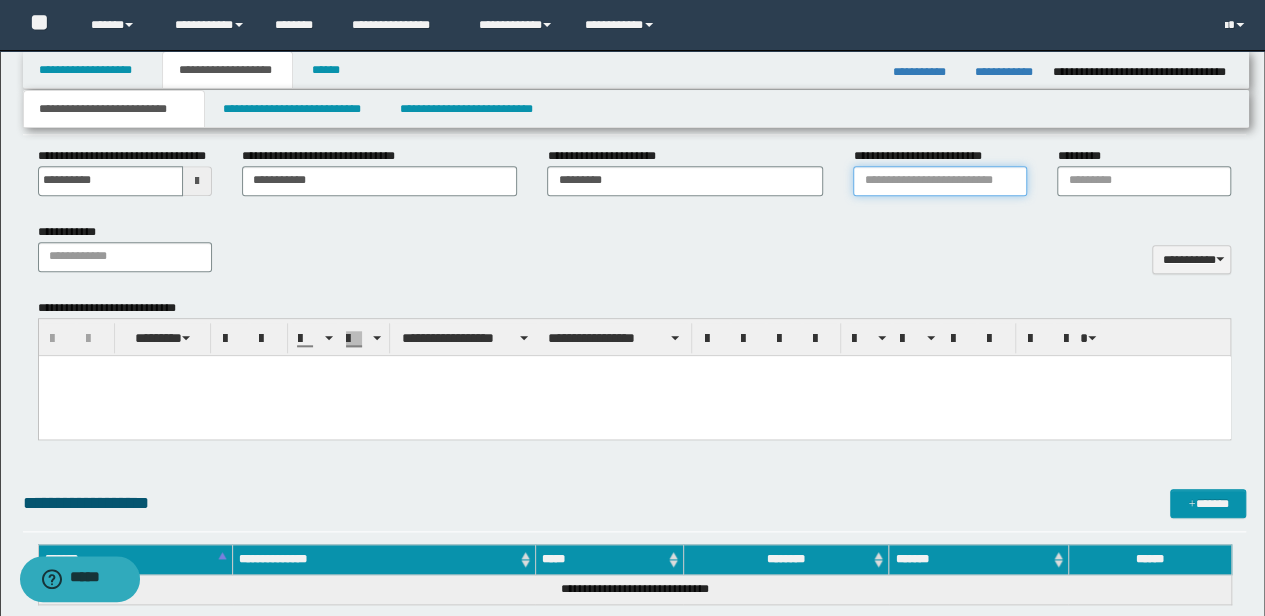 drag, startPoint x: 911, startPoint y: 186, endPoint x: 907, endPoint y: 174, distance: 12.649111 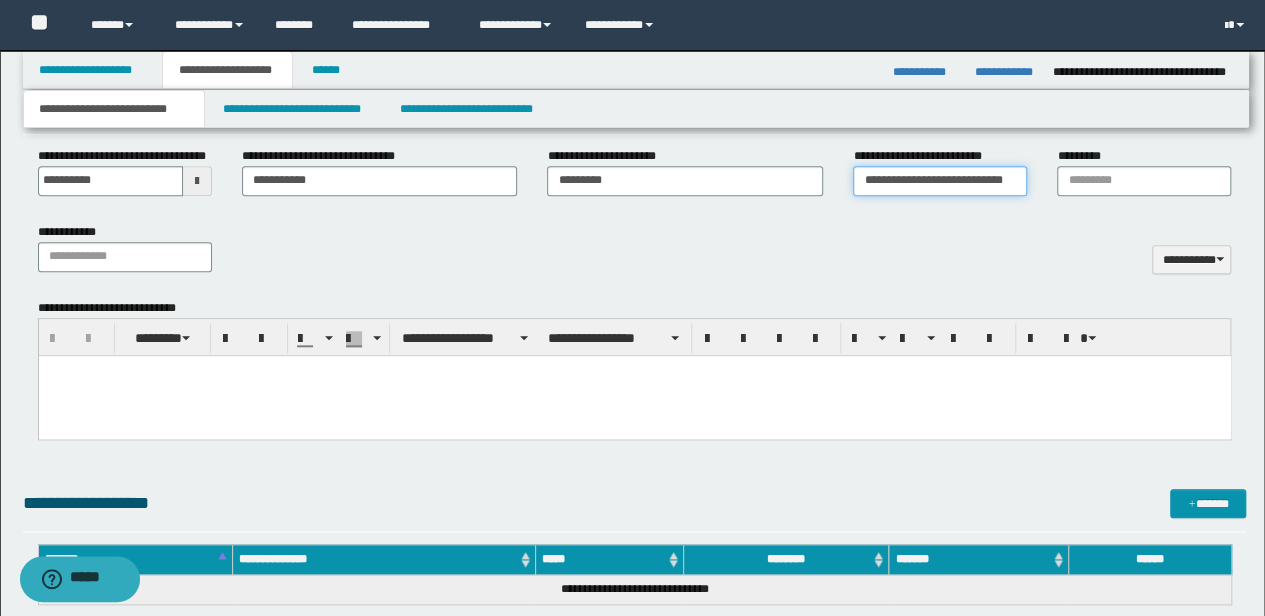 scroll, scrollTop: 0, scrollLeft: 11, axis: horizontal 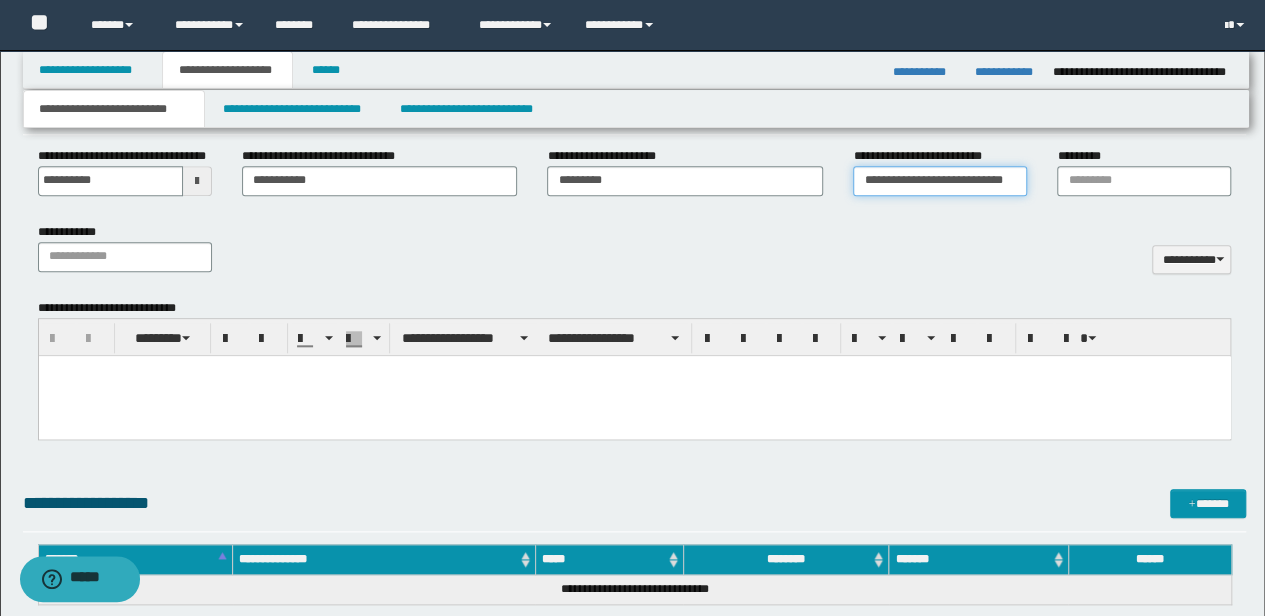 type on "**********" 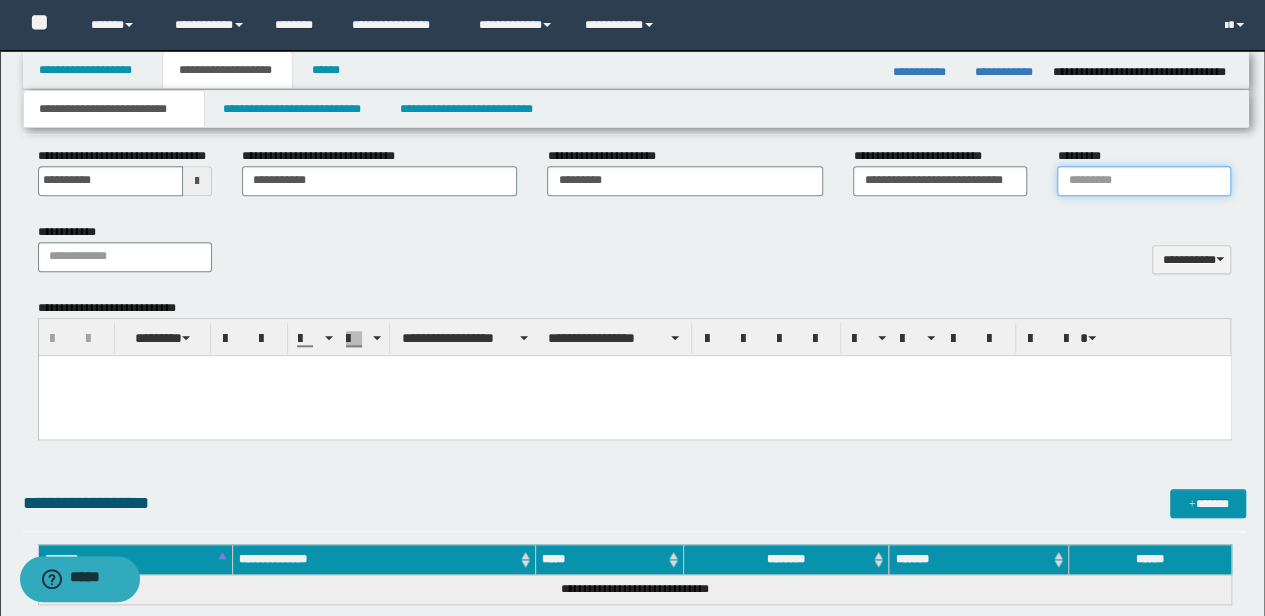 click on "*********" at bounding box center [1144, 181] 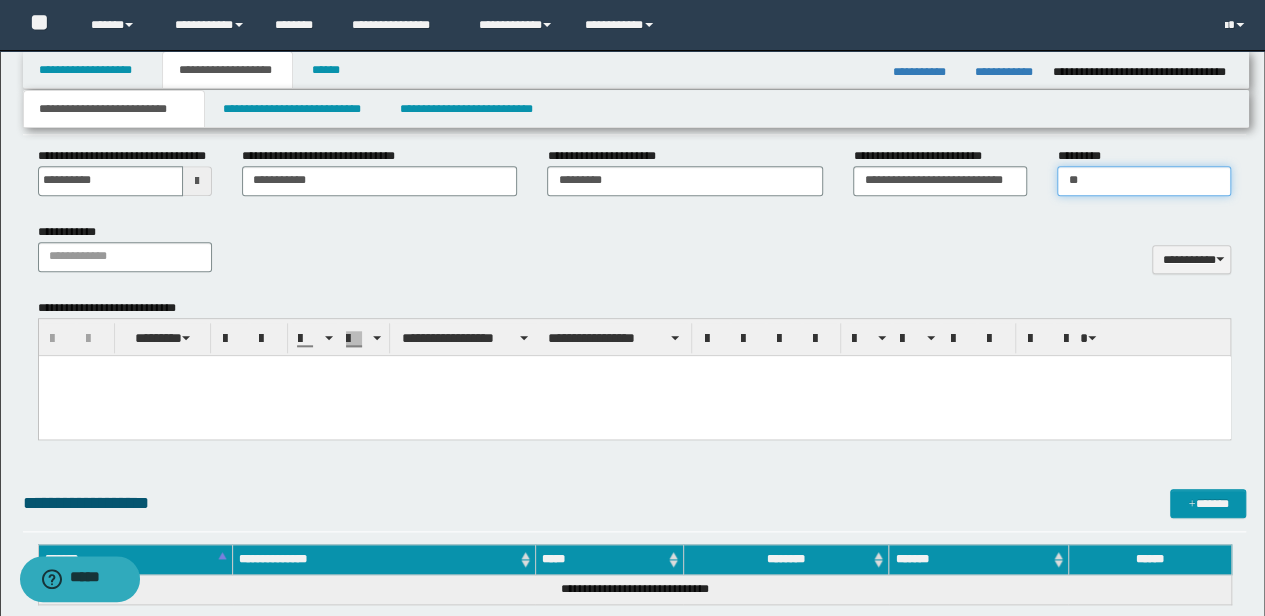 type on "**********" 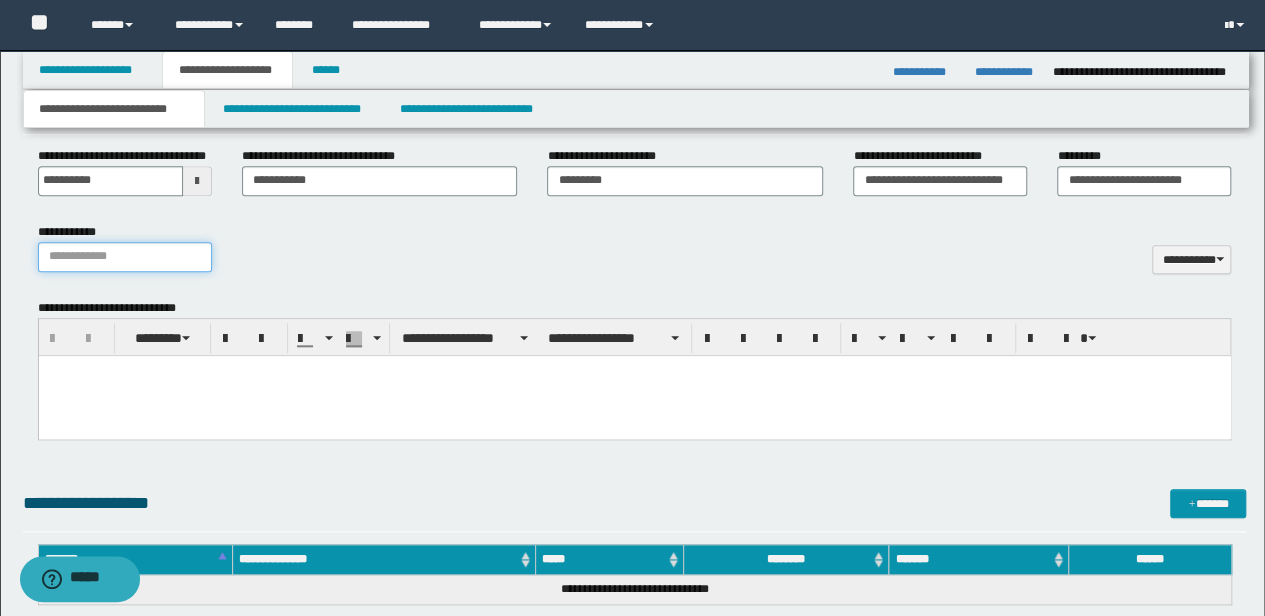 click on "**********" at bounding box center (125, 257) 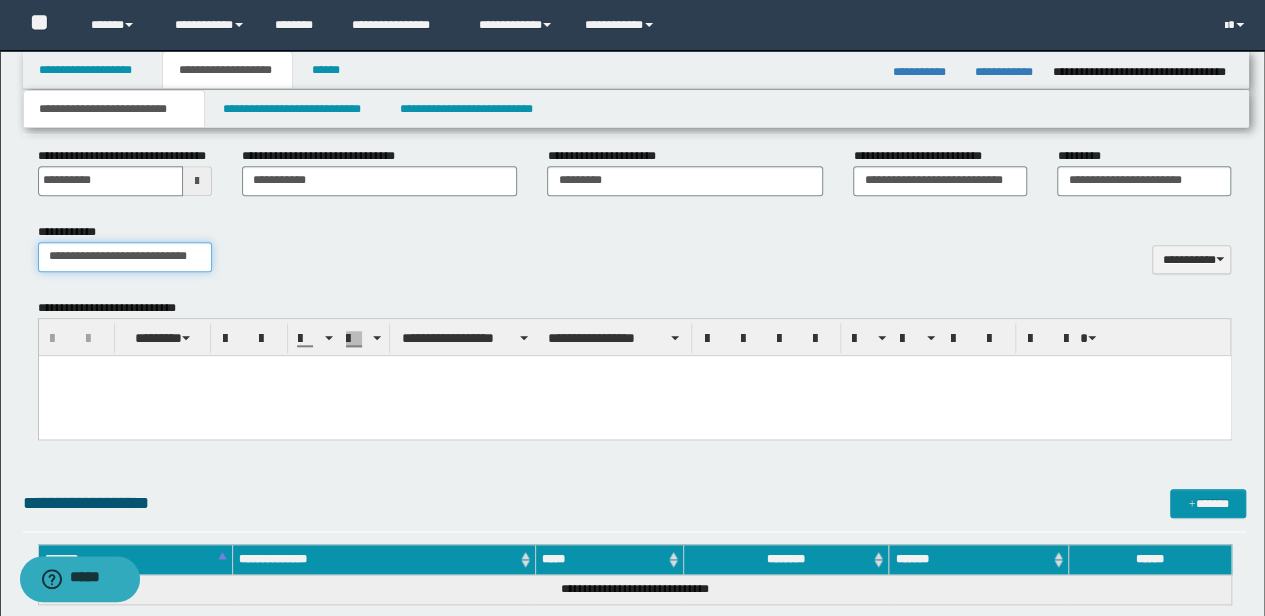 scroll, scrollTop: 0, scrollLeft: 12, axis: horizontal 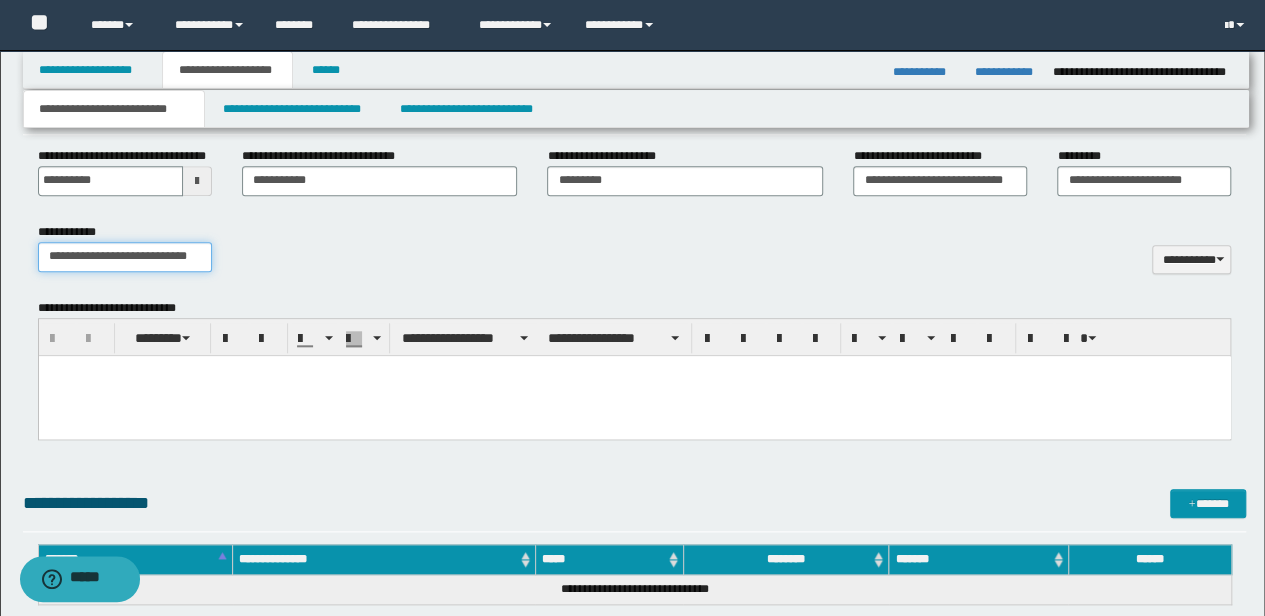 type on "**********" 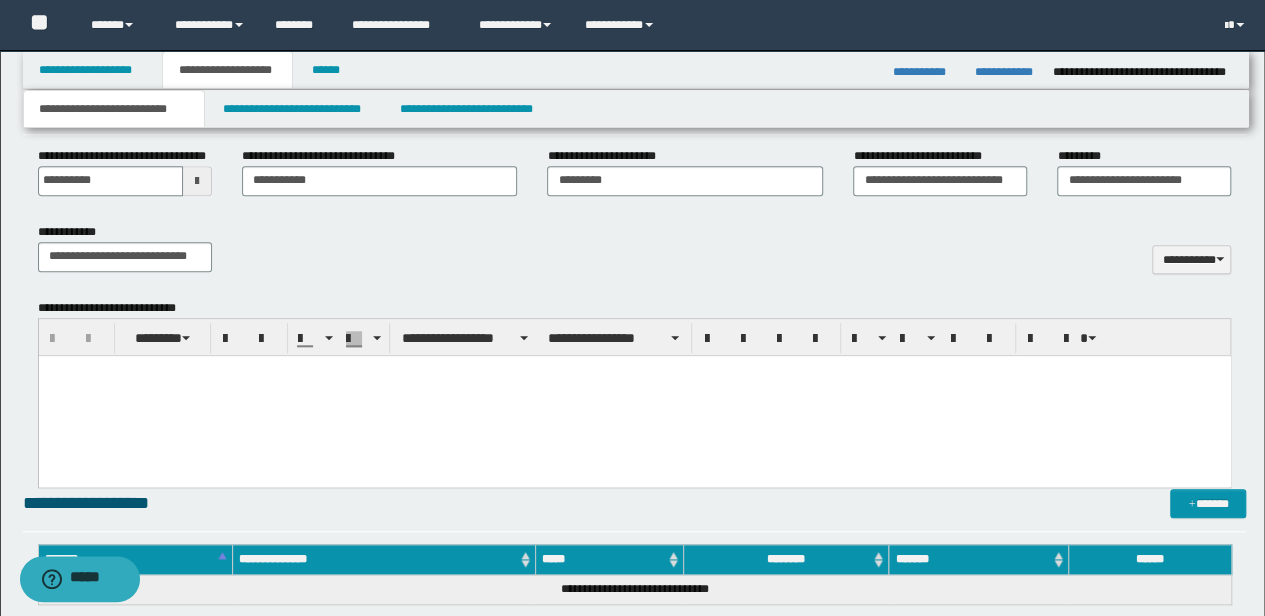 click at bounding box center (634, 395) 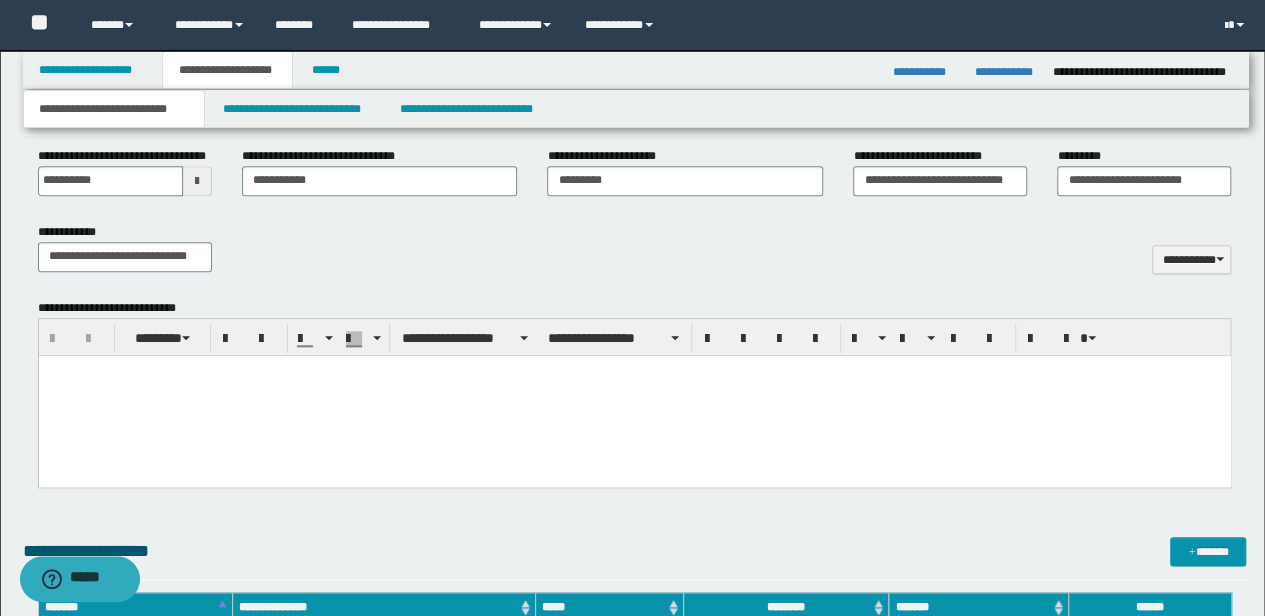 click at bounding box center (634, 395) 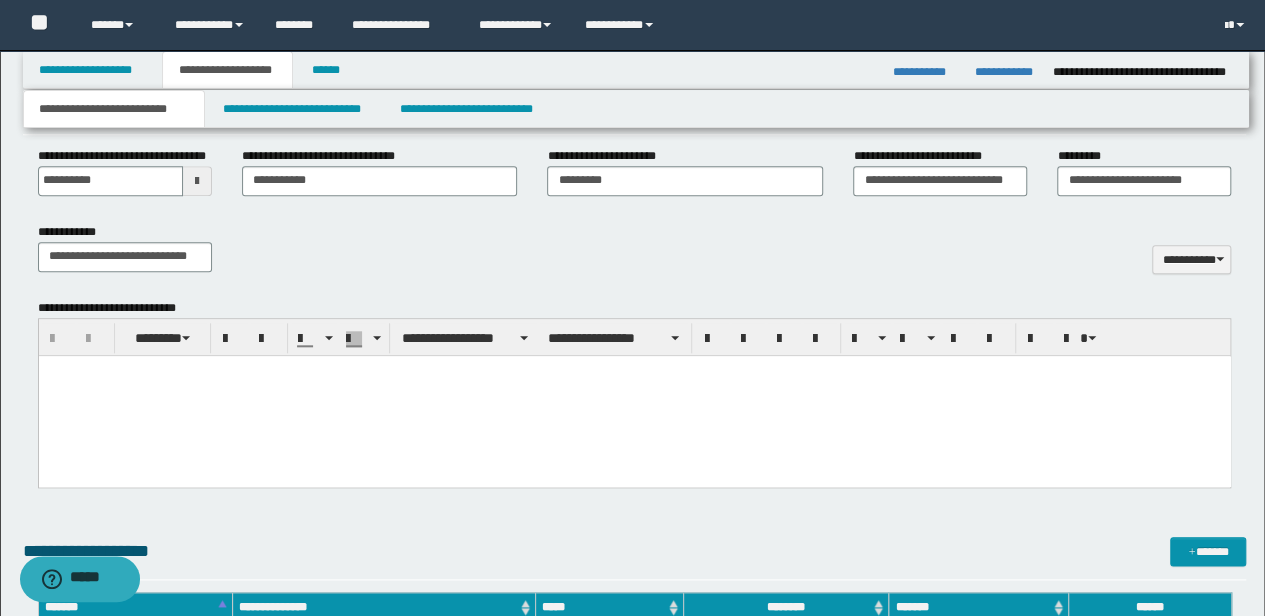 paste 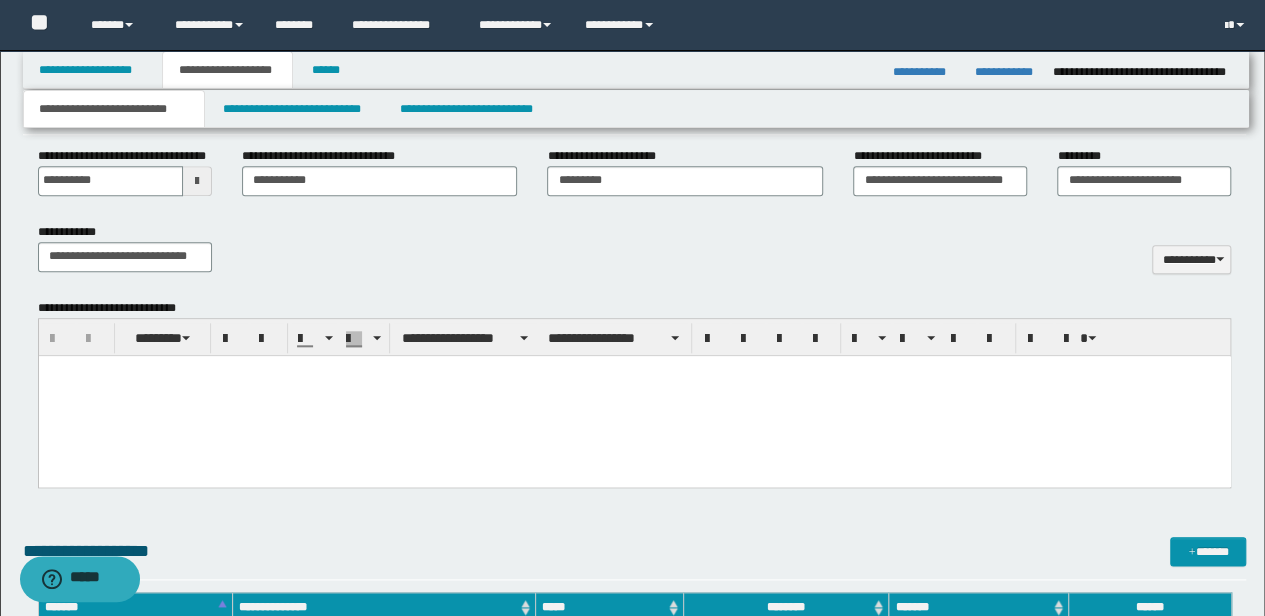 type 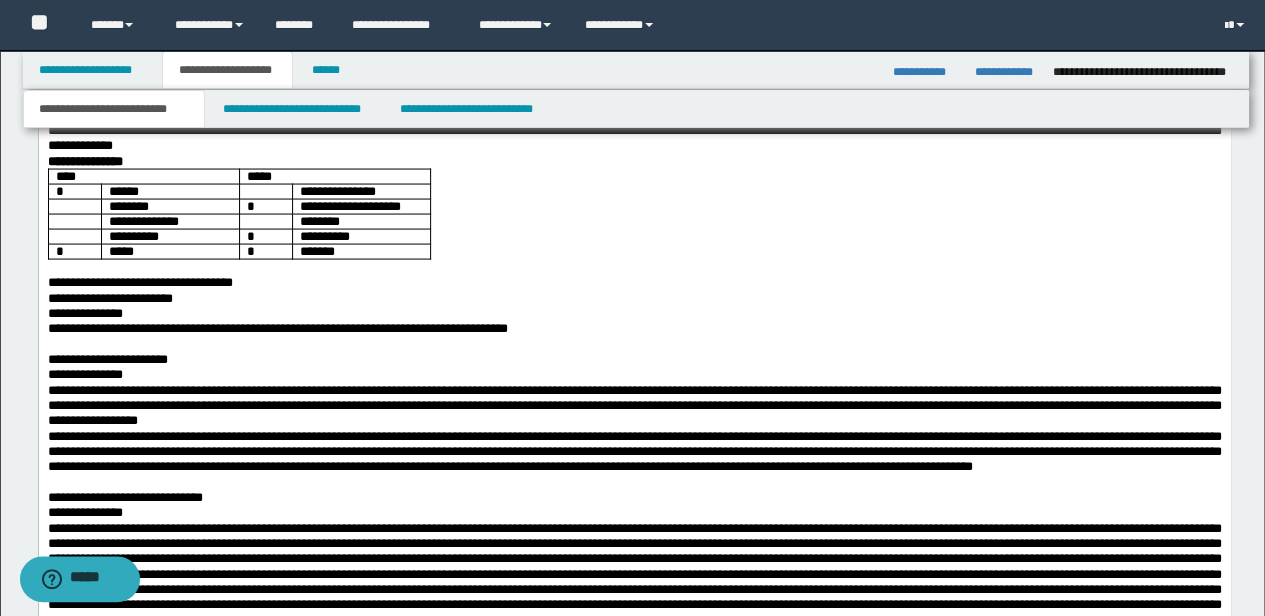 scroll, scrollTop: 1933, scrollLeft: 0, axis: vertical 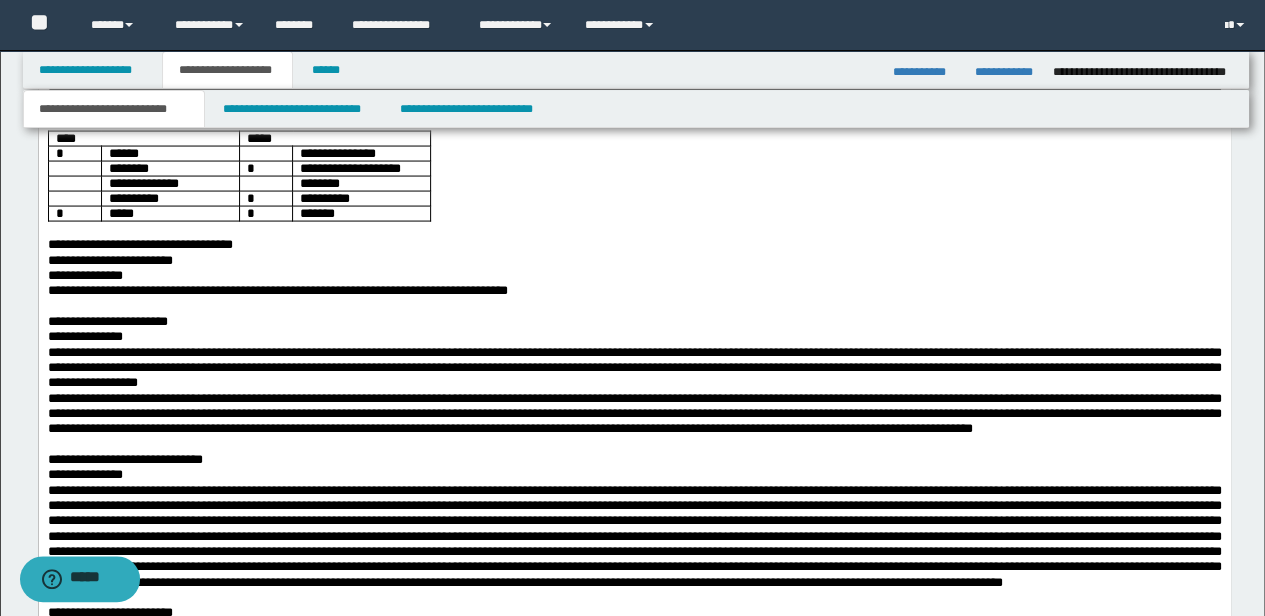 click on "**********" at bounding box center (634, 61) 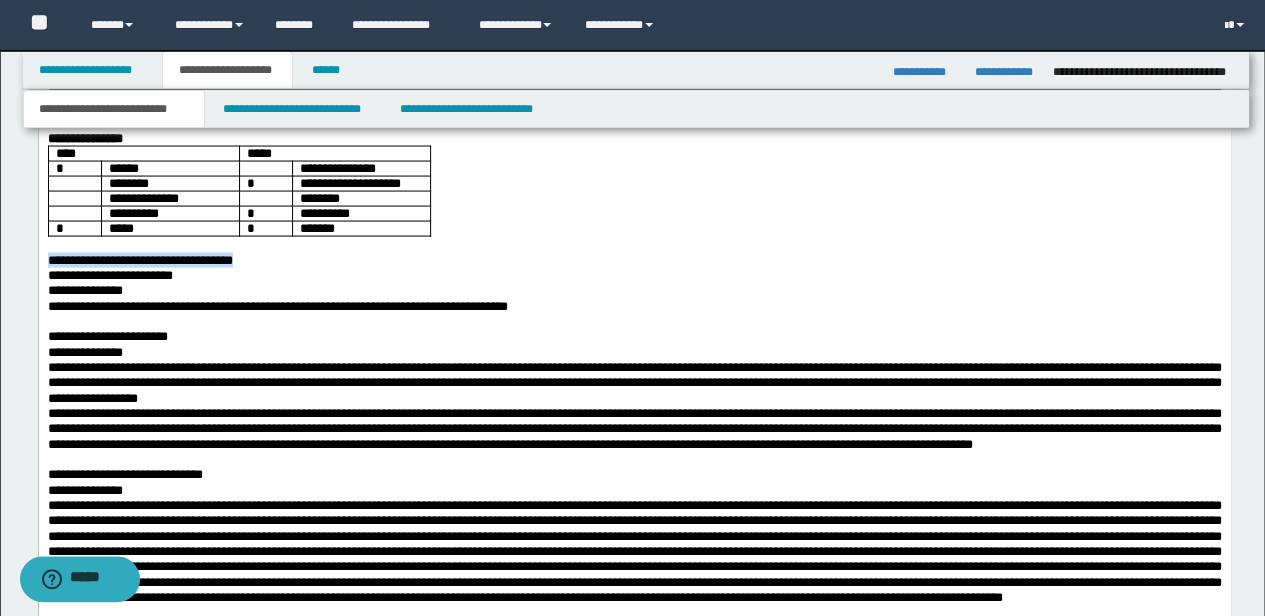 drag, startPoint x: 376, startPoint y: 398, endPoint x: 65, endPoint y: -315, distance: 777.8753 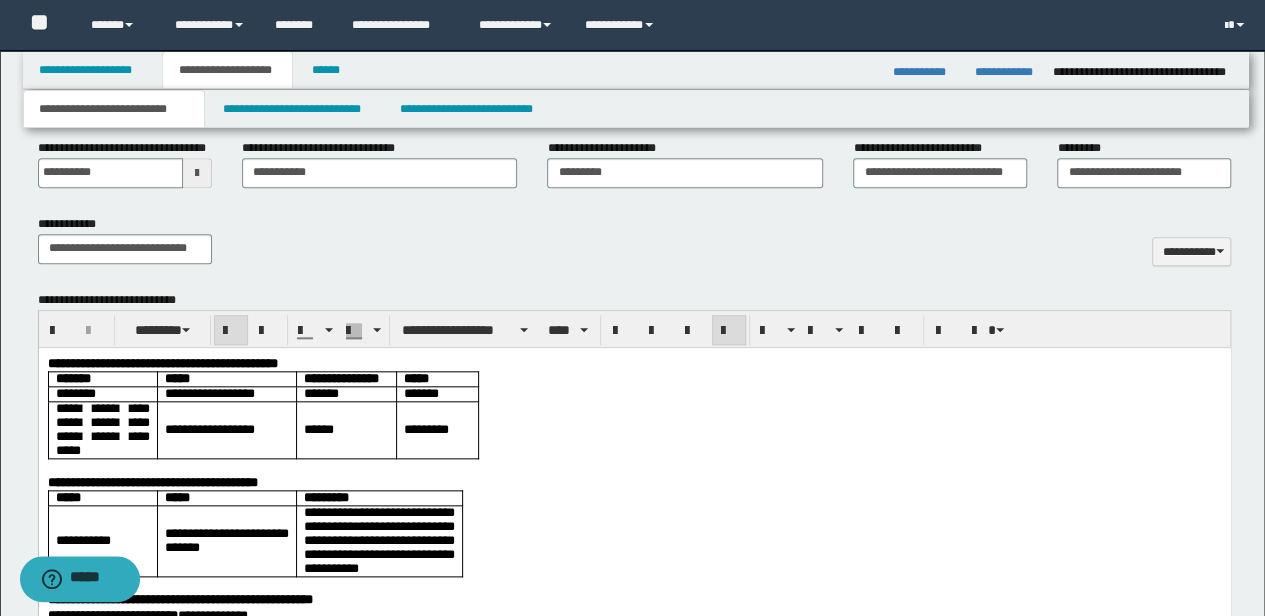 scroll, scrollTop: 1000, scrollLeft: 0, axis: vertical 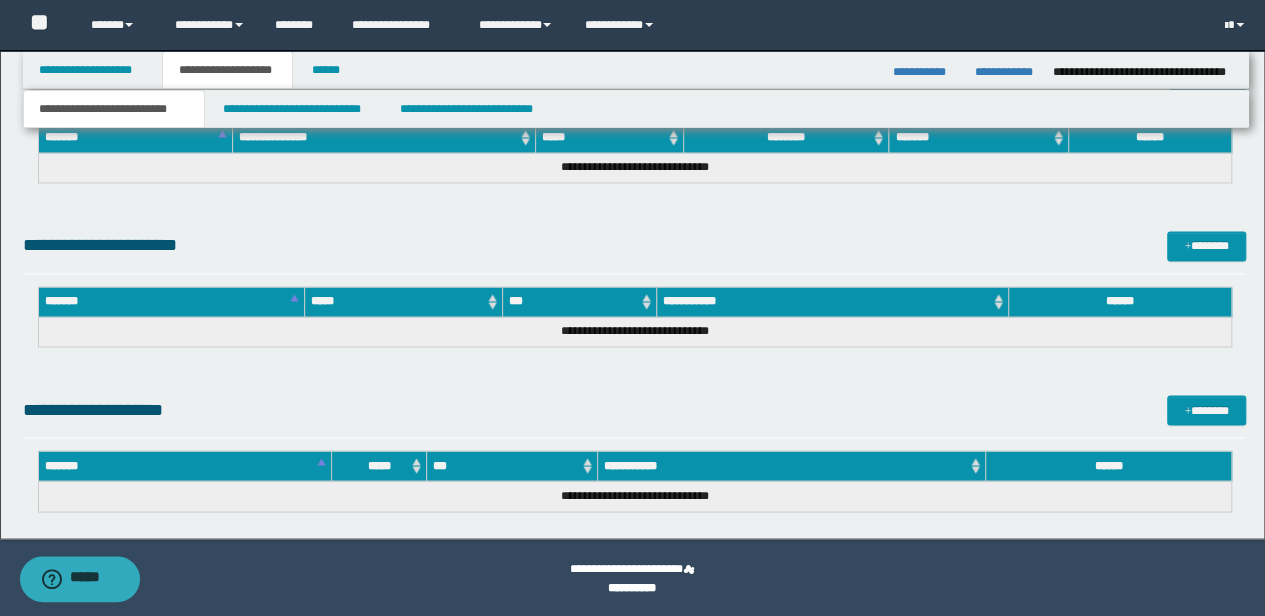 drag, startPoint x: 47, startPoint y: -4099, endPoint x: 694, endPoint y: 637, distance: 4779.99 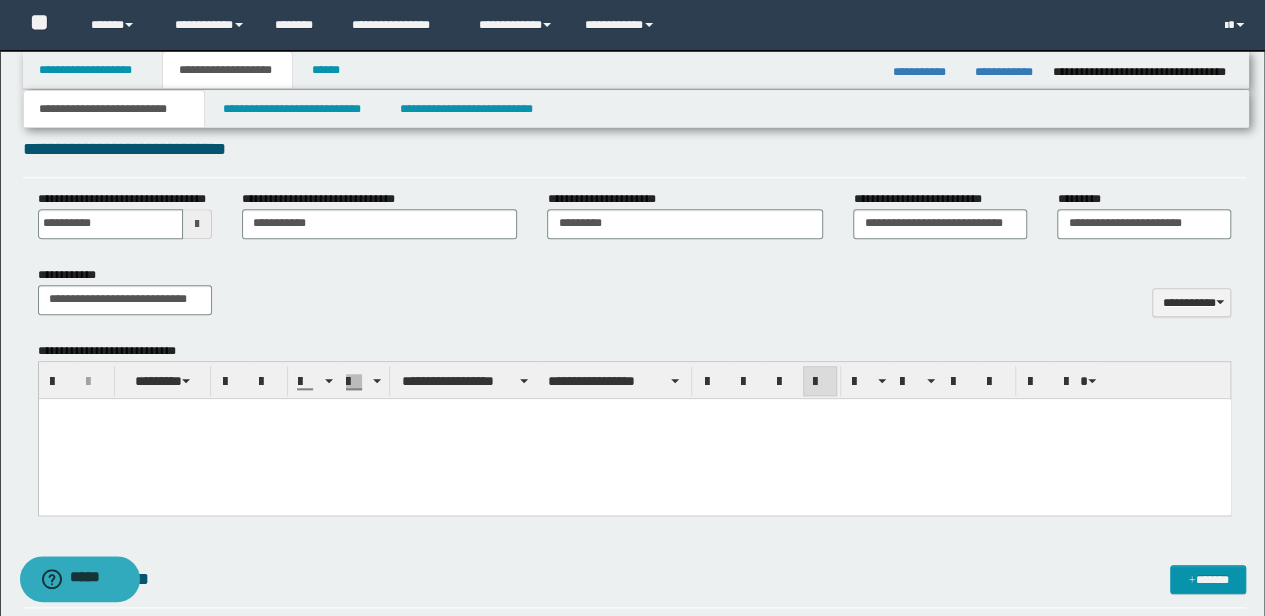 scroll, scrollTop: 1000, scrollLeft: 0, axis: vertical 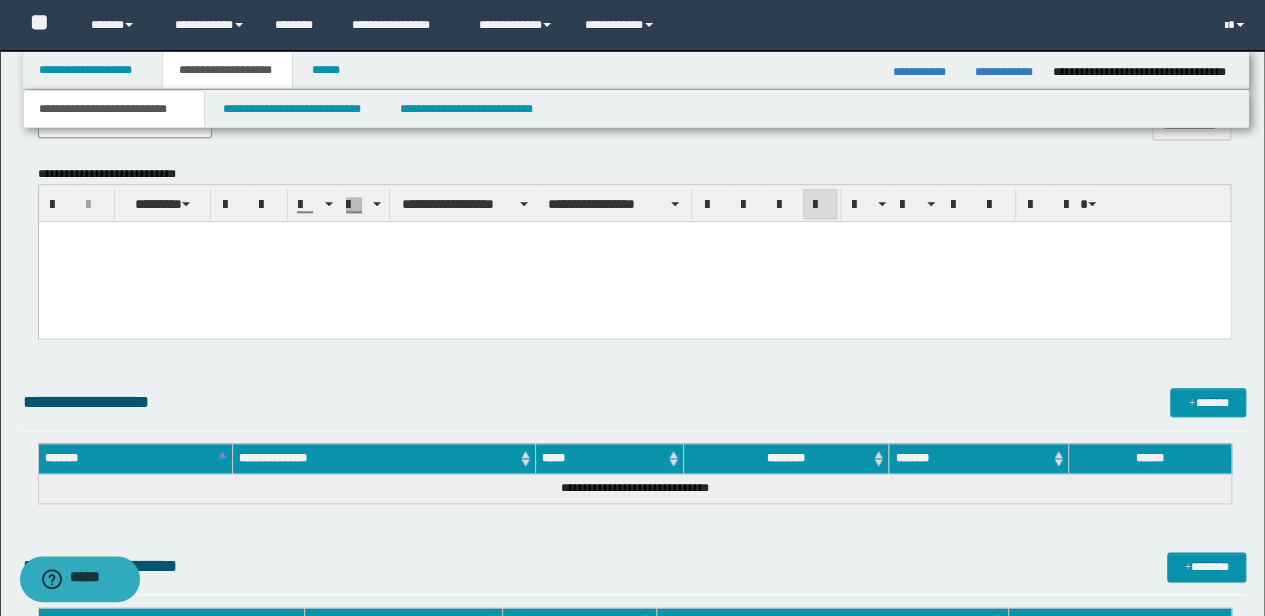 click at bounding box center [634, 254] 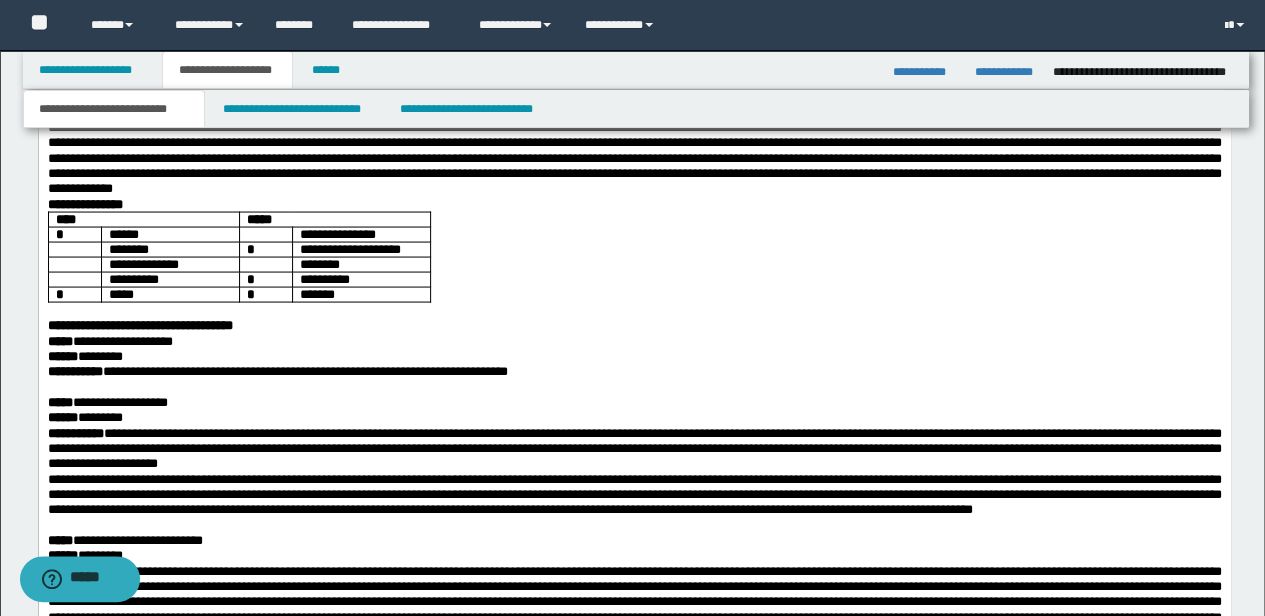 scroll, scrollTop: 1733, scrollLeft: 0, axis: vertical 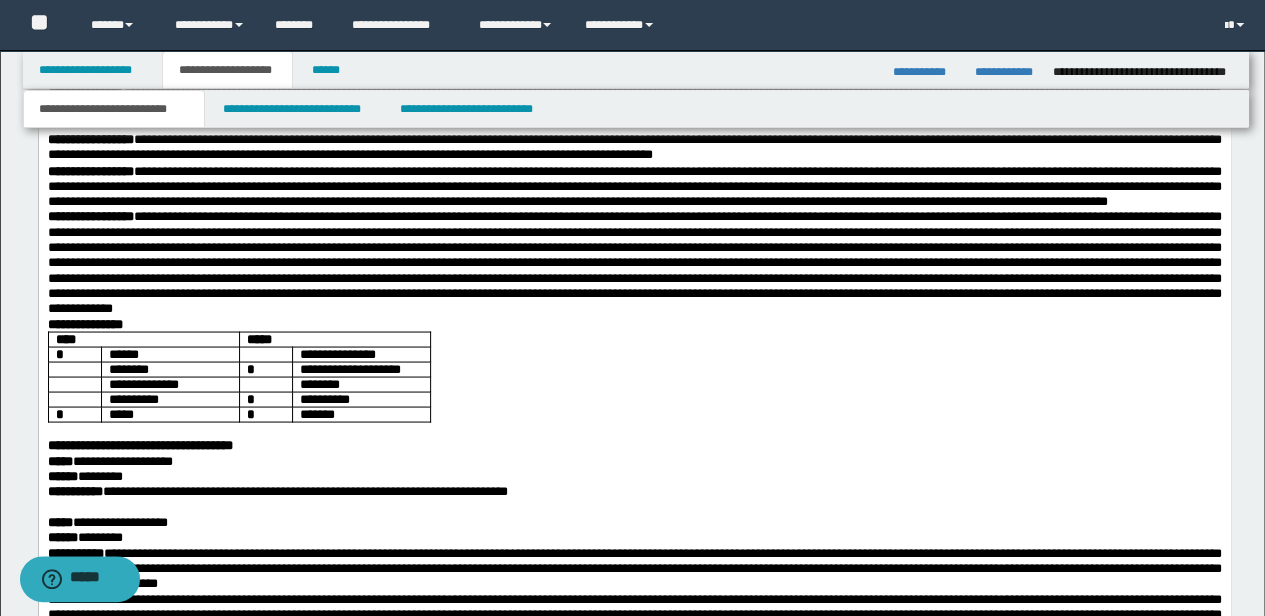 click on "**********" at bounding box center [634, 261] 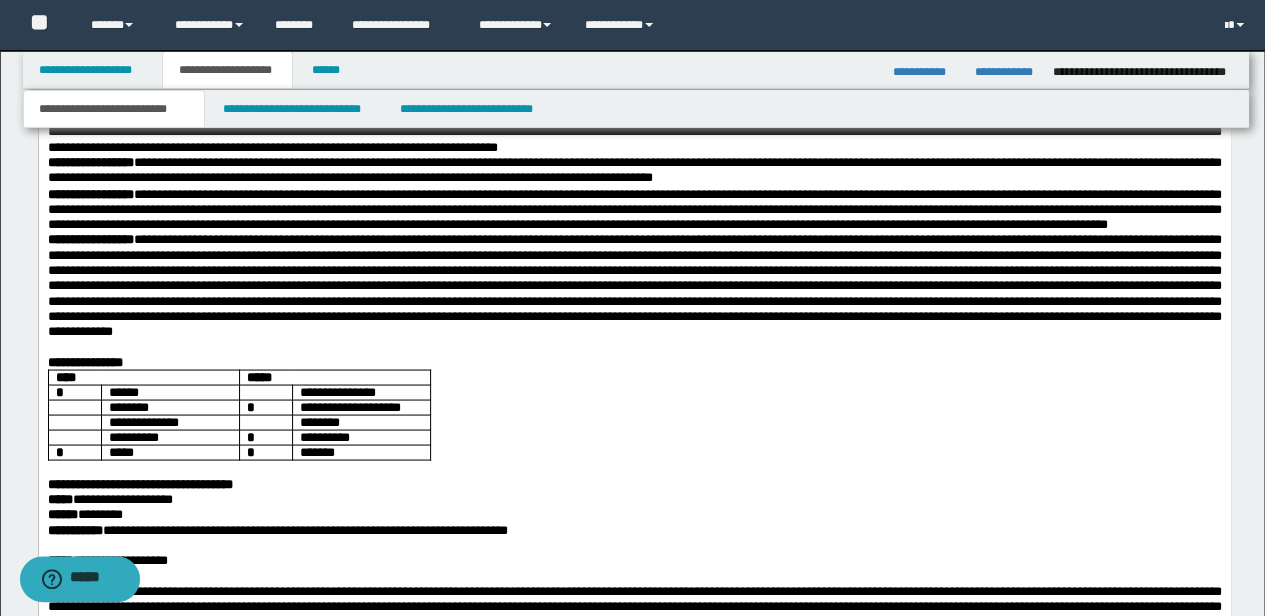 scroll, scrollTop: 1733, scrollLeft: 0, axis: vertical 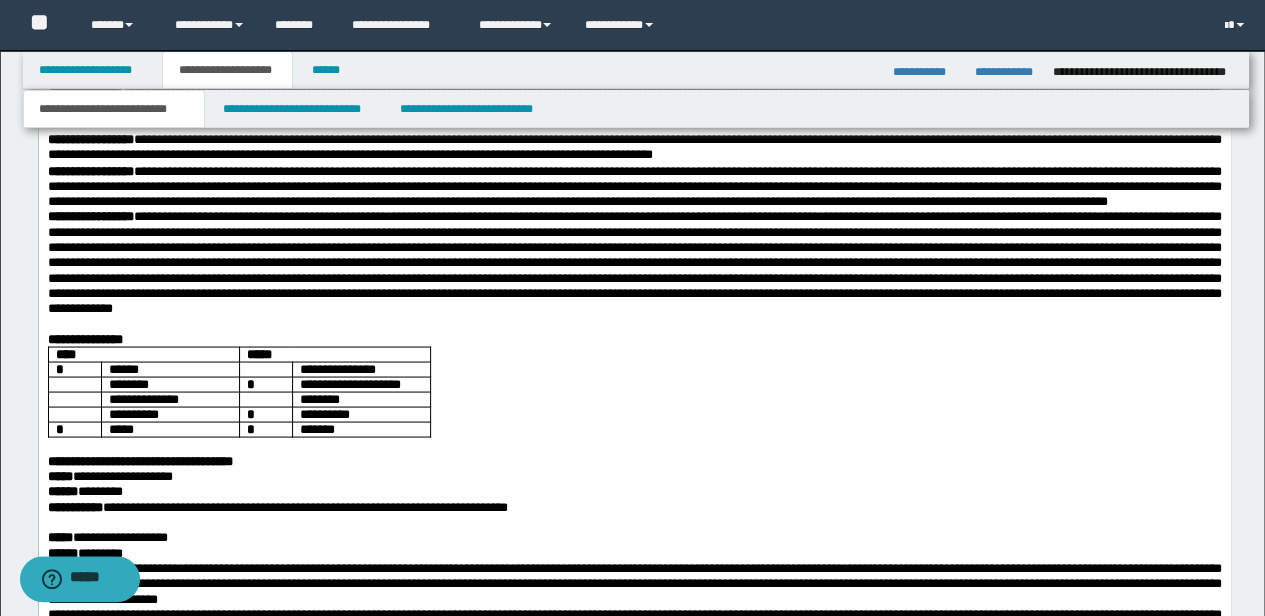 drag, startPoint x: 661, startPoint y: 446, endPoint x: 674, endPoint y: 453, distance: 14.764823 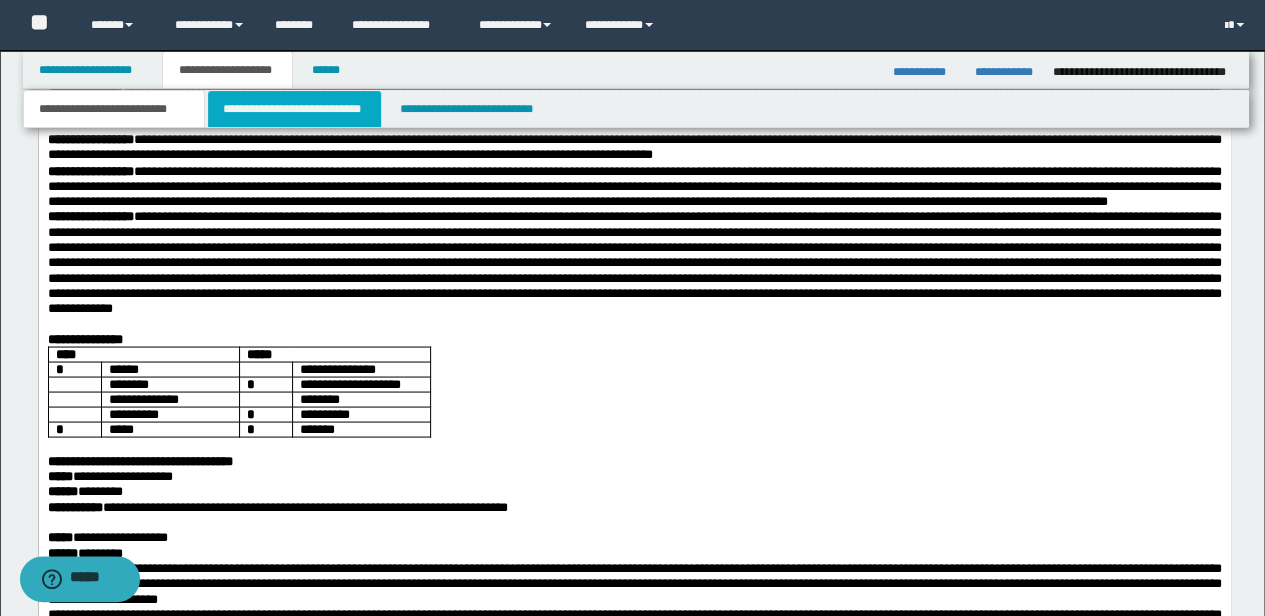 click on "**********" at bounding box center [294, 109] 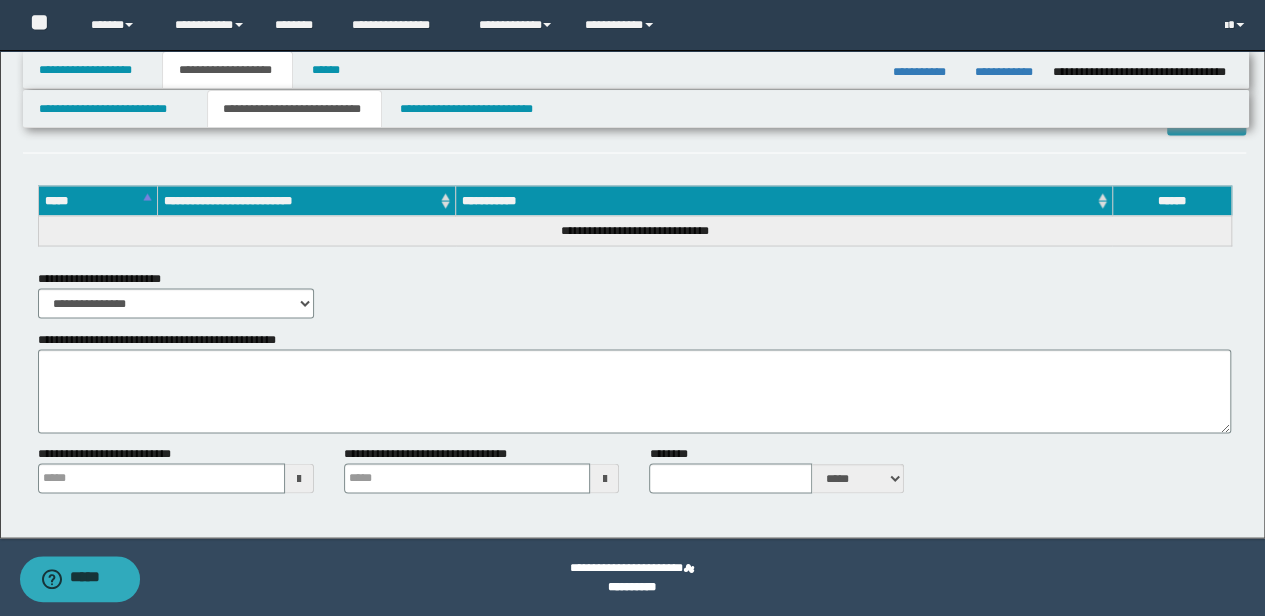 click on "**********" at bounding box center [635, -520] 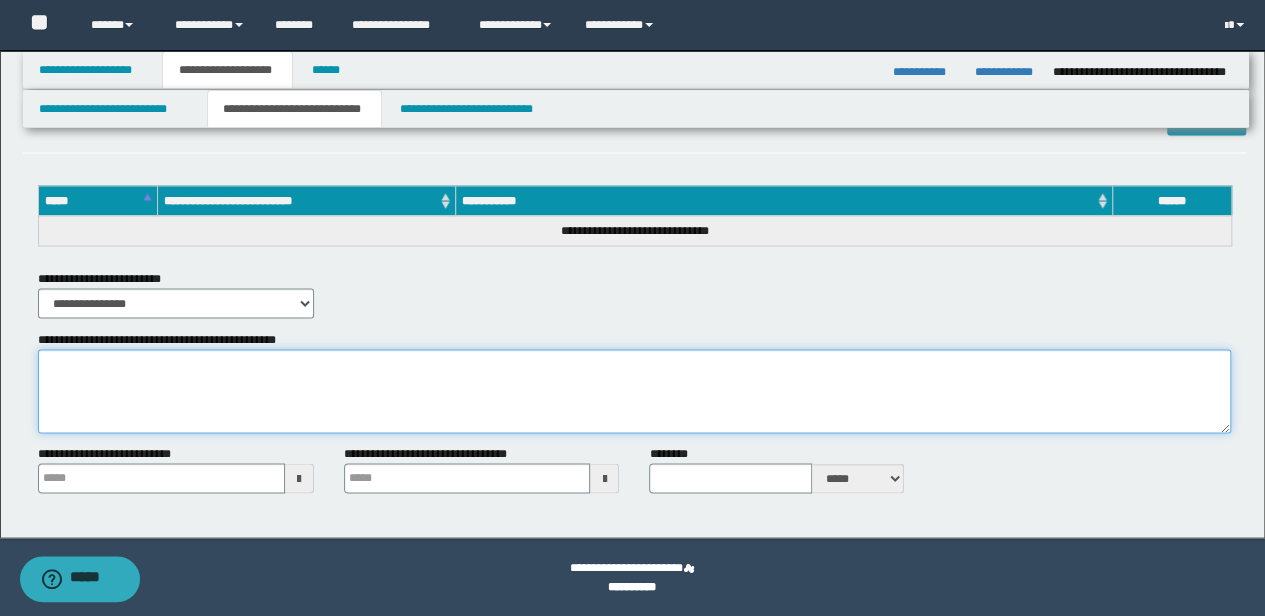 click on "**********" at bounding box center [635, 391] 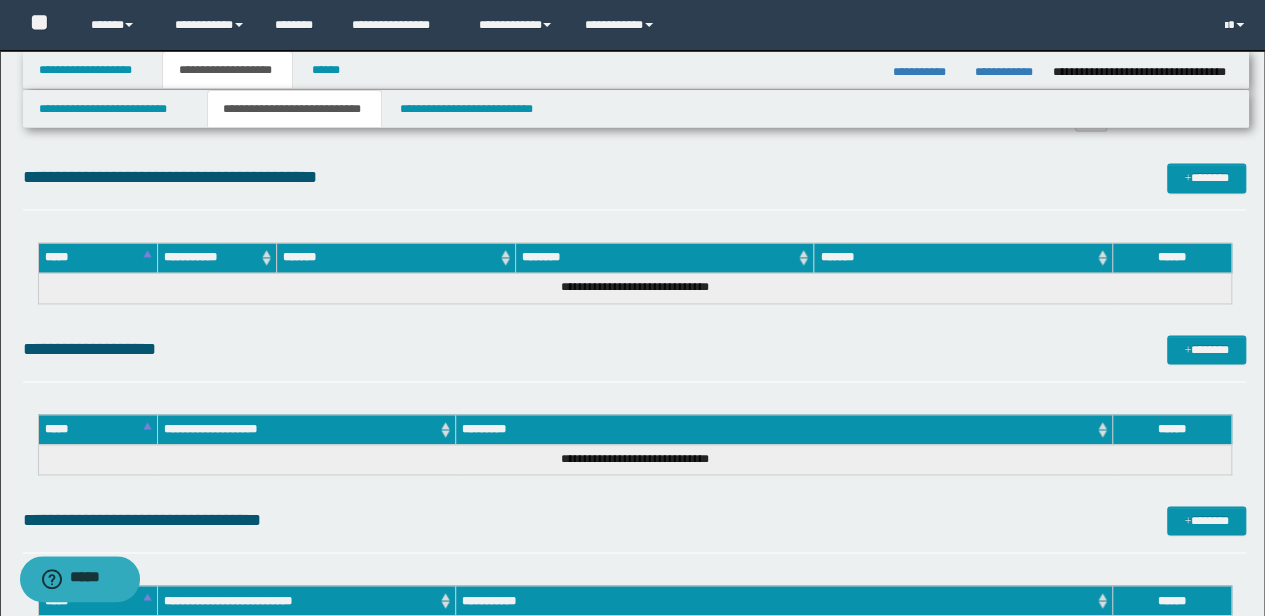 scroll, scrollTop: 1106, scrollLeft: 0, axis: vertical 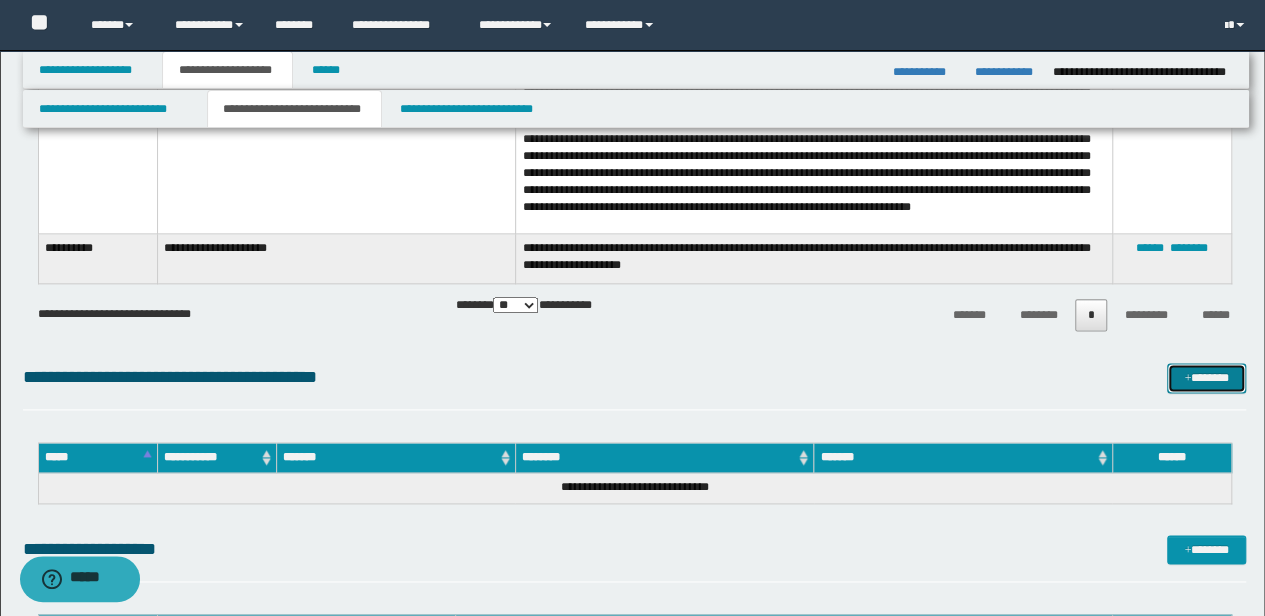 click on "*******" at bounding box center [1206, 377] 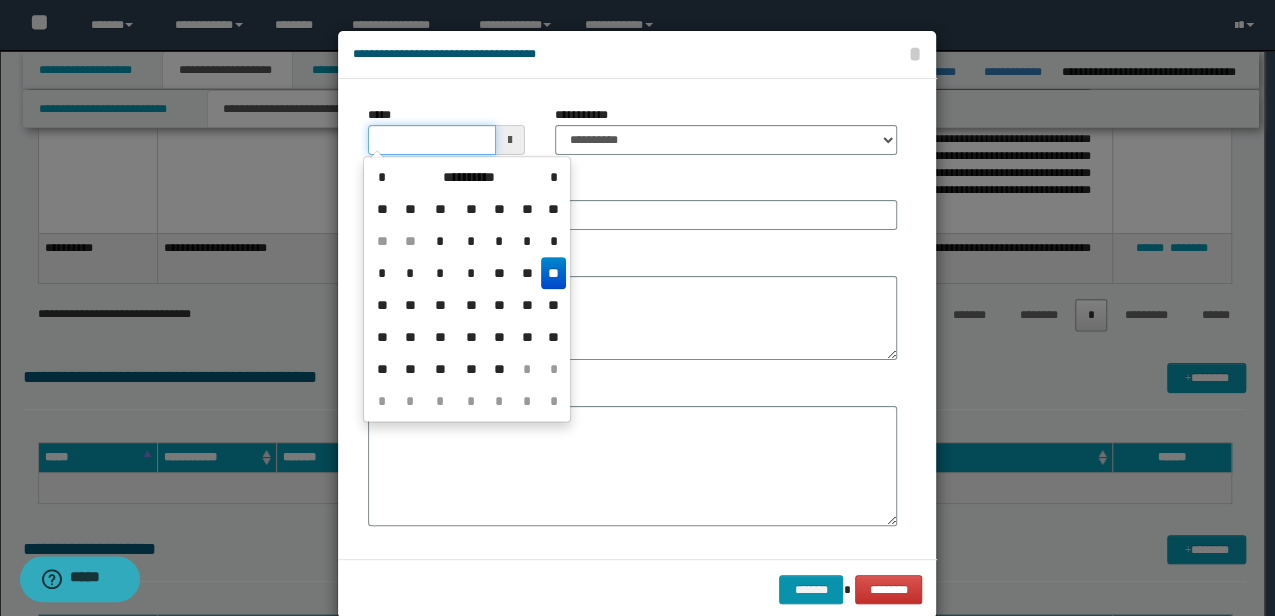 click on "*****" at bounding box center [431, 140] 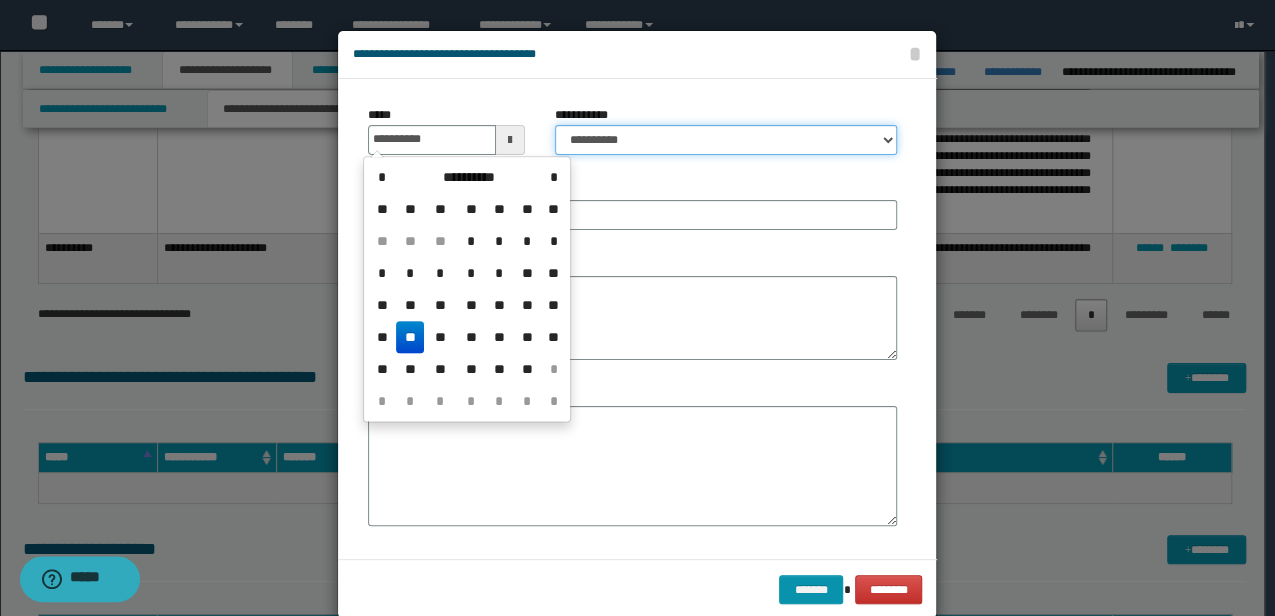 type on "**********" 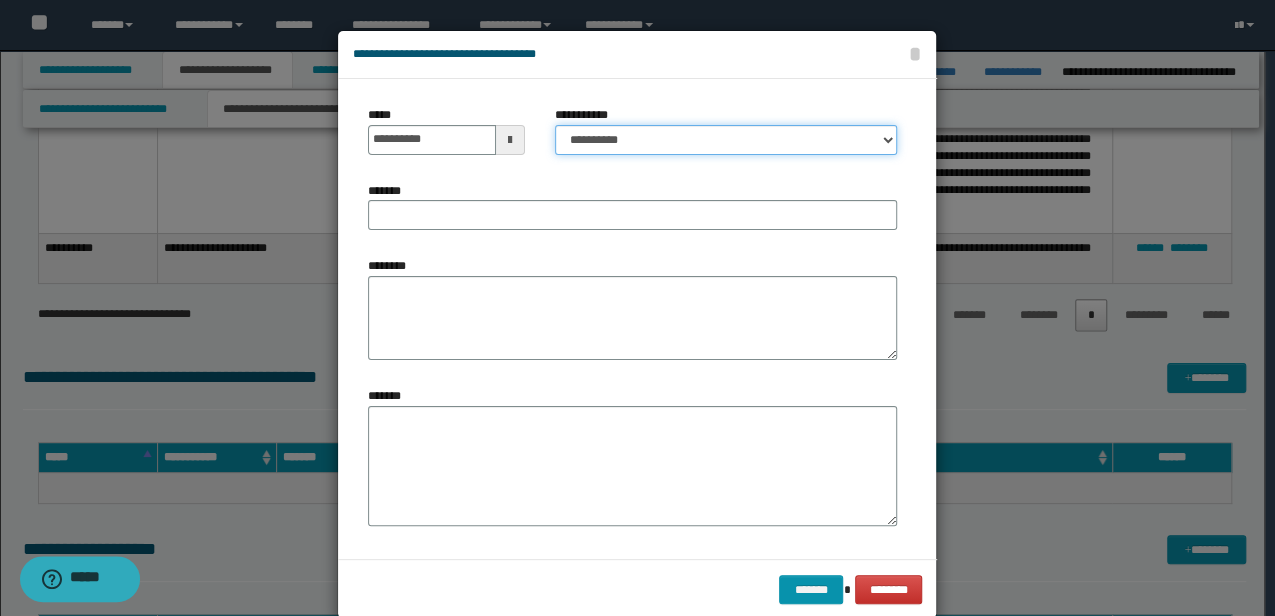 select on "*" 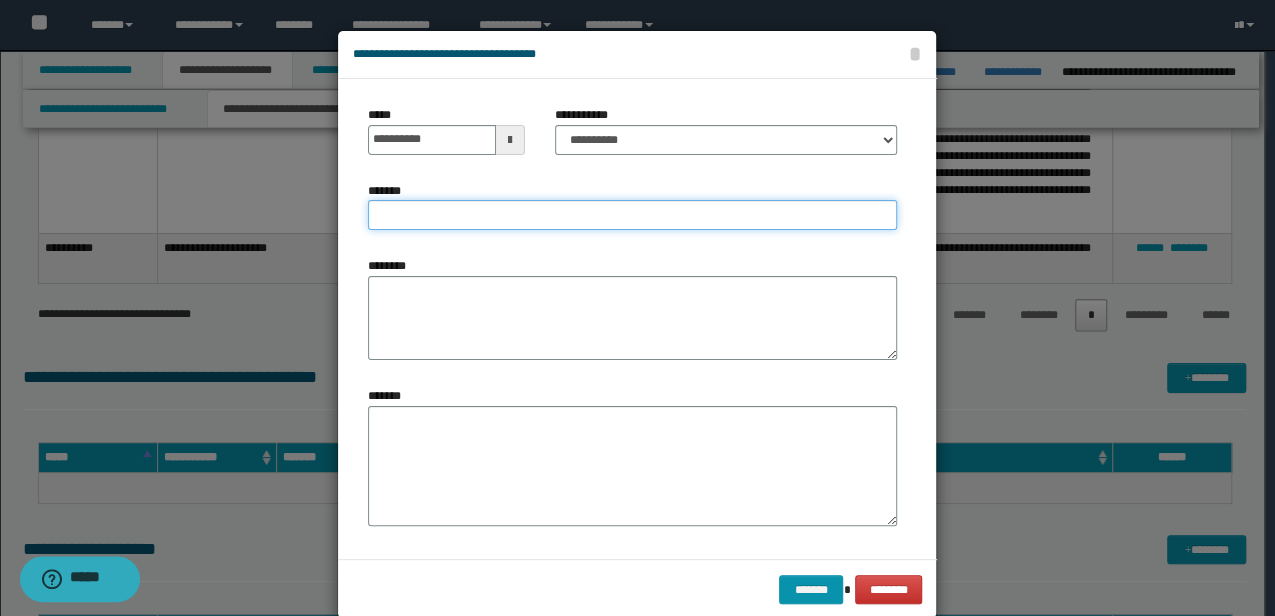 click on "*******" at bounding box center (632, 215) 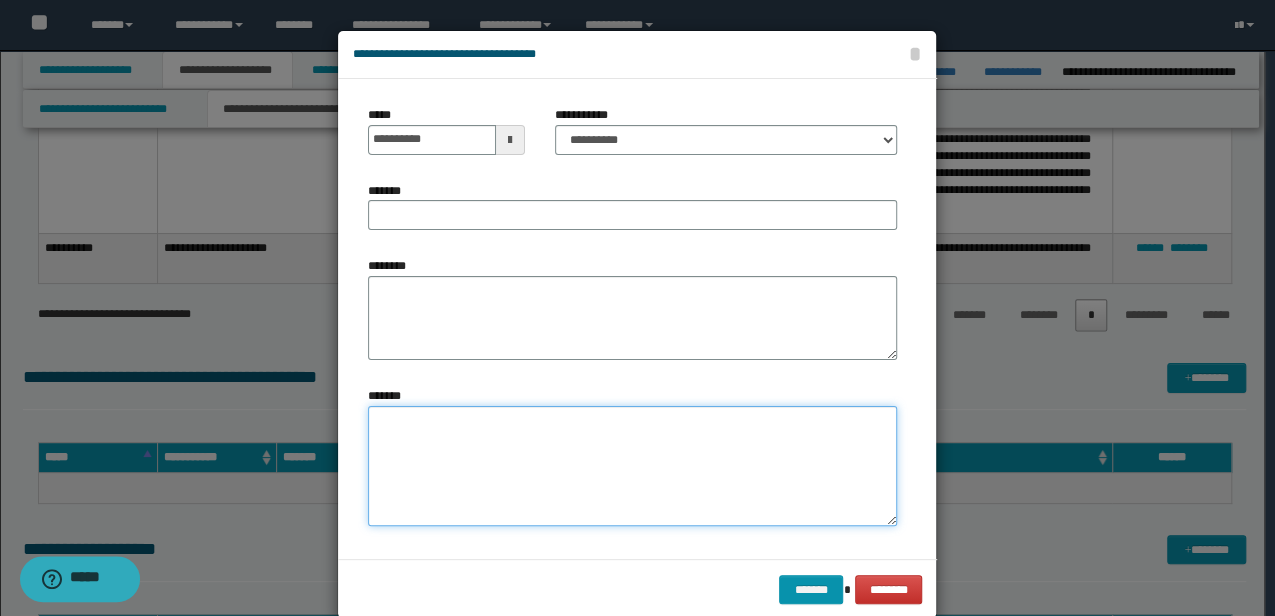 click on "*******" at bounding box center [632, 466] 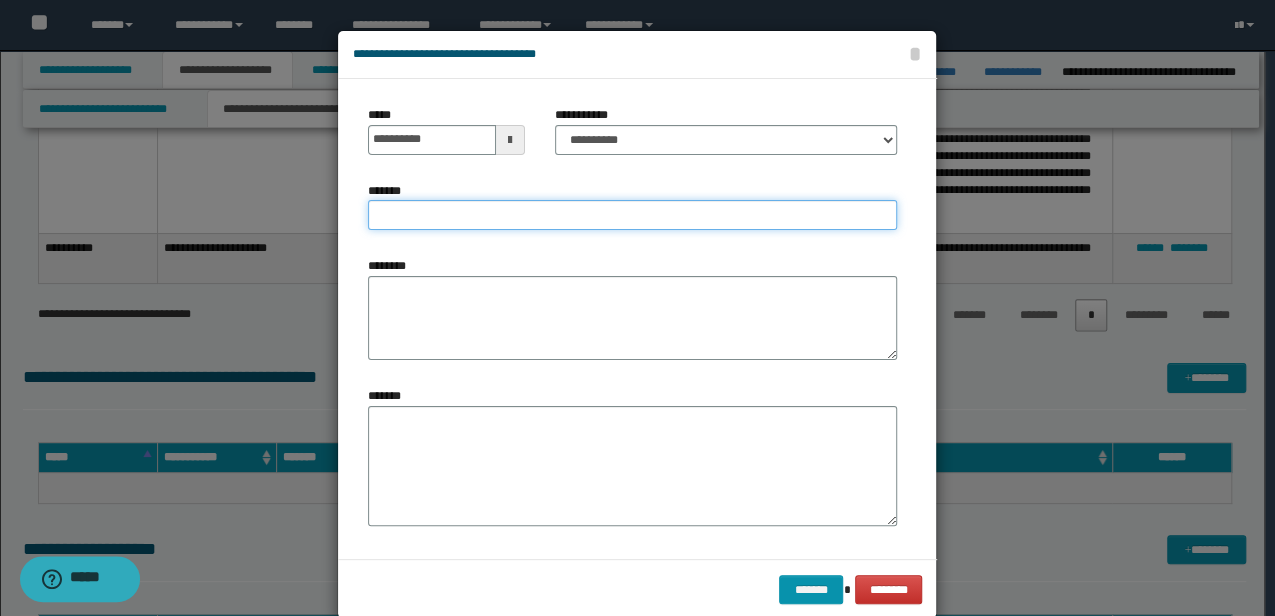 click on "*******" at bounding box center (632, 215) 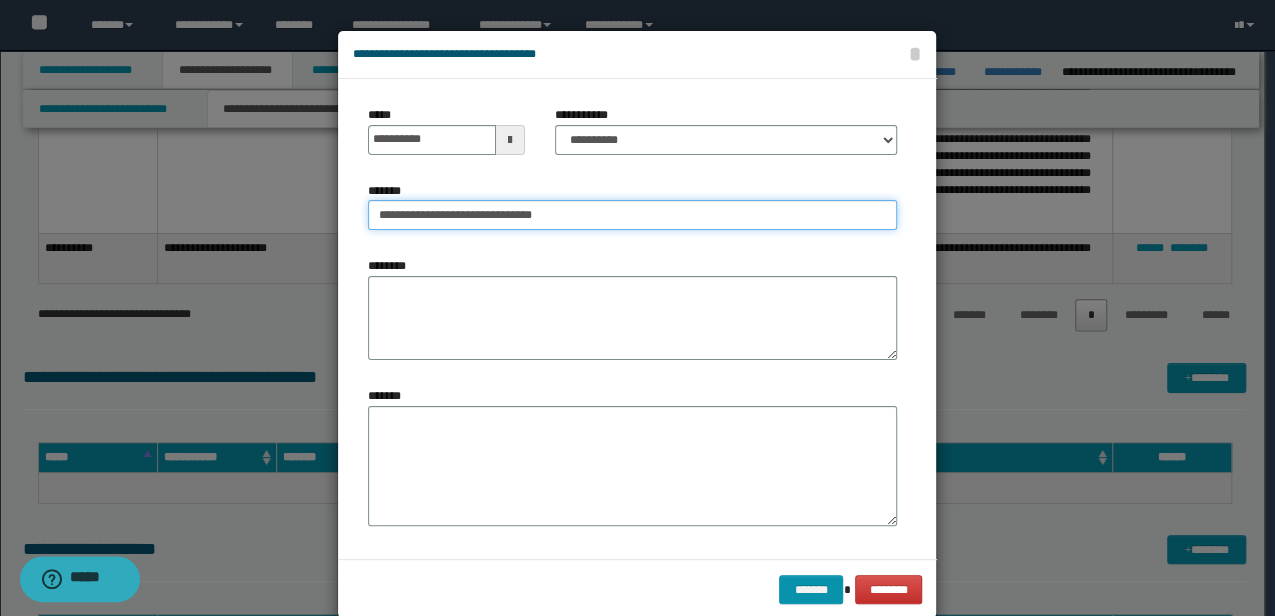 type on "**********" 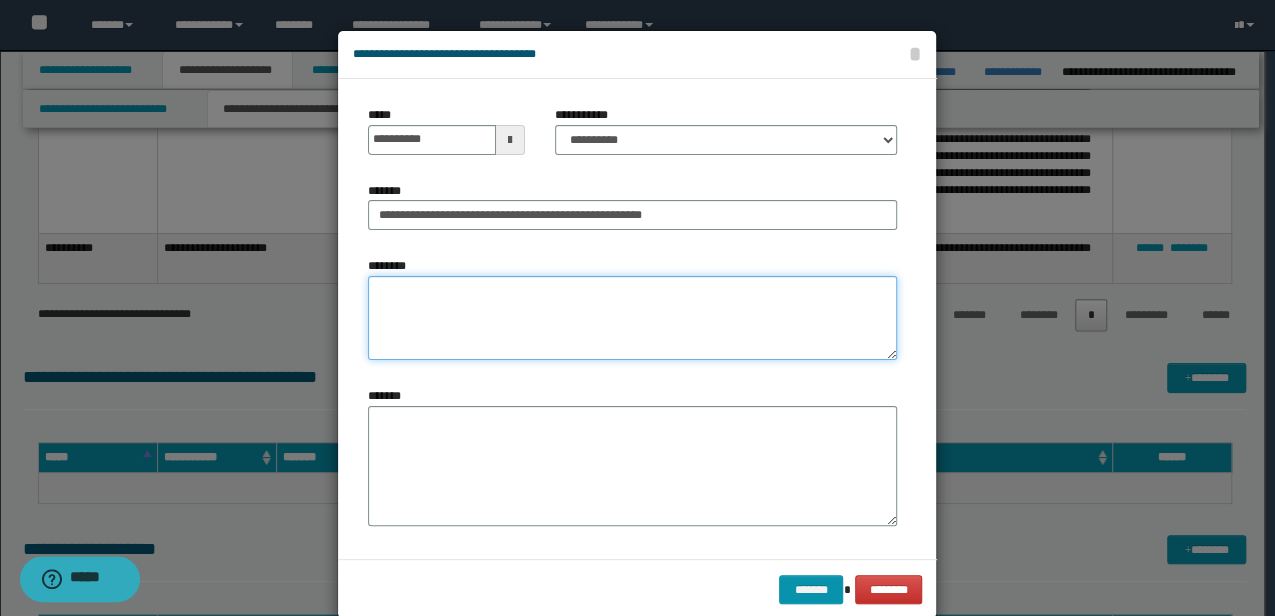 click on "********" at bounding box center [632, 318] 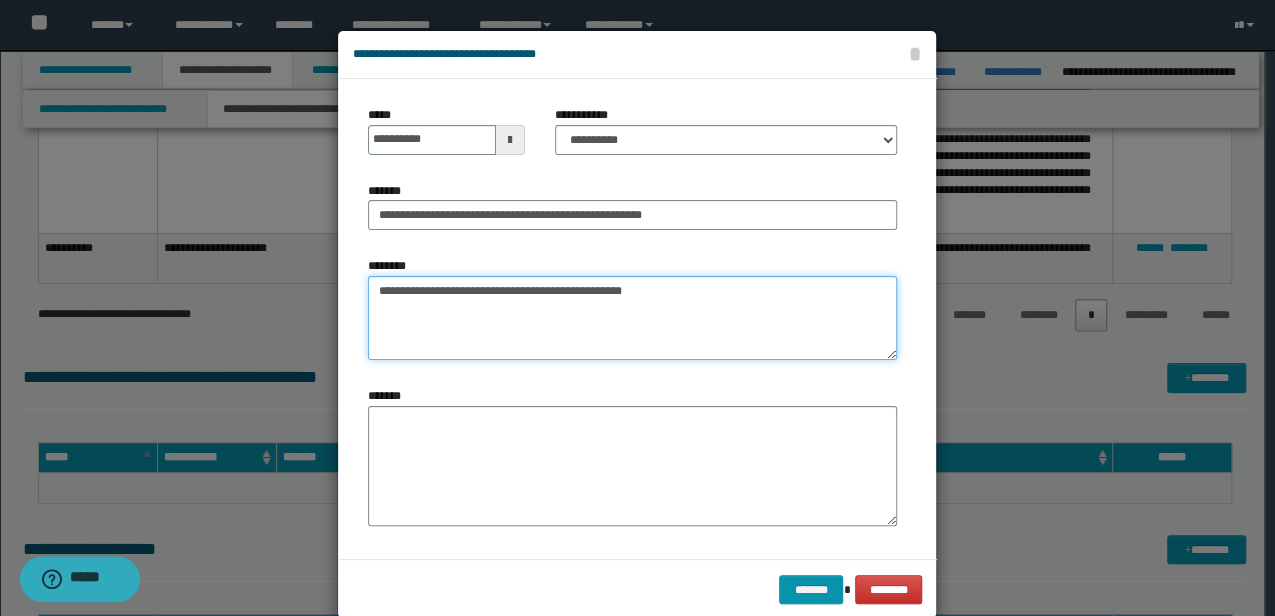 type on "**********" 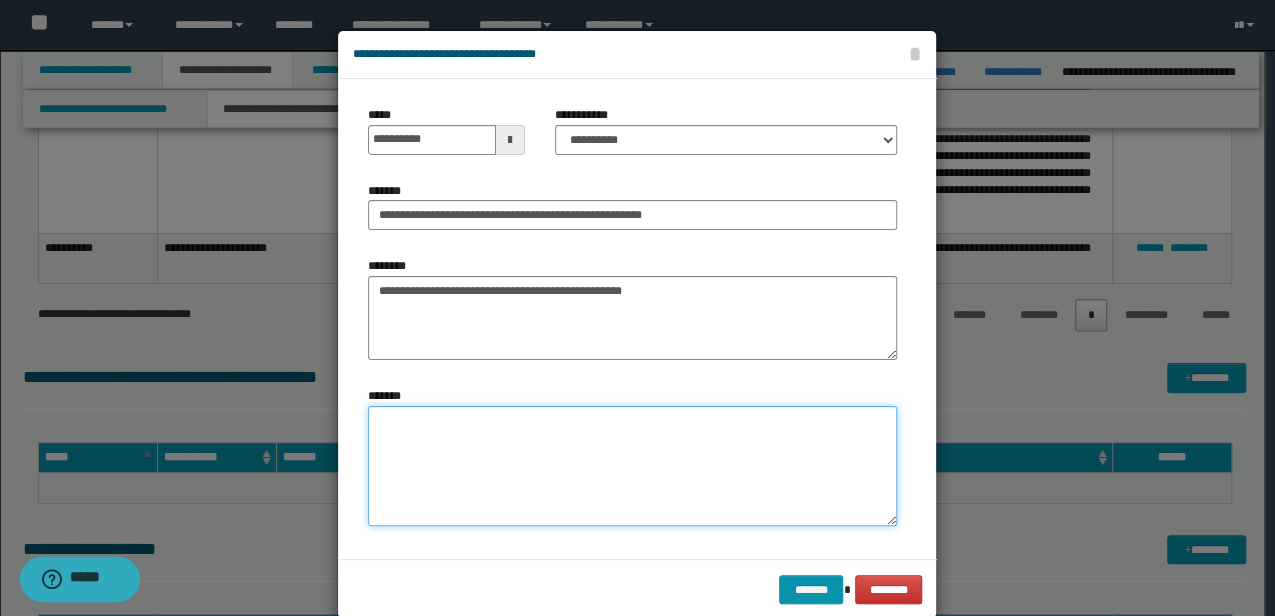 click on "*******" at bounding box center [632, 466] 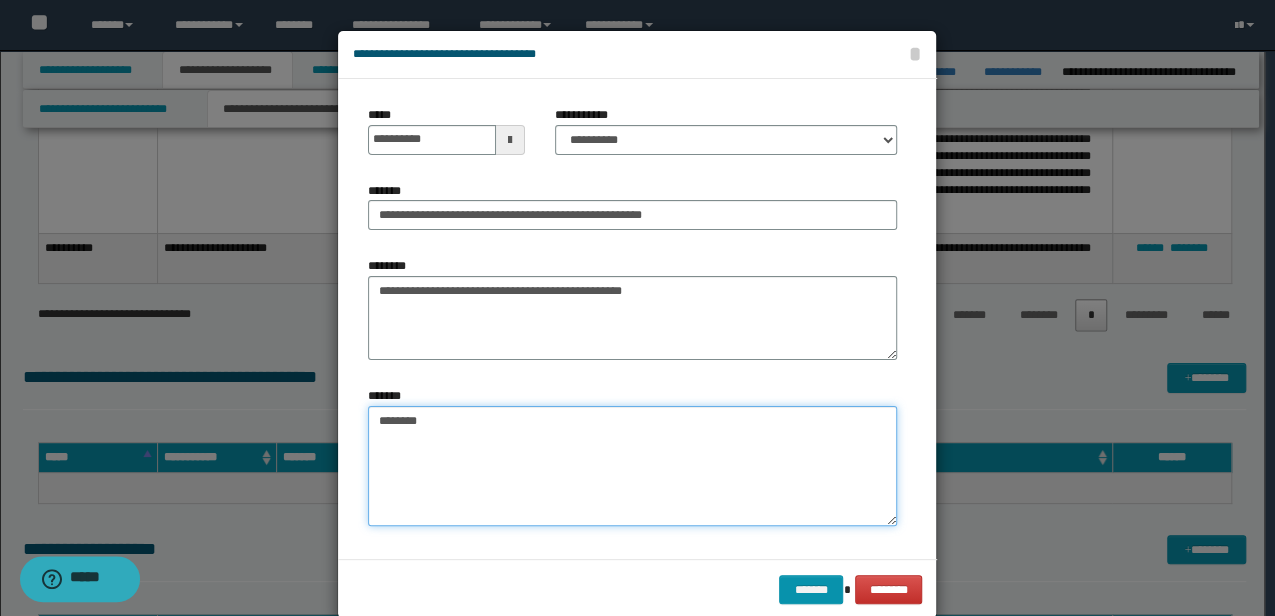 type on "********" 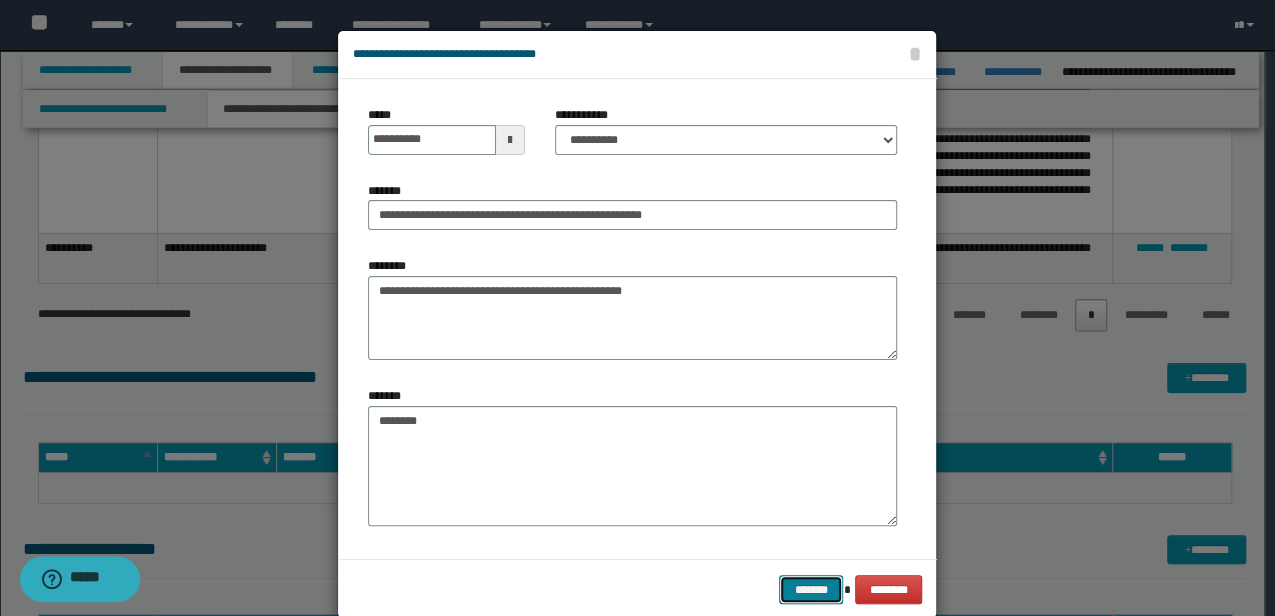 type 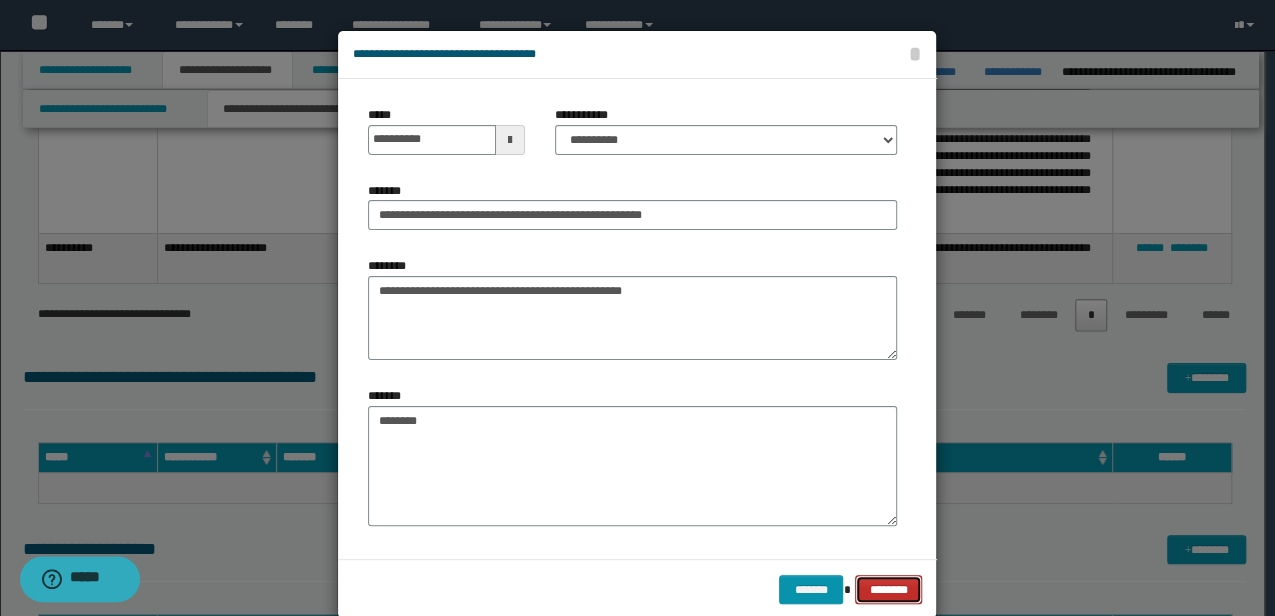 type 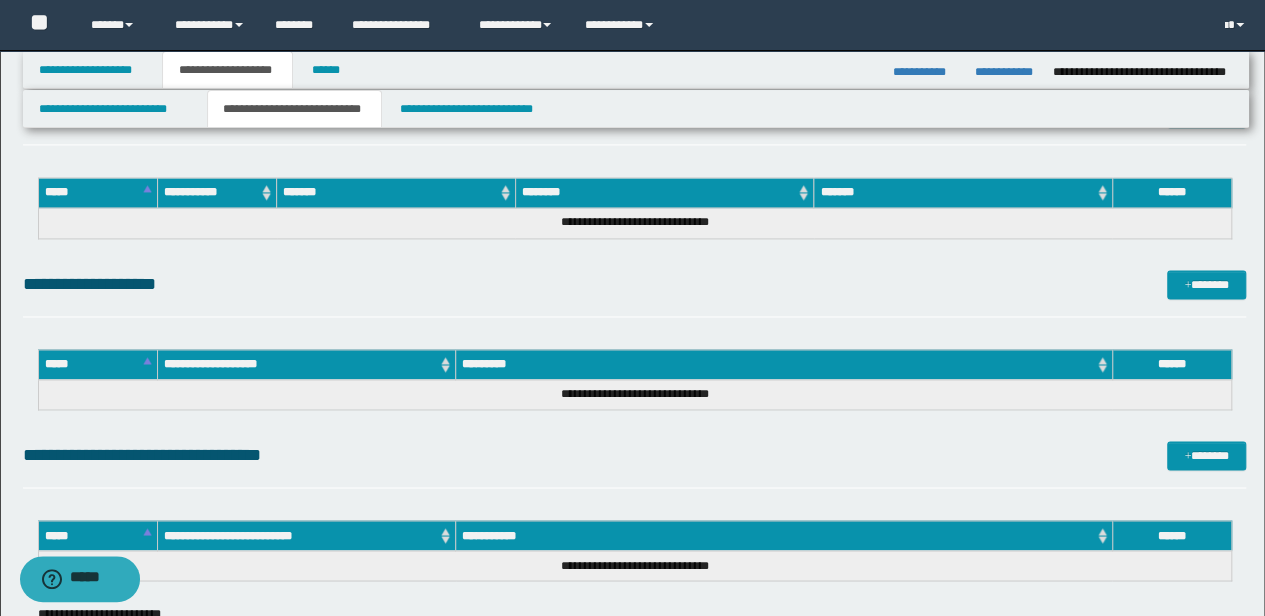 scroll, scrollTop: 1239, scrollLeft: 0, axis: vertical 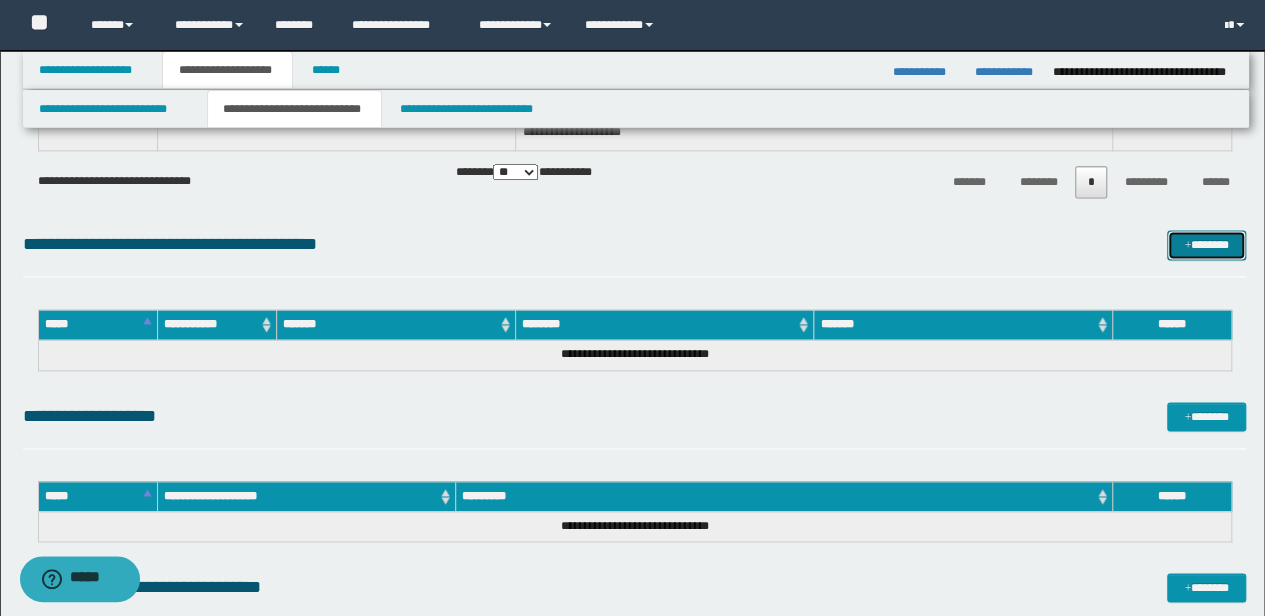 click at bounding box center [1187, 246] 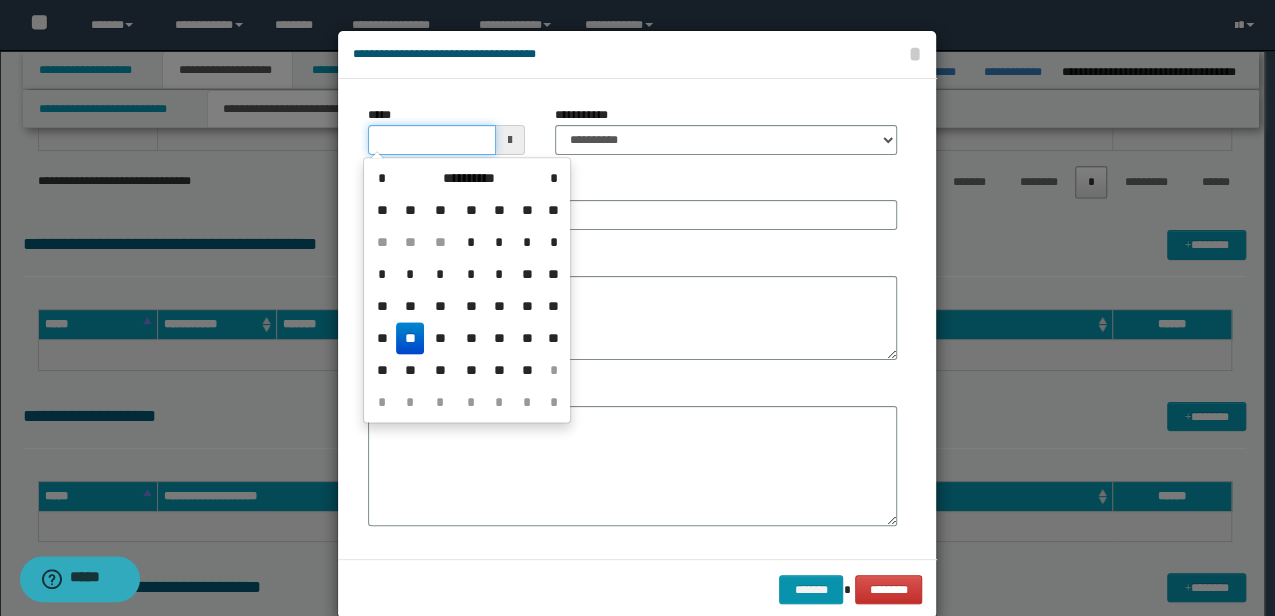 click on "*****" at bounding box center (431, 140) 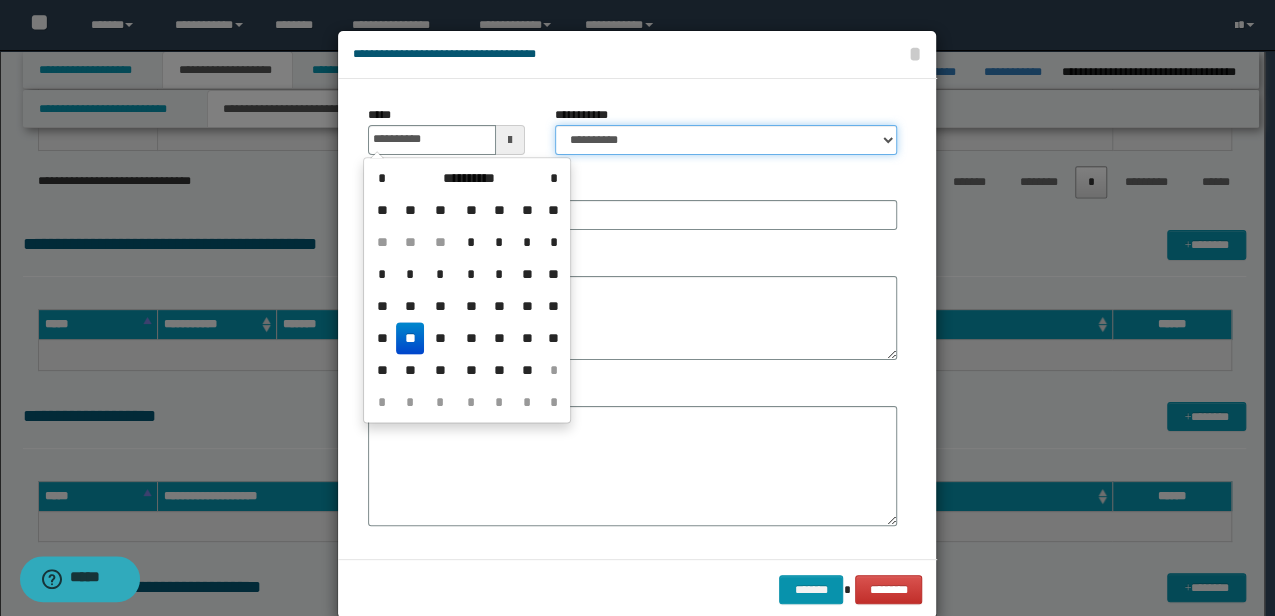 type on "**********" 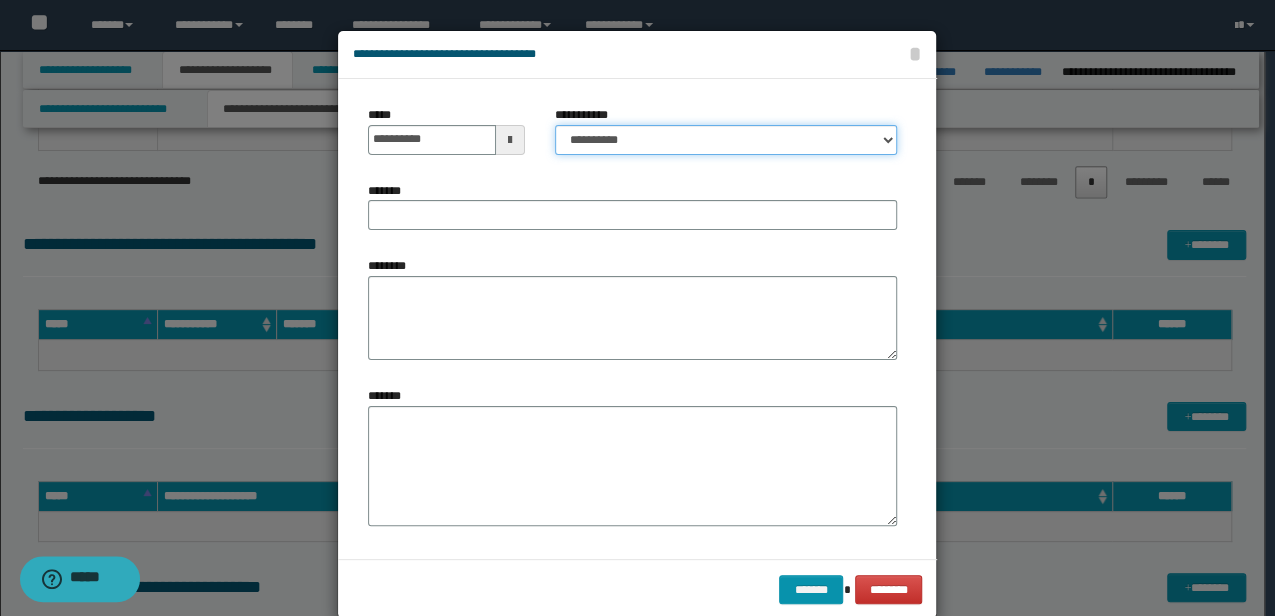 select on "*" 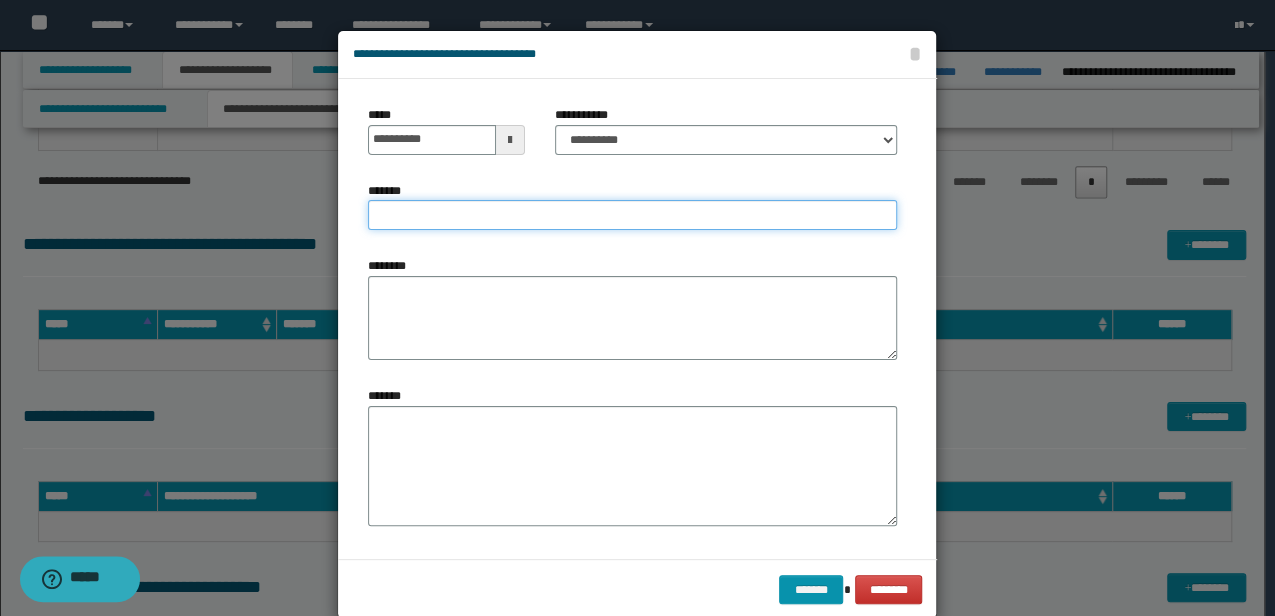 click on "*******" at bounding box center (632, 215) 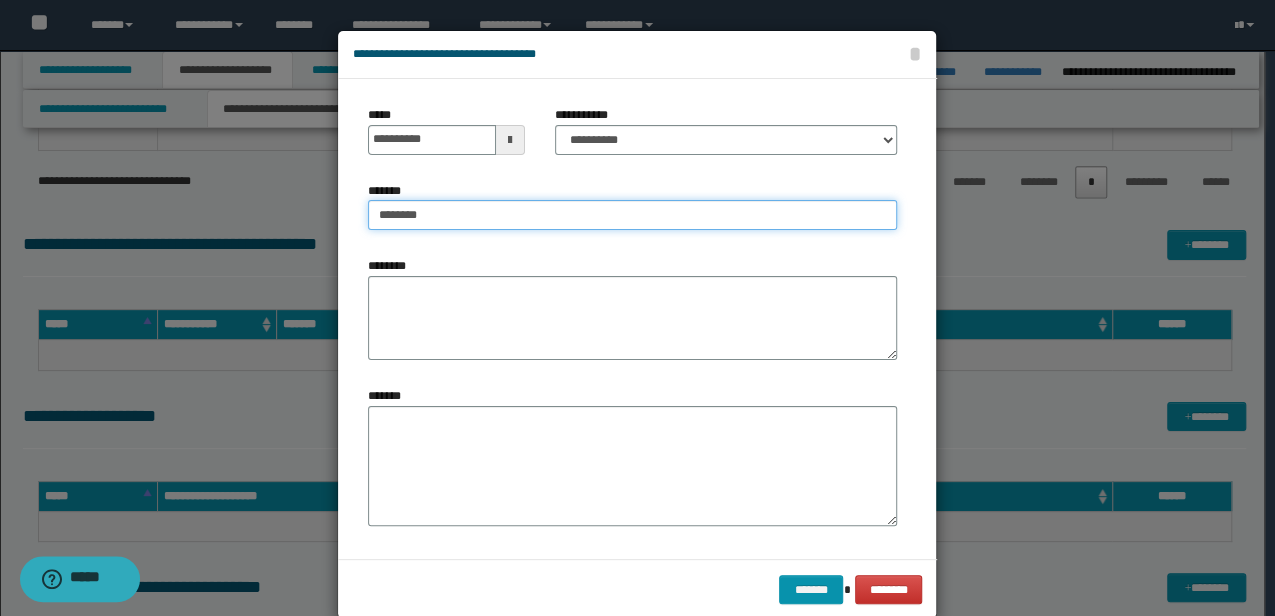 type on "**********" 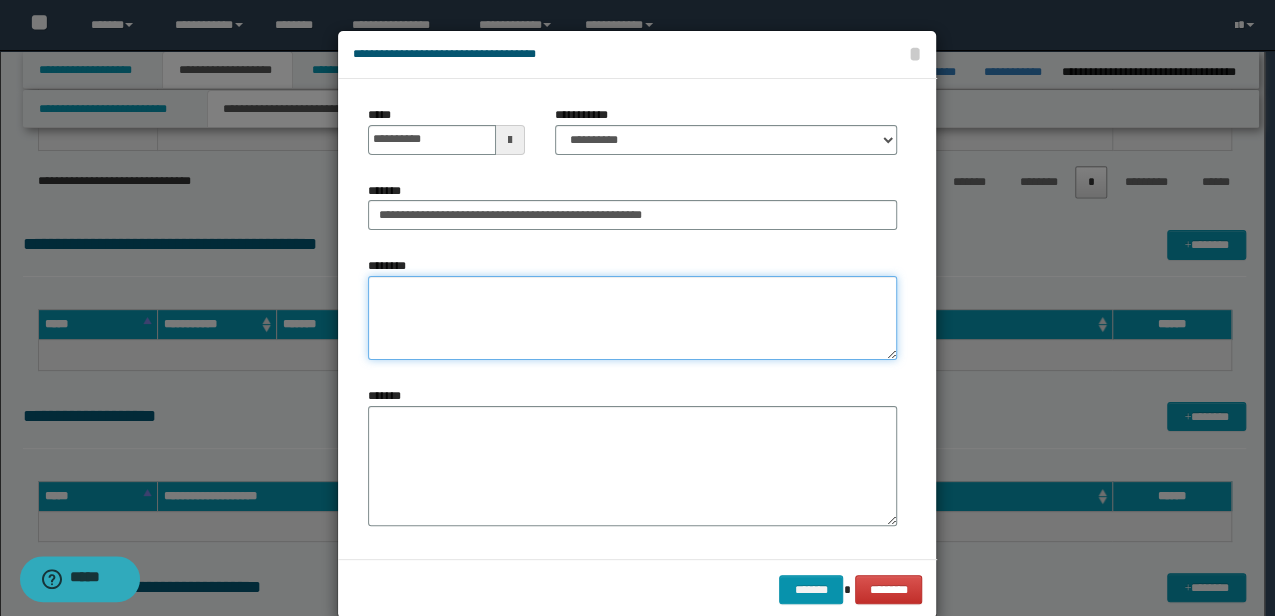 click on "********" at bounding box center (632, 318) 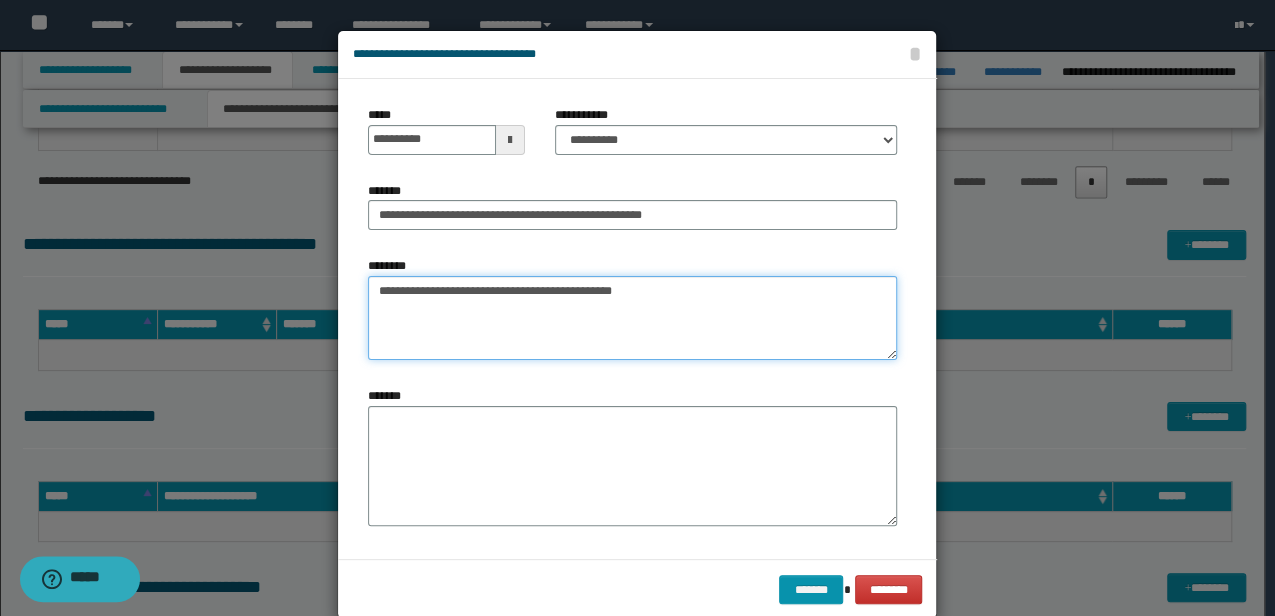 type on "**********" 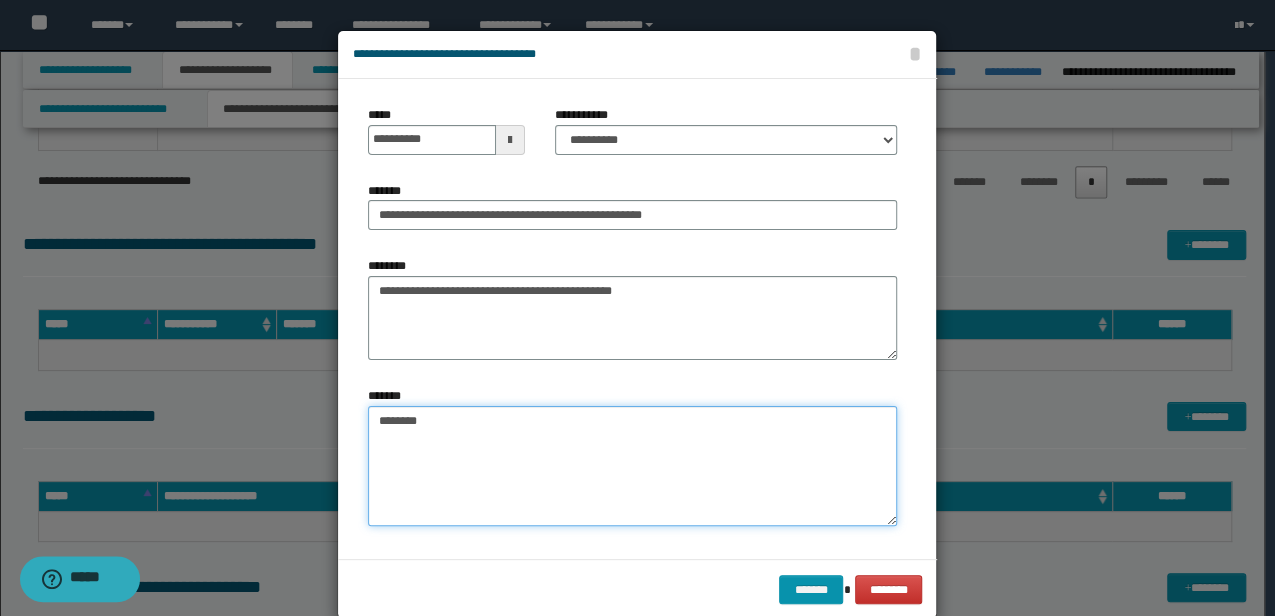 type on "********" 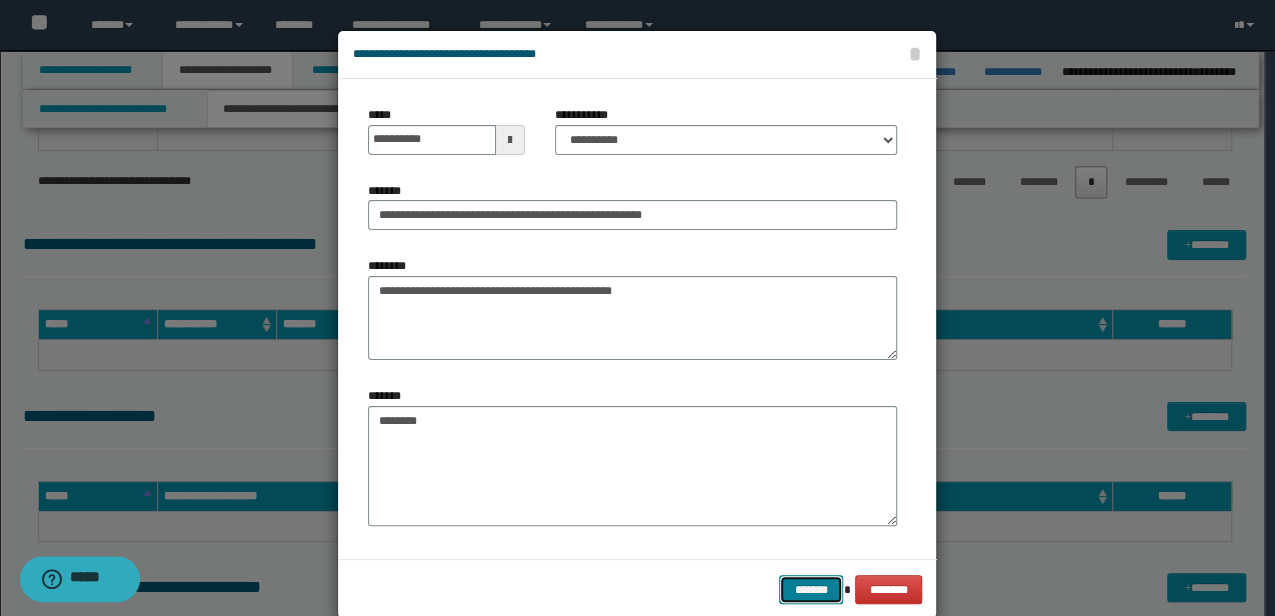 click on "*******" at bounding box center (811, 589) 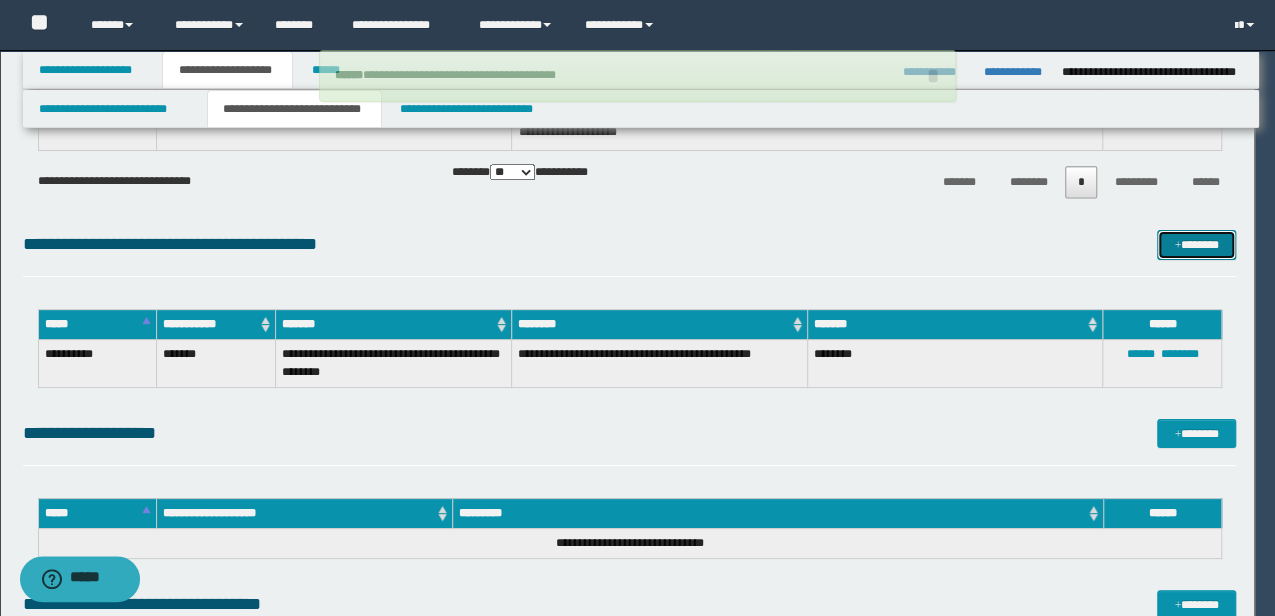 type 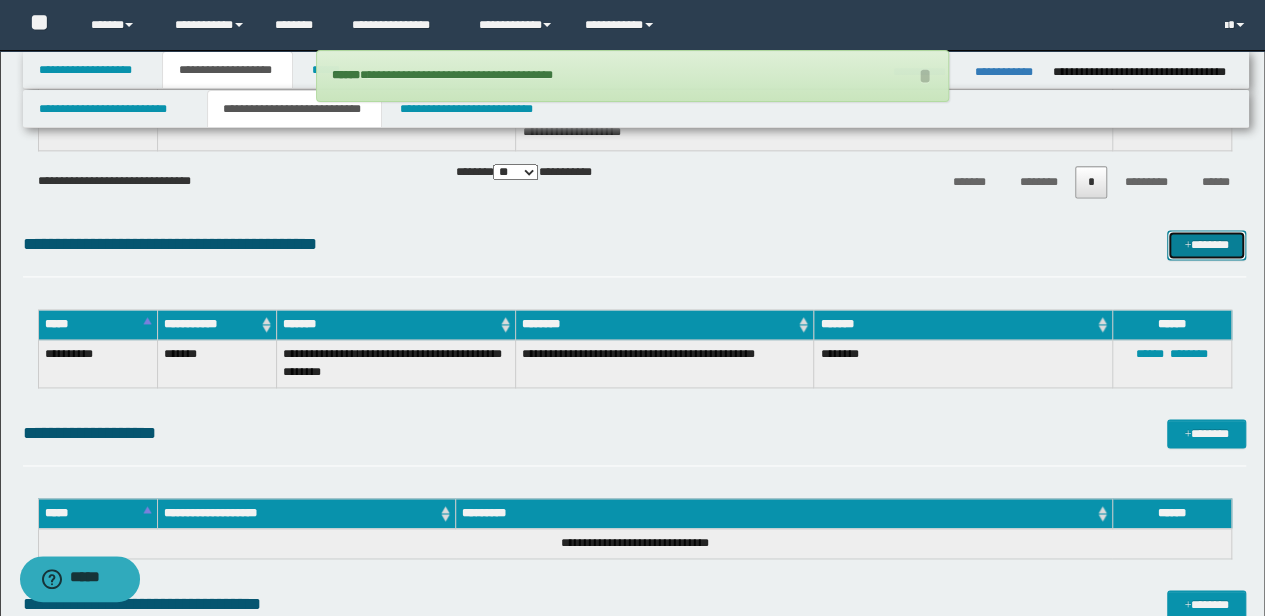 click on "*******" at bounding box center [1206, 244] 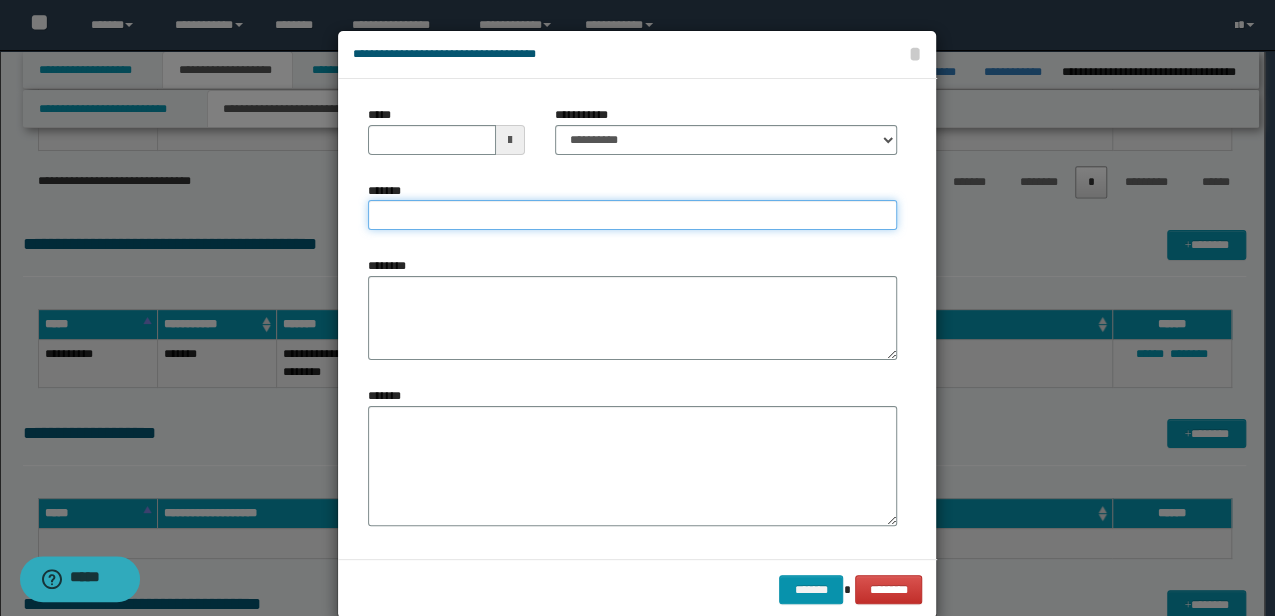 click on "*******" at bounding box center (632, 215) 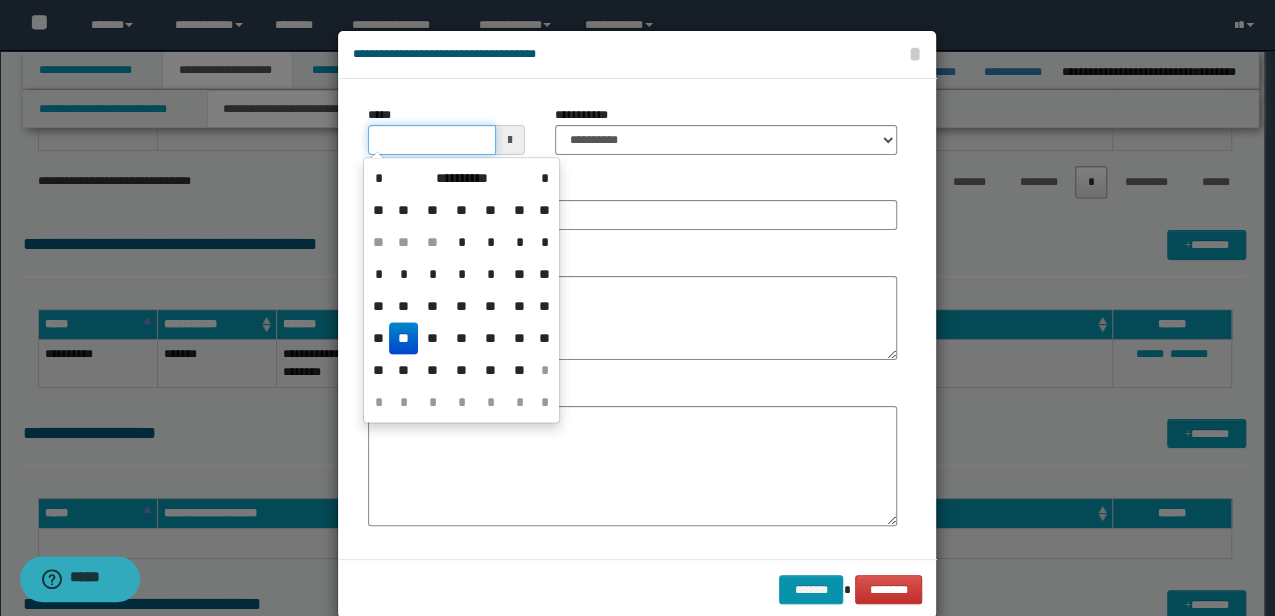 click on "*****" at bounding box center (431, 140) 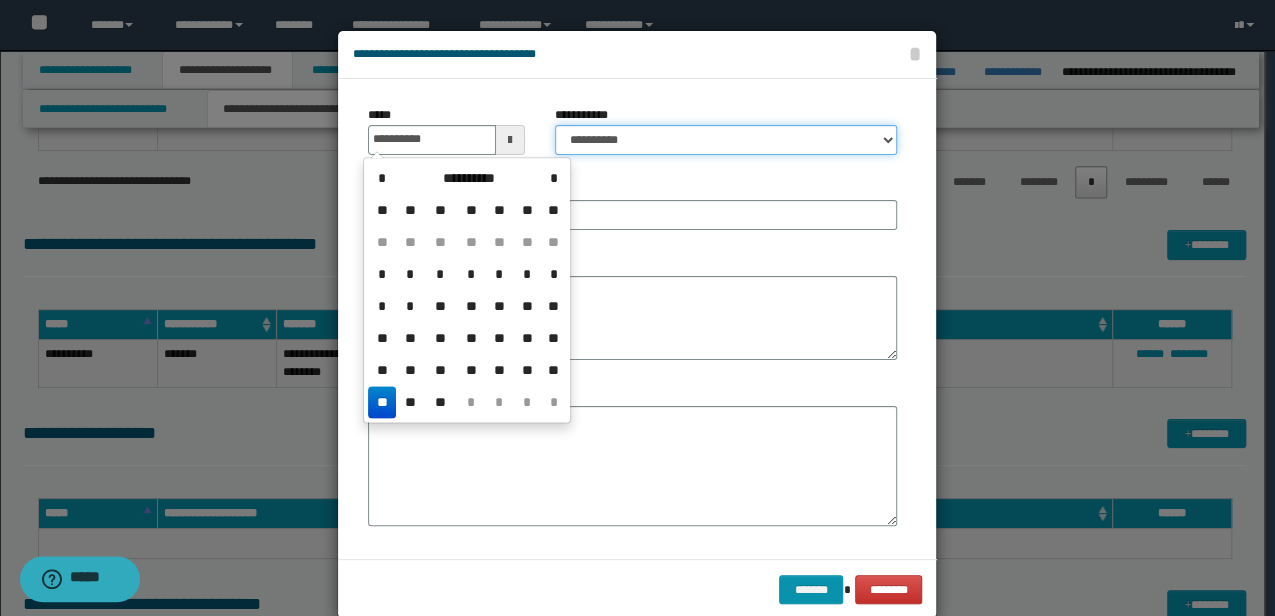 type on "**********" 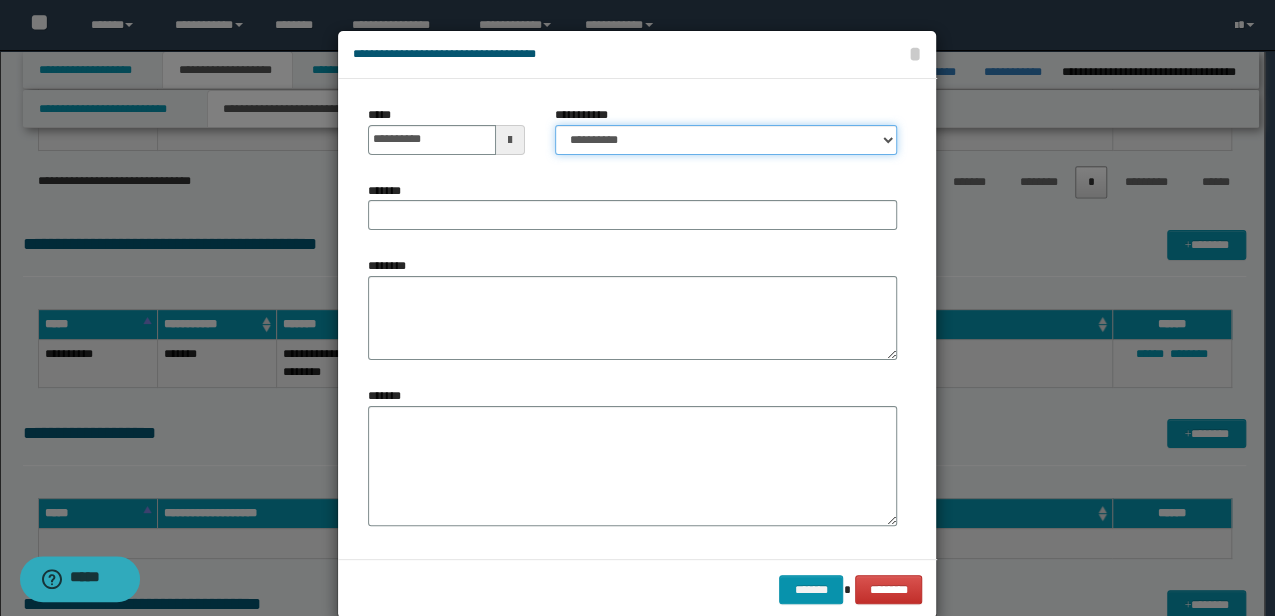 drag, startPoint x: 652, startPoint y: 130, endPoint x: 647, endPoint y: 139, distance: 10.29563 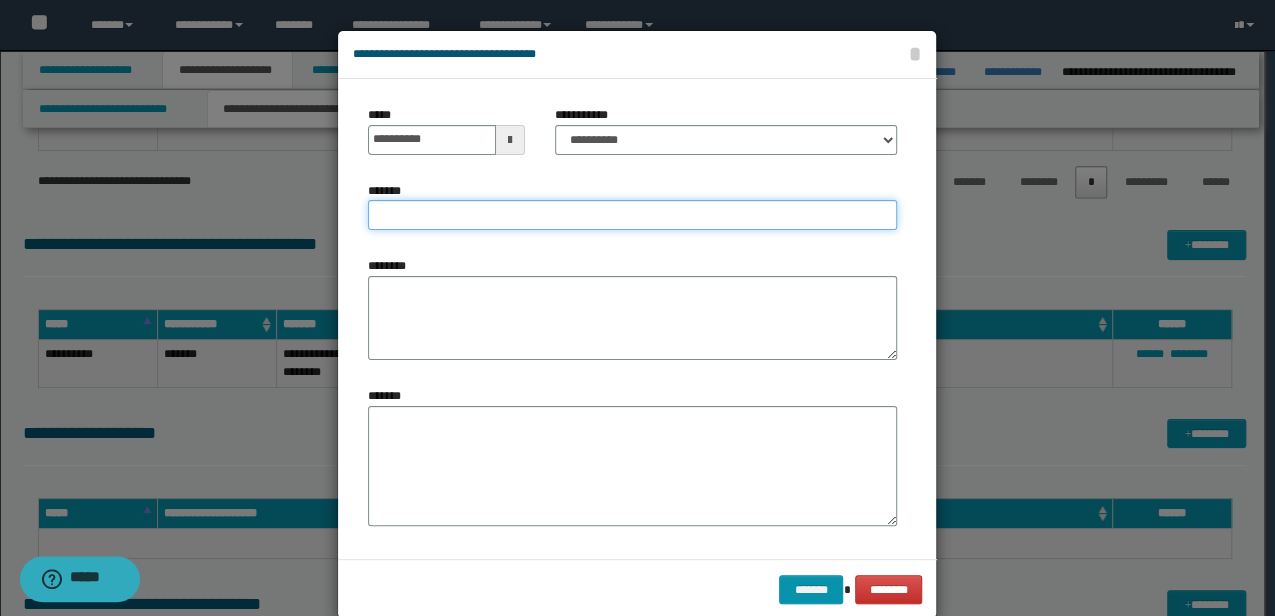 click on "*******" at bounding box center (632, 215) 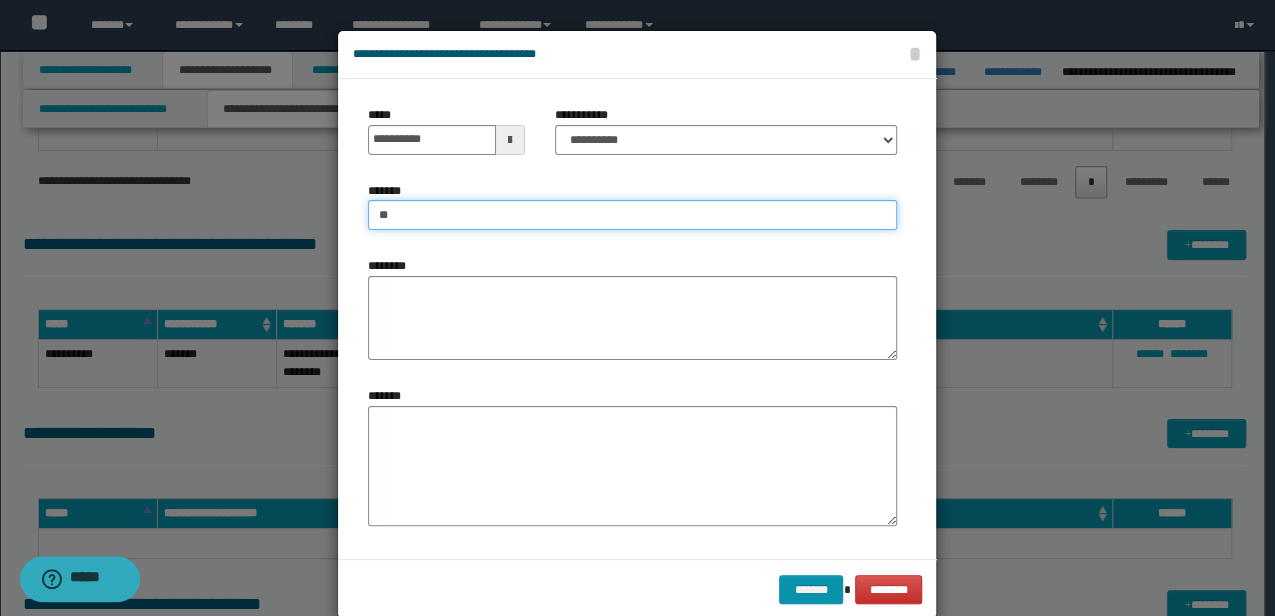 type on "*********" 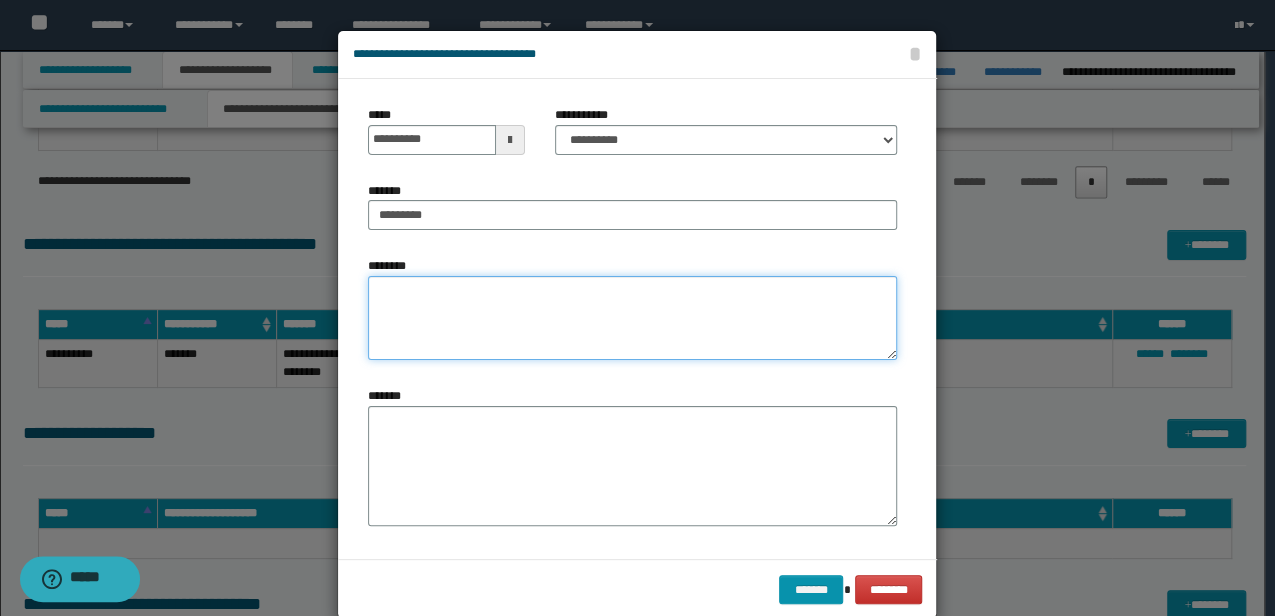 click on "********" at bounding box center (632, 318) 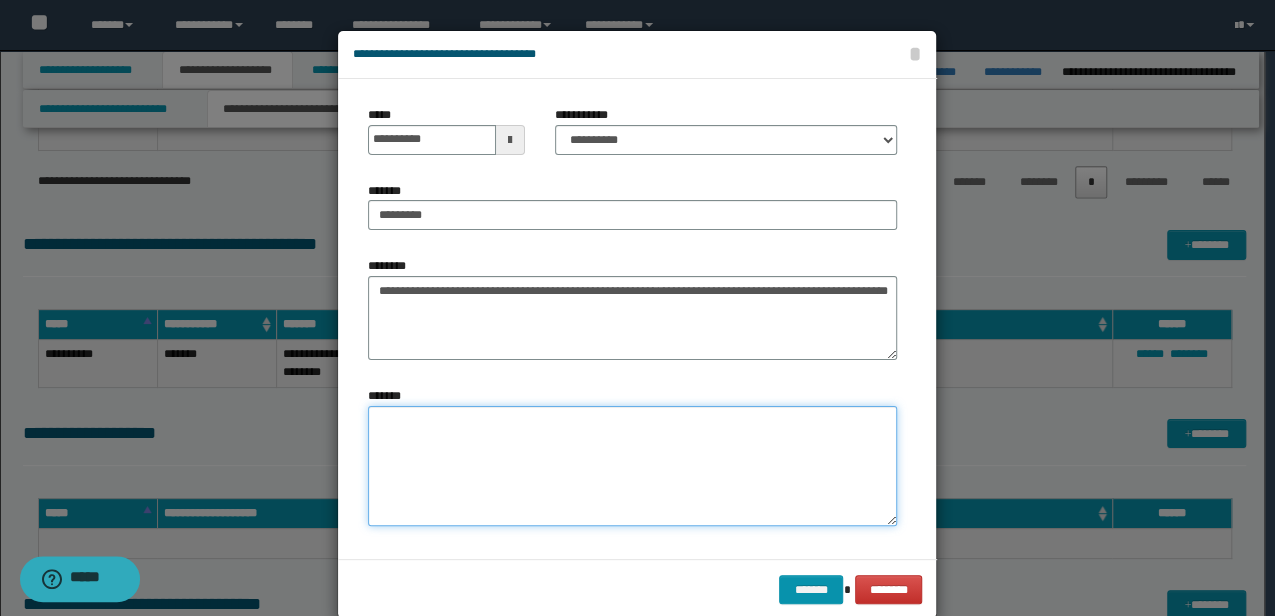 click on "*******" at bounding box center (632, 466) 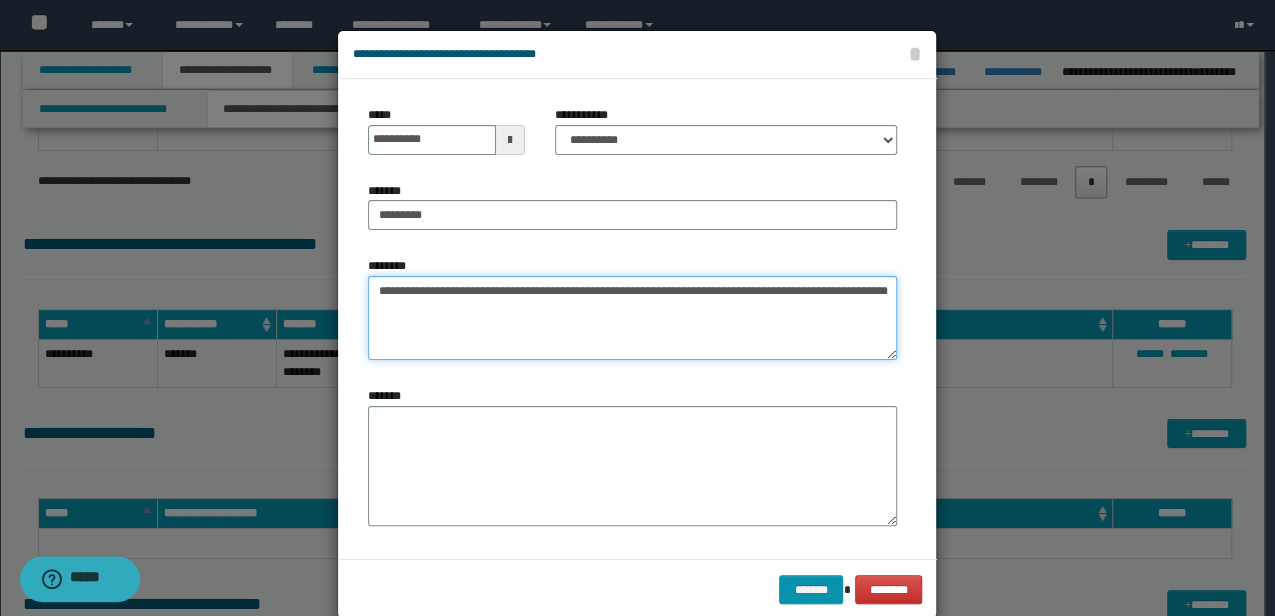click on "**********" at bounding box center [632, 318] 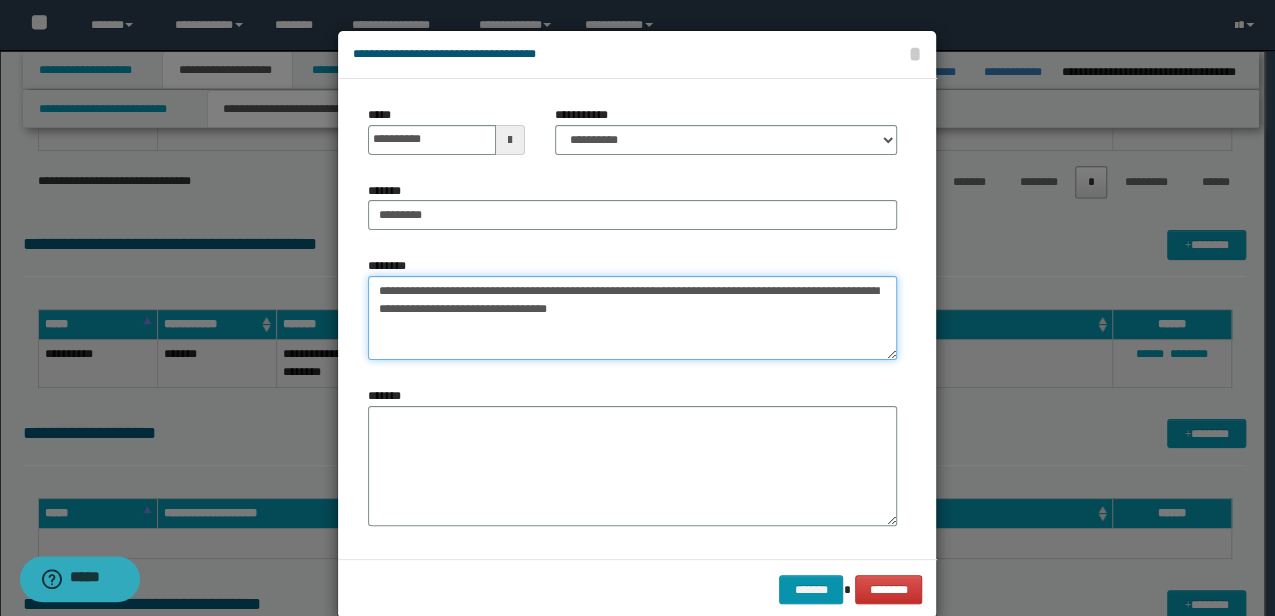 type on "**********" 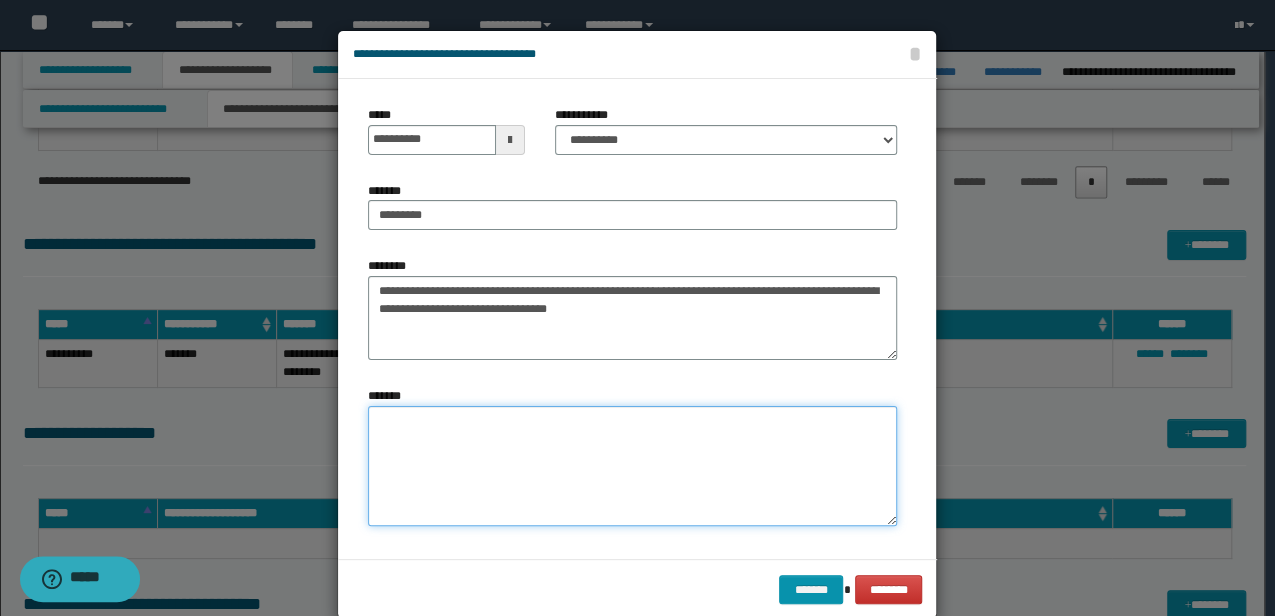 click on "*******" at bounding box center (632, 466) 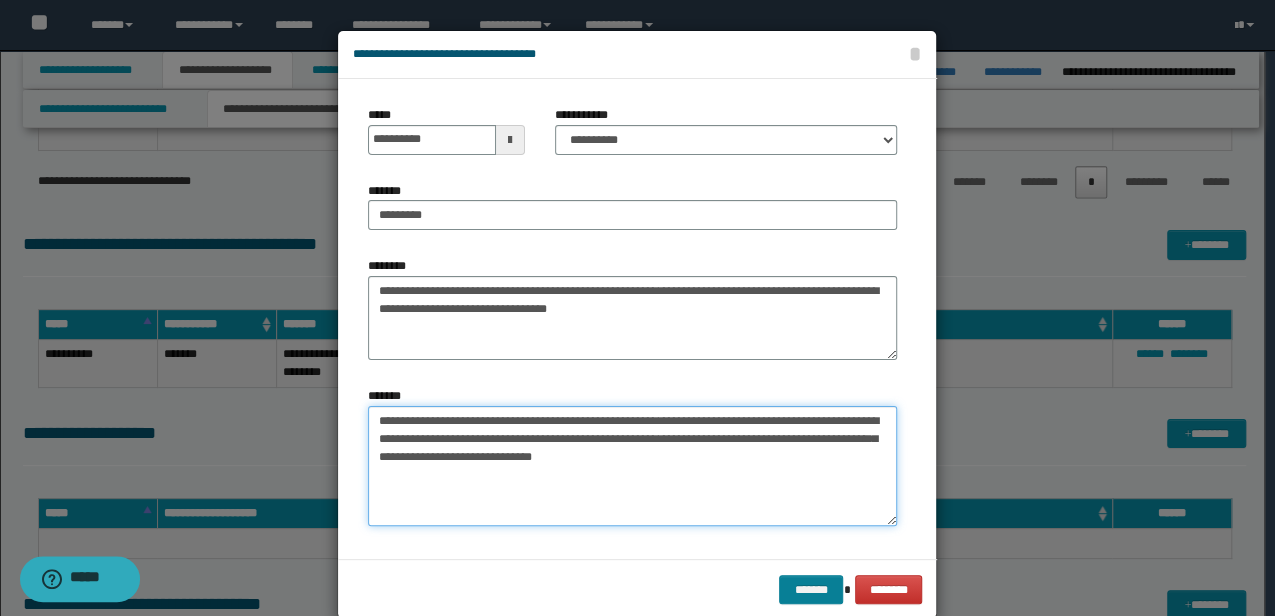 type on "**********" 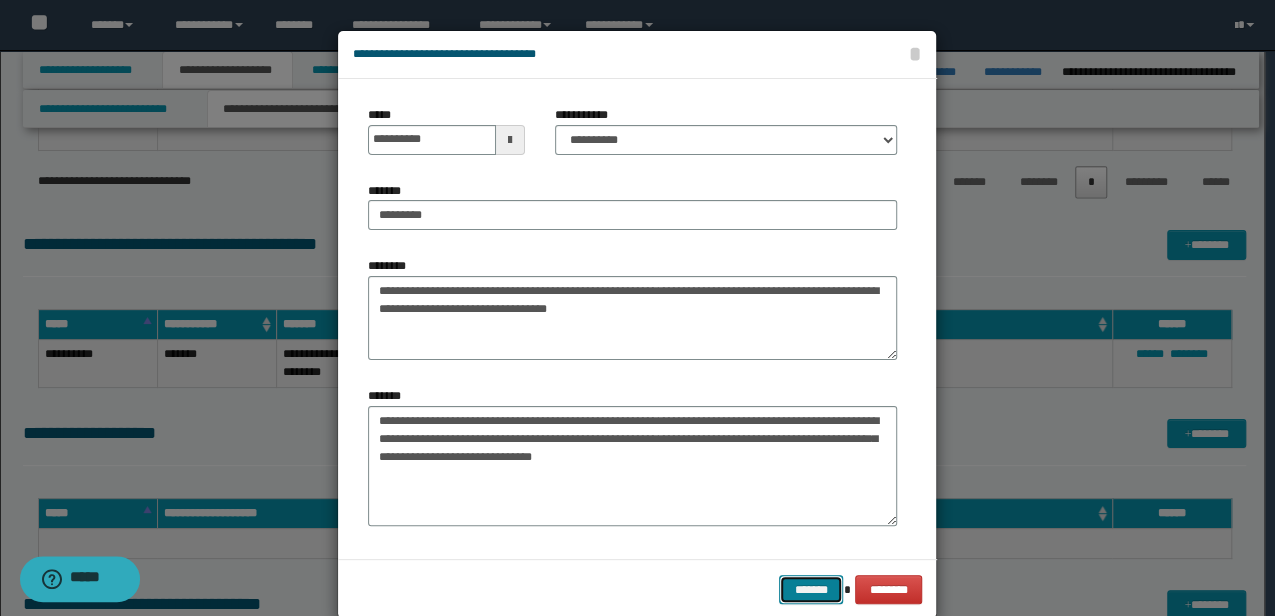 click on "*******" at bounding box center (811, 589) 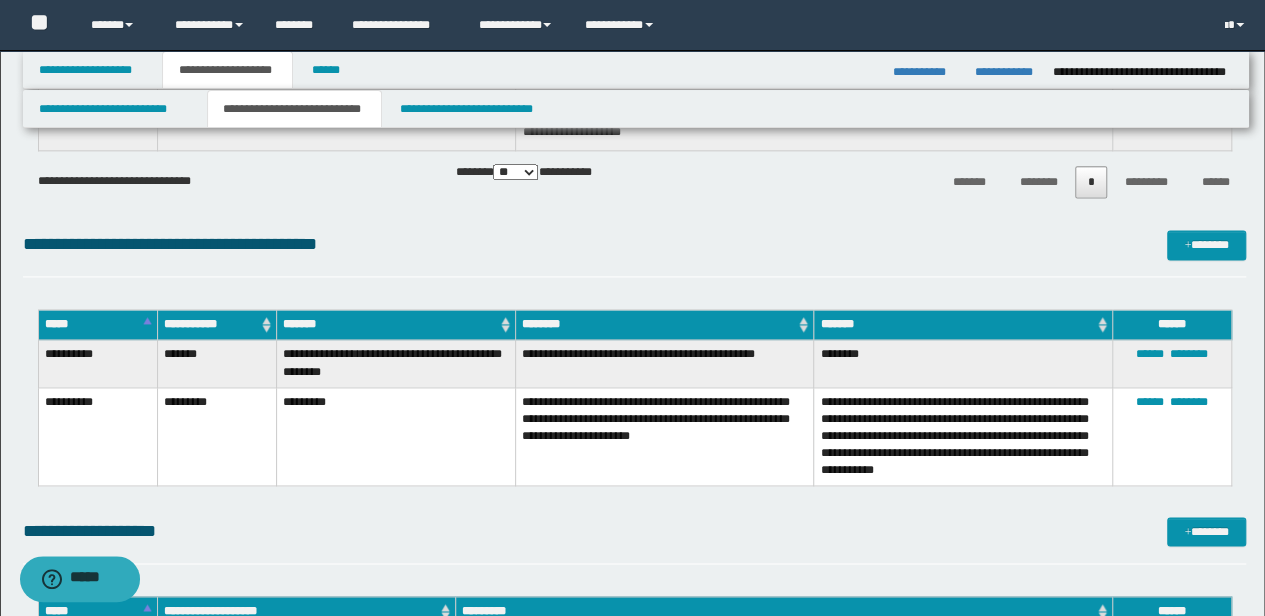 click on "**********" at bounding box center (664, 436) 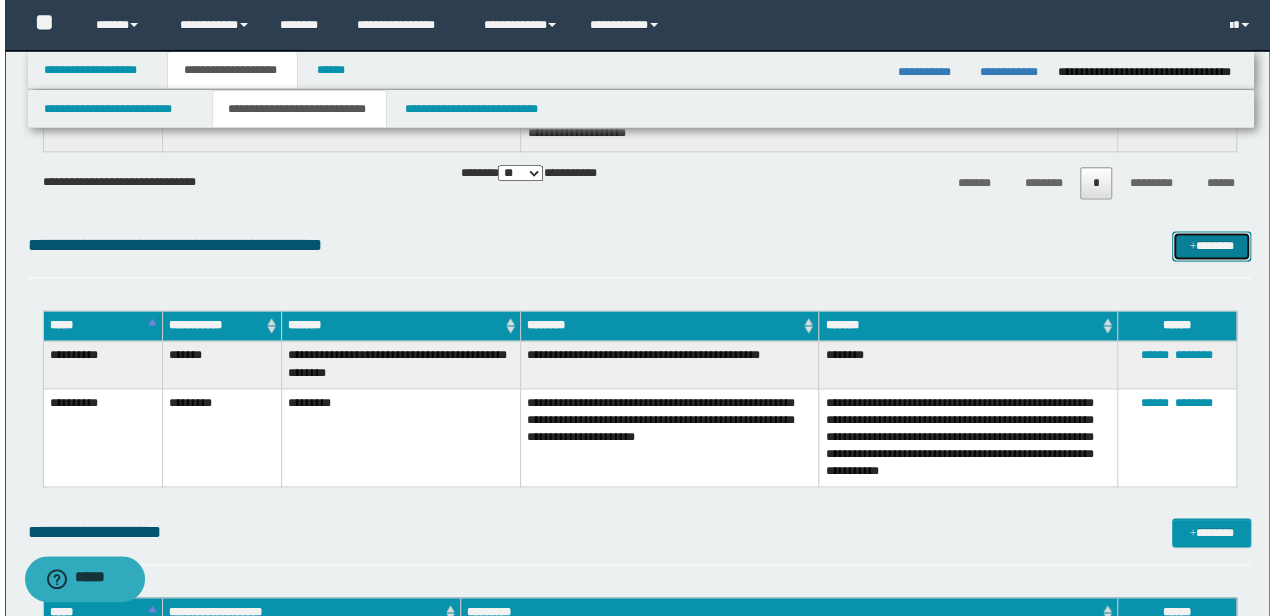 scroll, scrollTop: 1172, scrollLeft: 0, axis: vertical 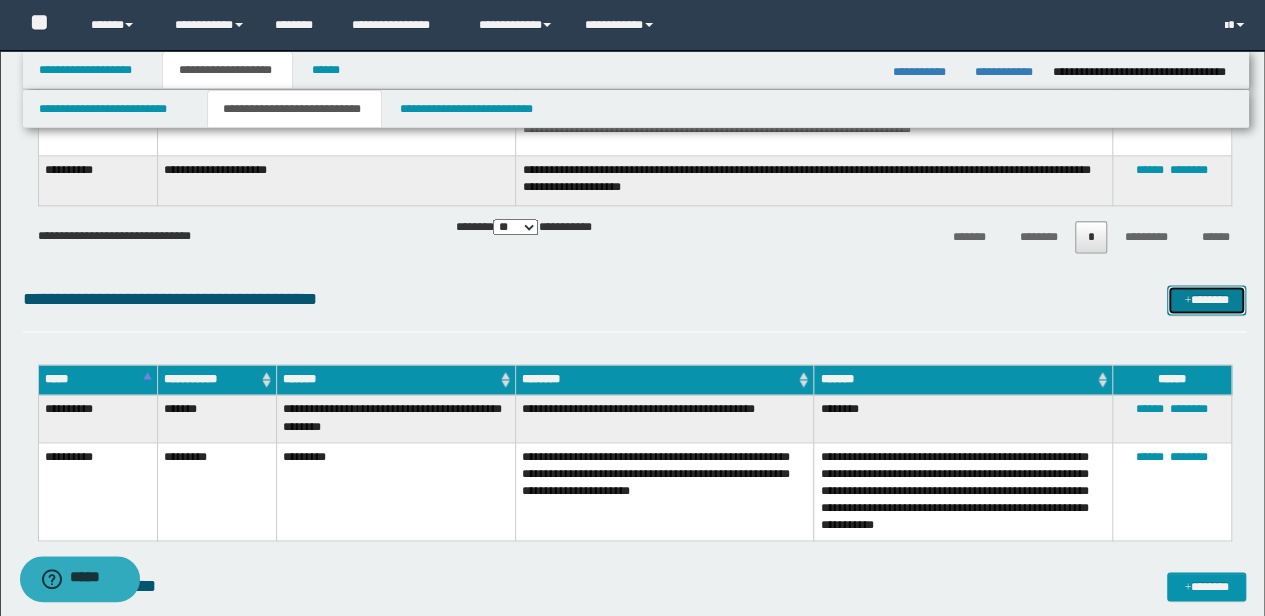 drag, startPoint x: 1199, startPoint y: 241, endPoint x: 1184, endPoint y: 247, distance: 16.155495 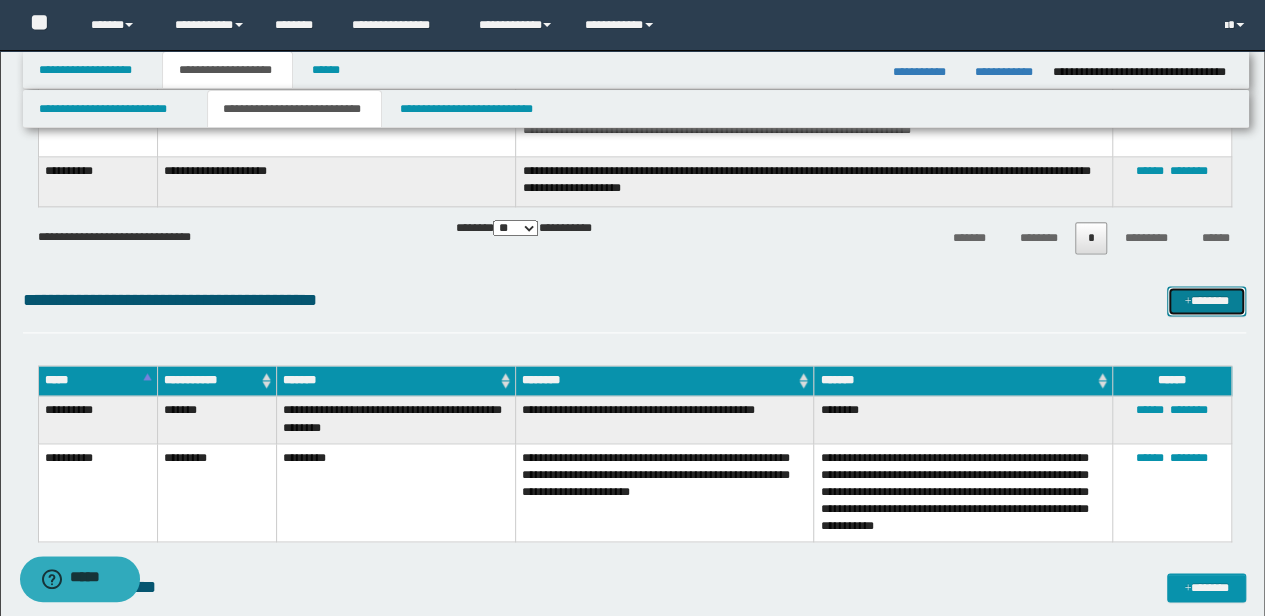 click on "**********" at bounding box center [635, 61] 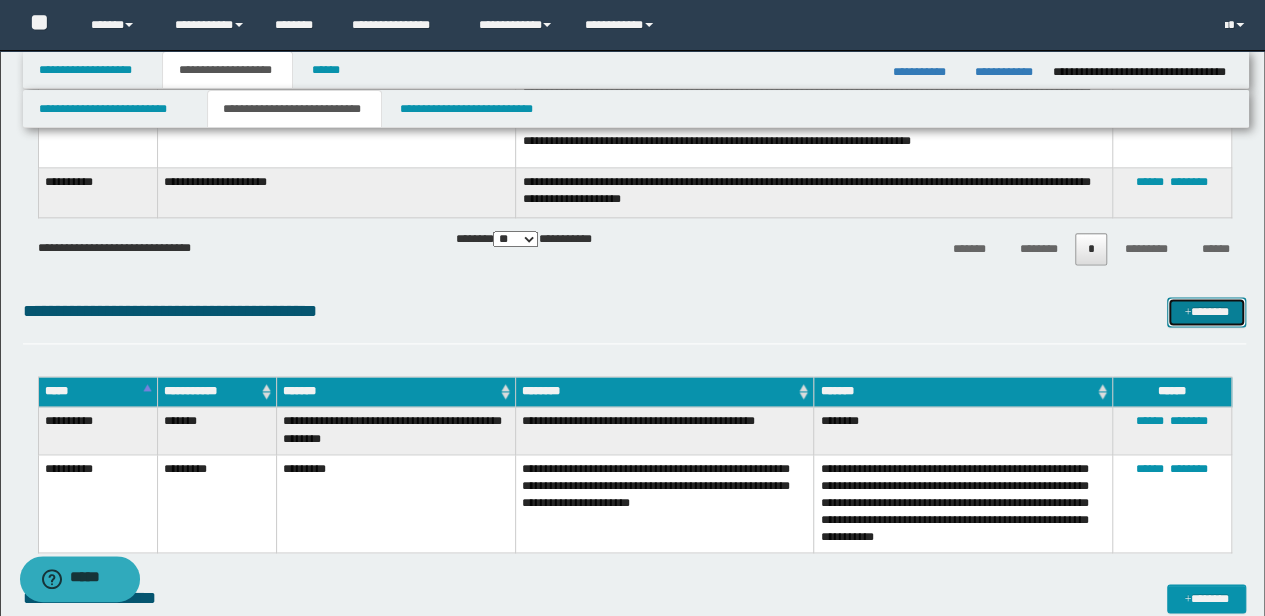 click on "*******" at bounding box center [1206, 311] 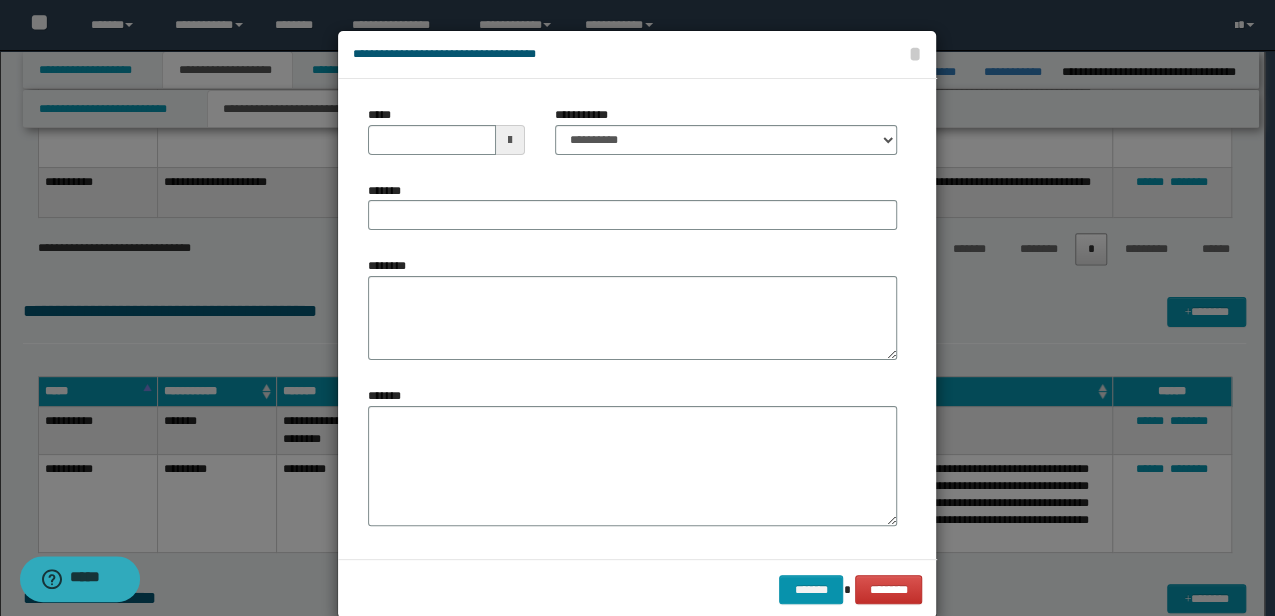 click on "********" at bounding box center (632, 315) 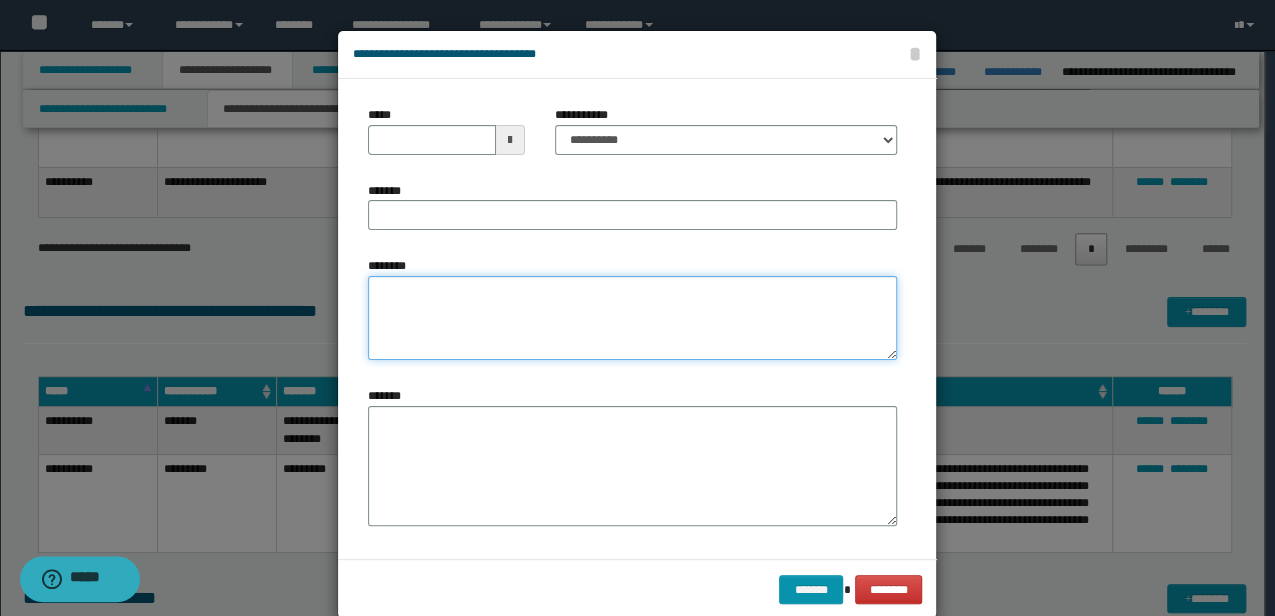 drag, startPoint x: 632, startPoint y: 302, endPoint x: 573, endPoint y: 244, distance: 82.73451 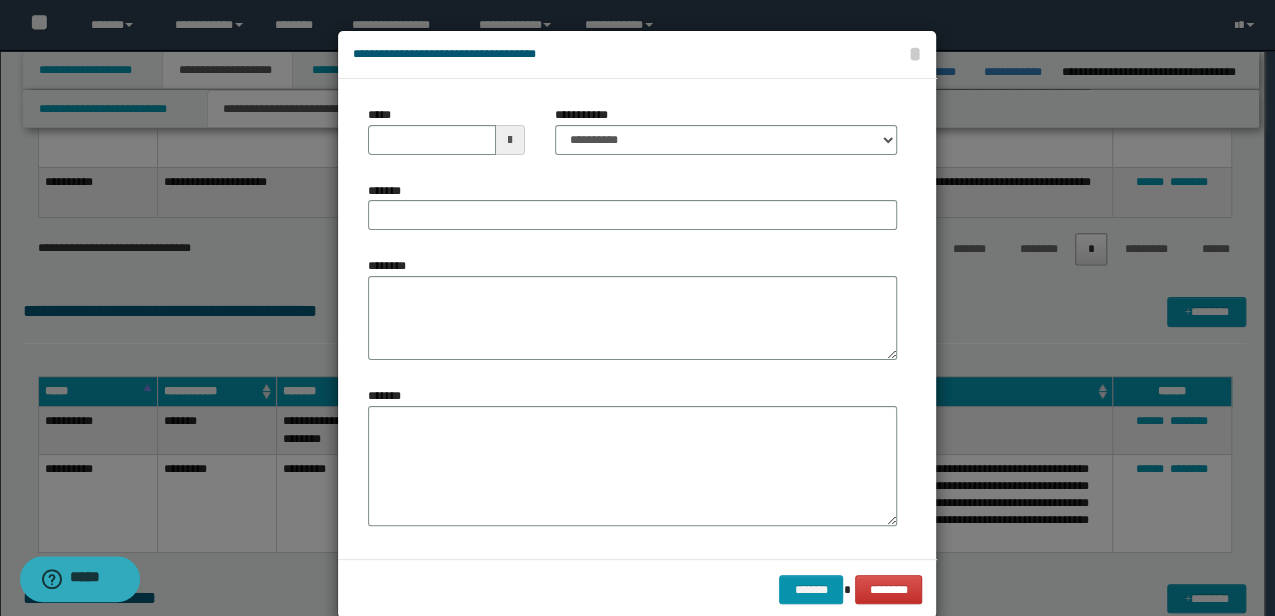 click on "*****" at bounding box center (446, 138) 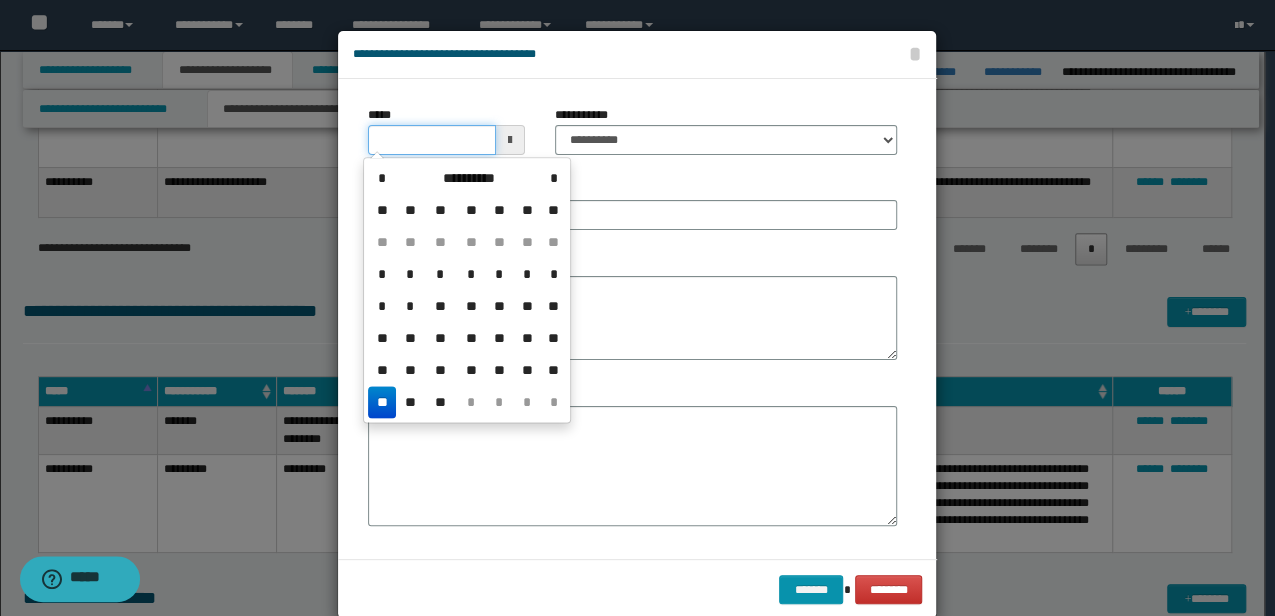click on "*****" at bounding box center [431, 140] 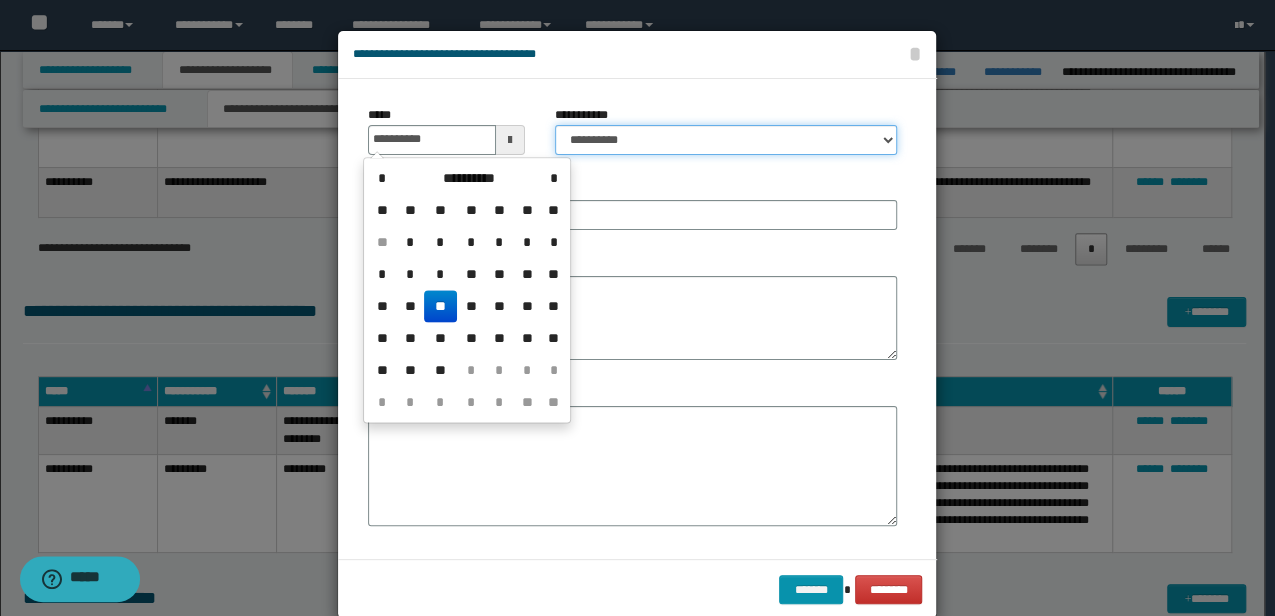 type on "**********" 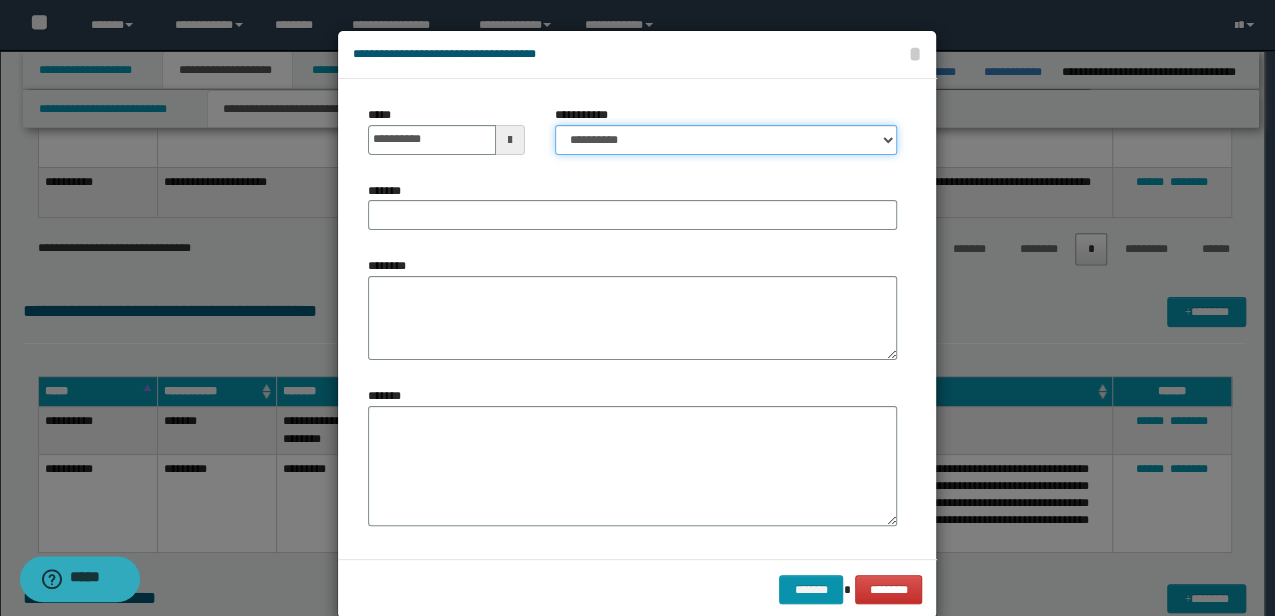click on "**********" at bounding box center (726, 140) 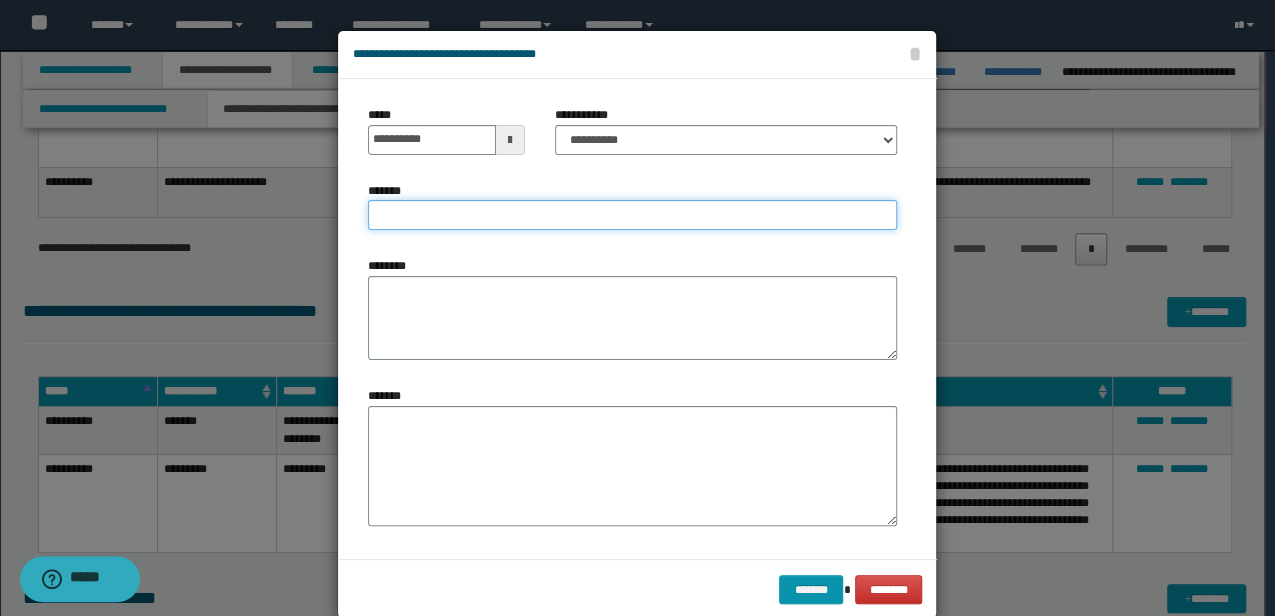 click on "*******" at bounding box center [632, 215] 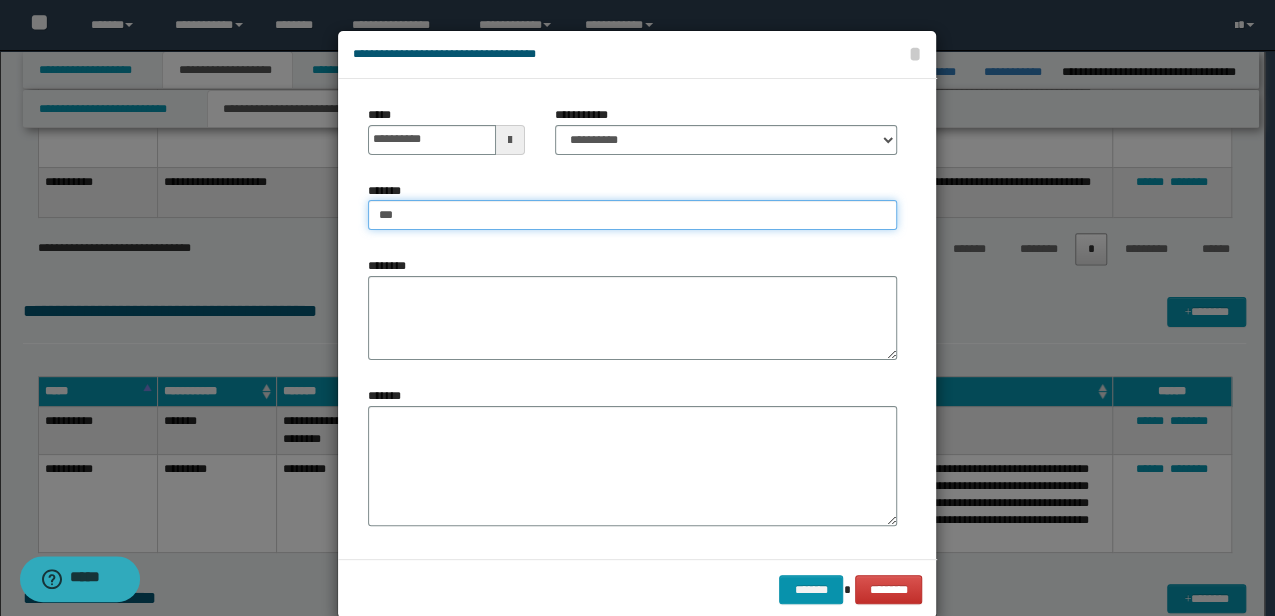 type on "**********" 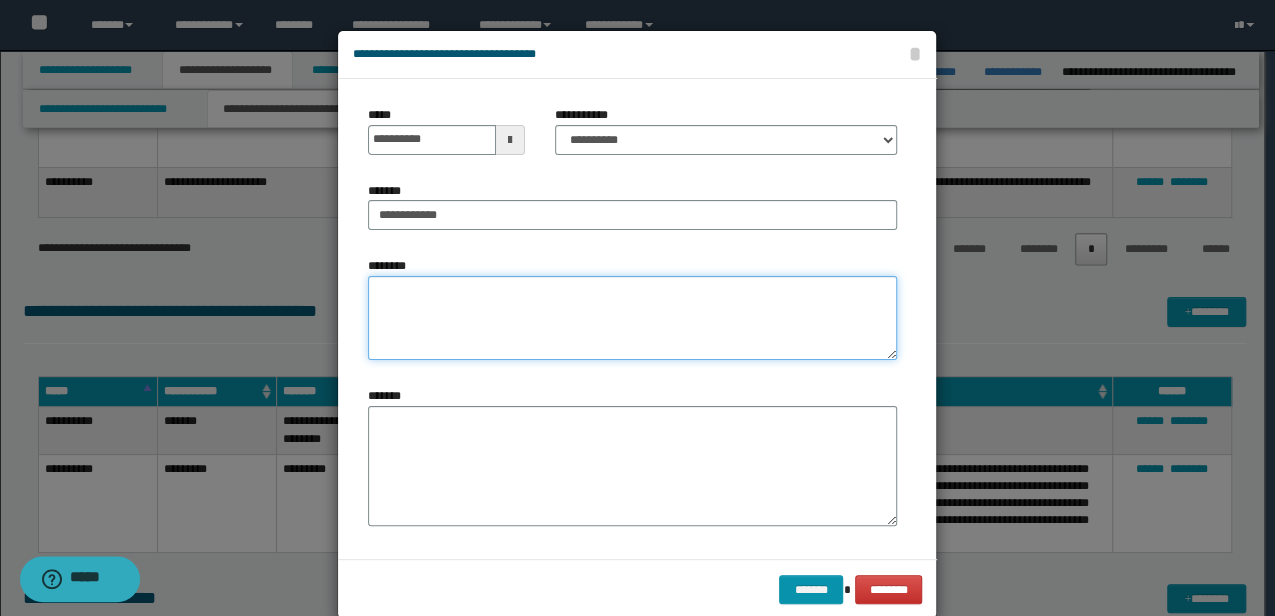 click on "********" at bounding box center [632, 318] 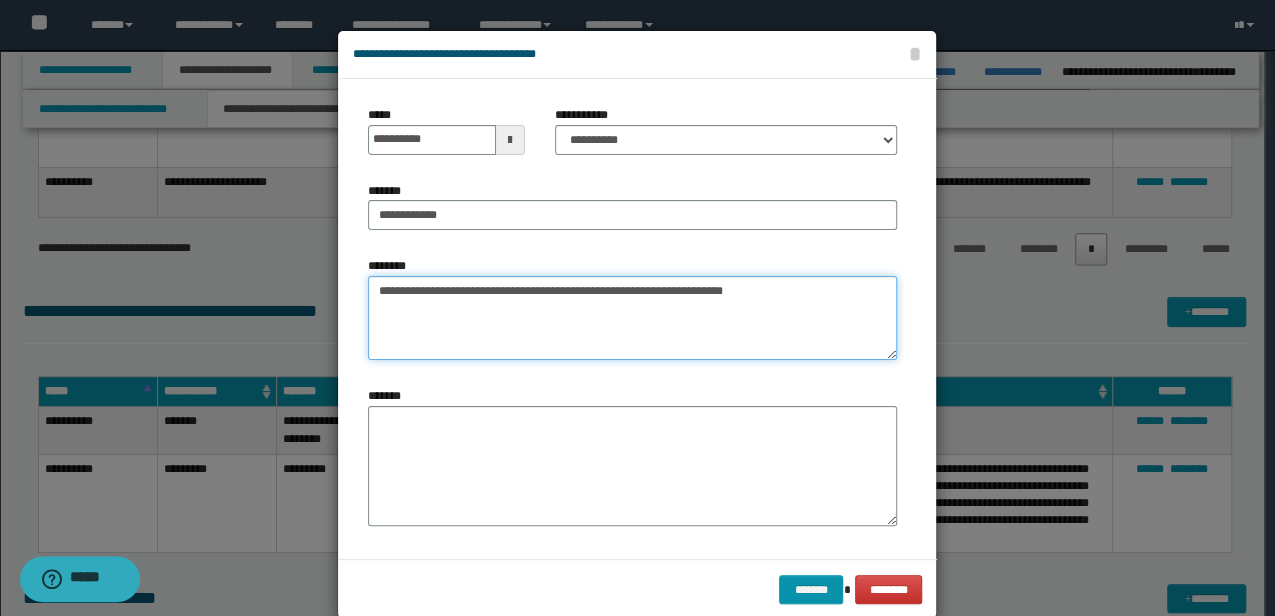 click on "**********" at bounding box center [632, 318] 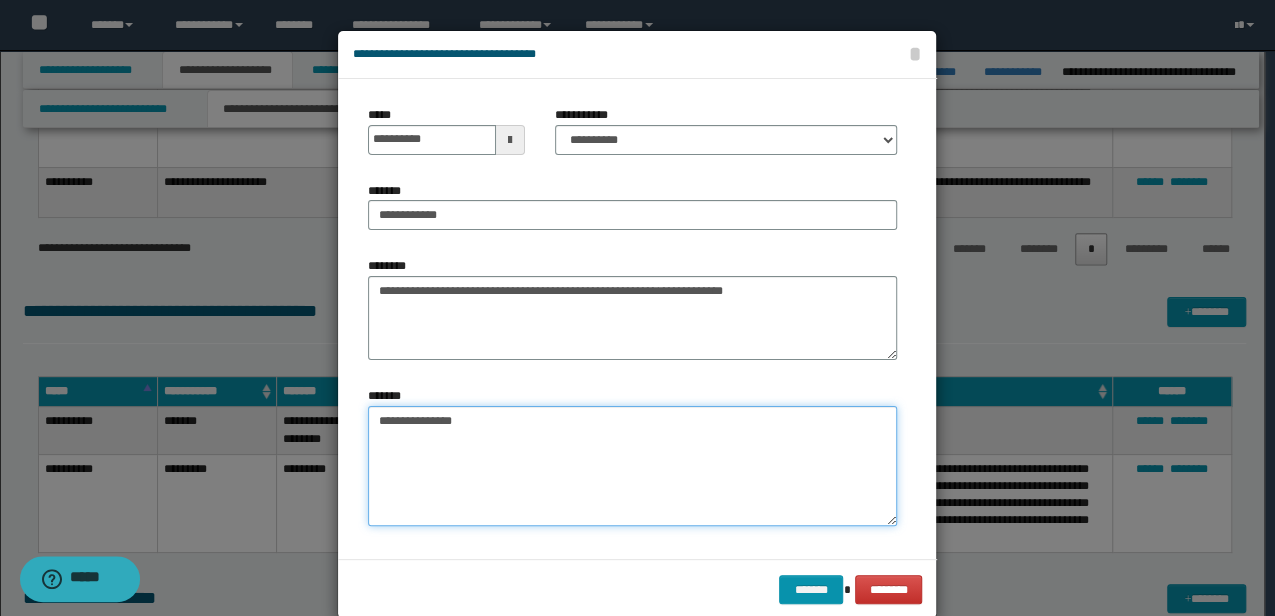 click on "**********" at bounding box center (632, 466) 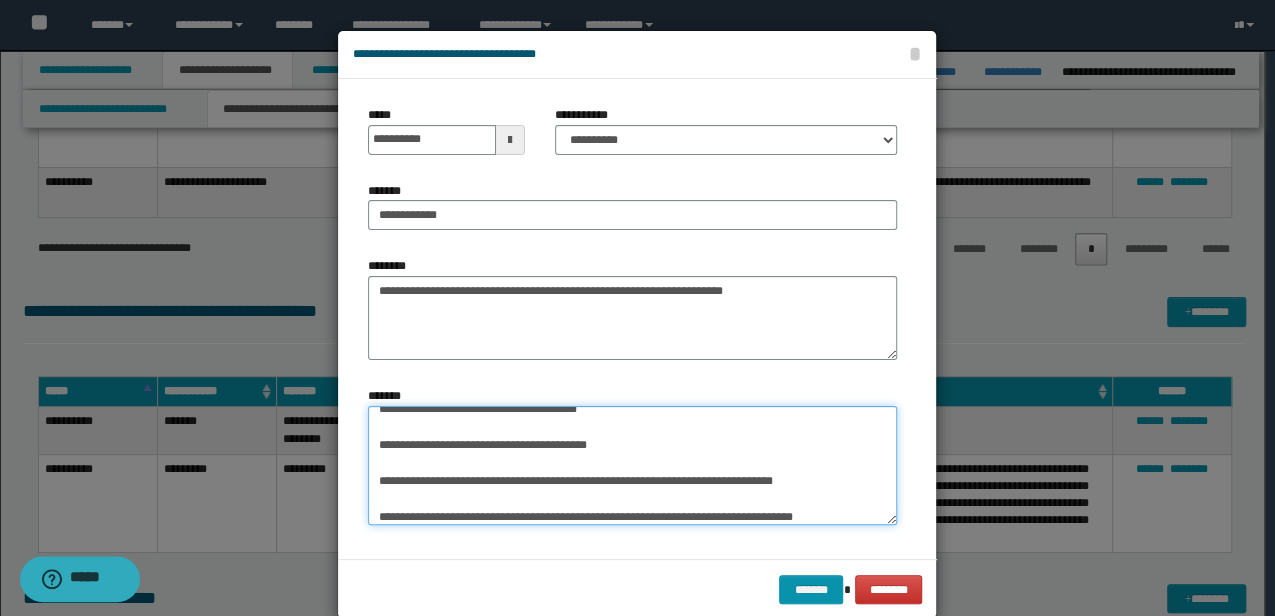 scroll, scrollTop: 0, scrollLeft: 0, axis: both 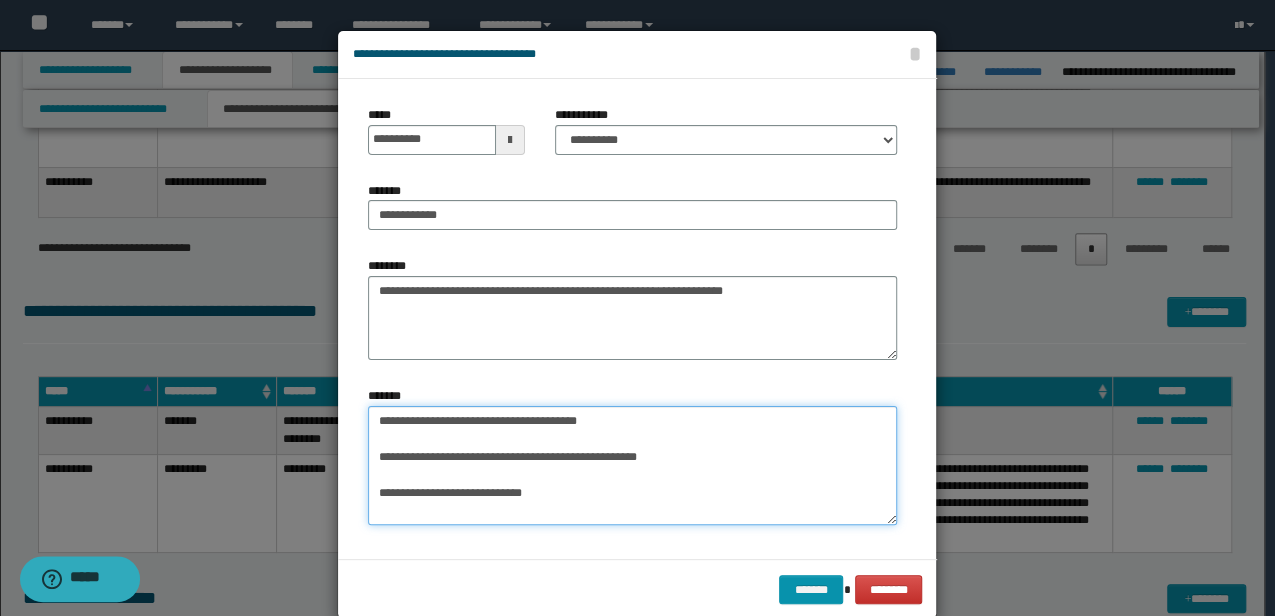 click on "**********" at bounding box center (632, 465) 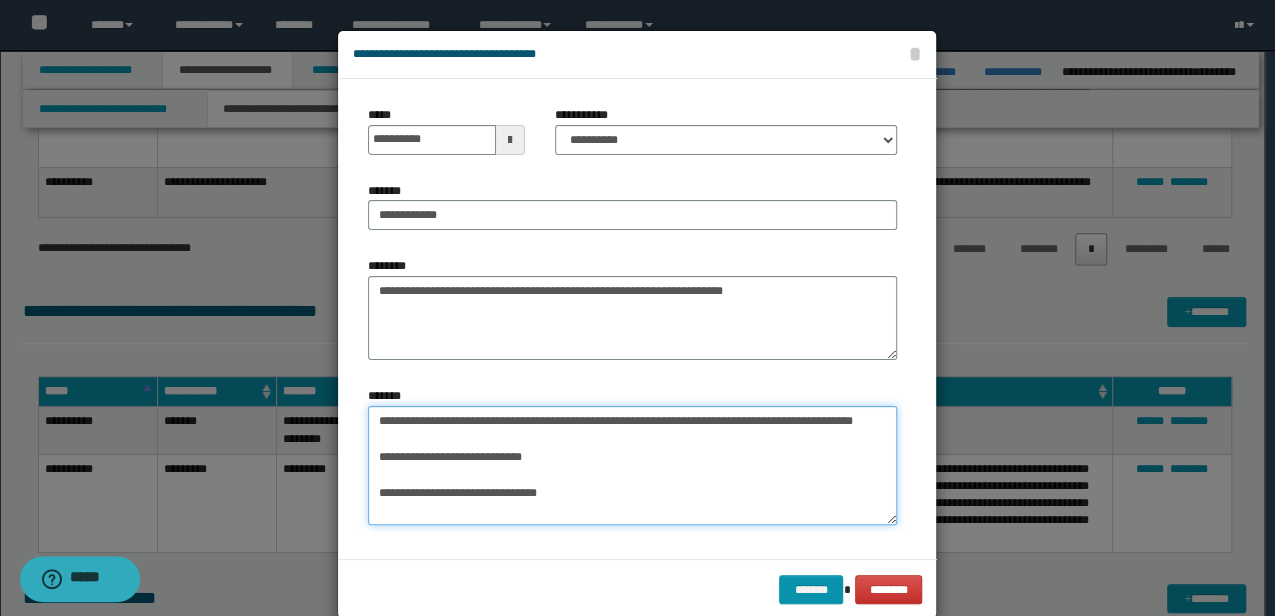 click on "**********" at bounding box center [632, 465] 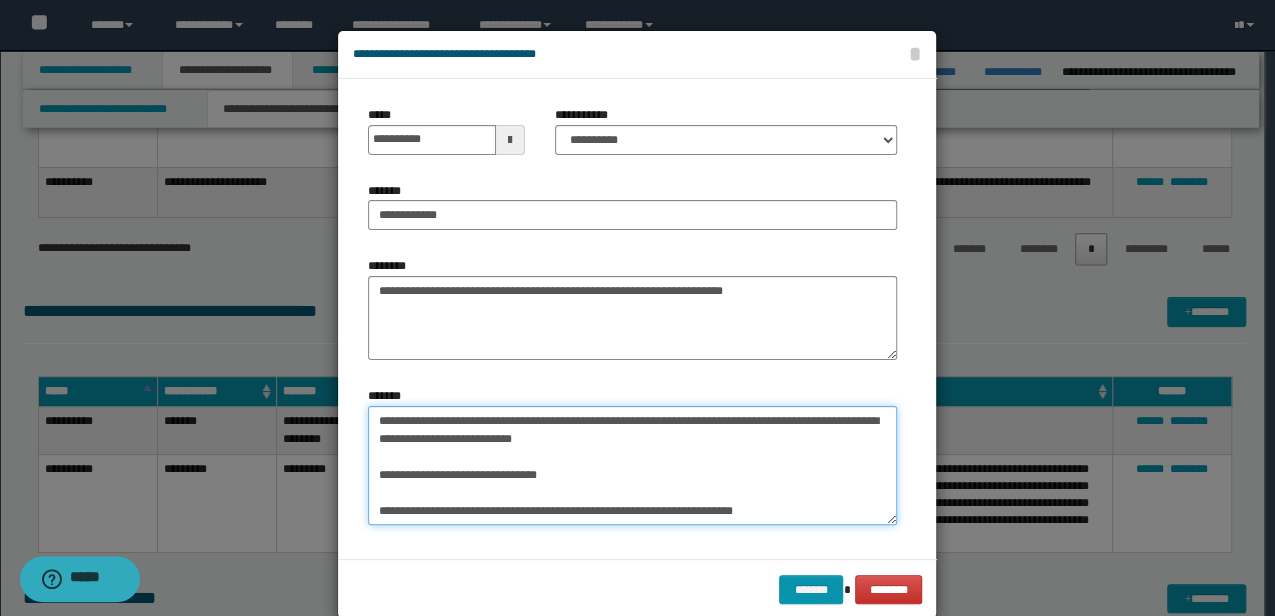 click on "**********" at bounding box center [632, 465] 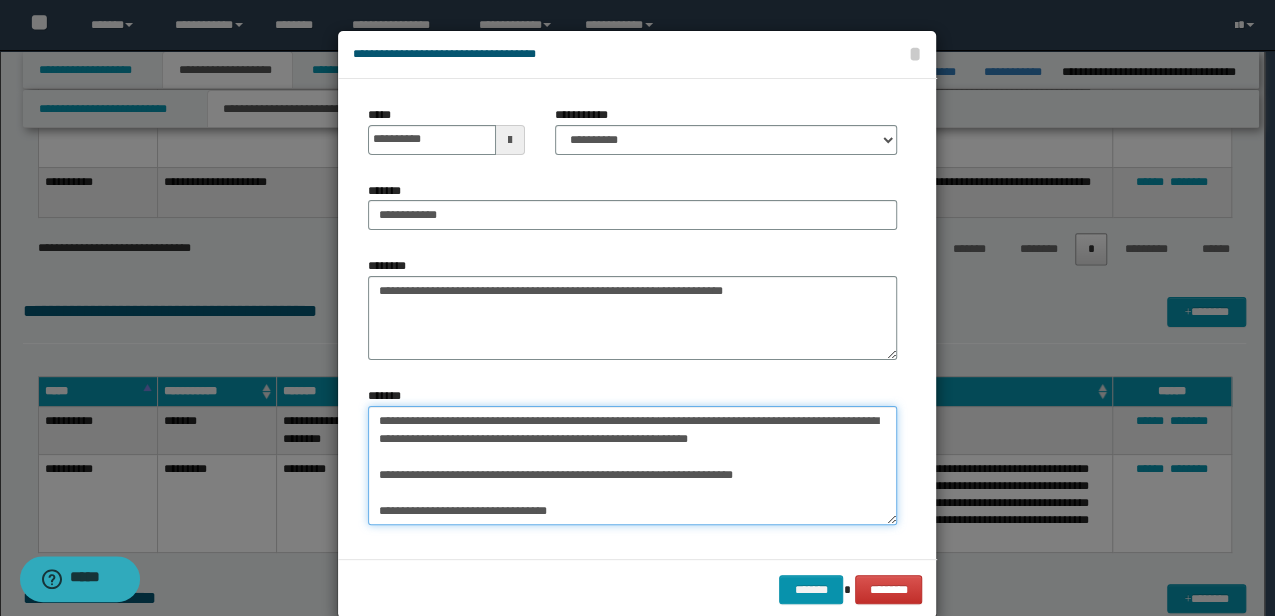click on "**********" at bounding box center [632, 465] 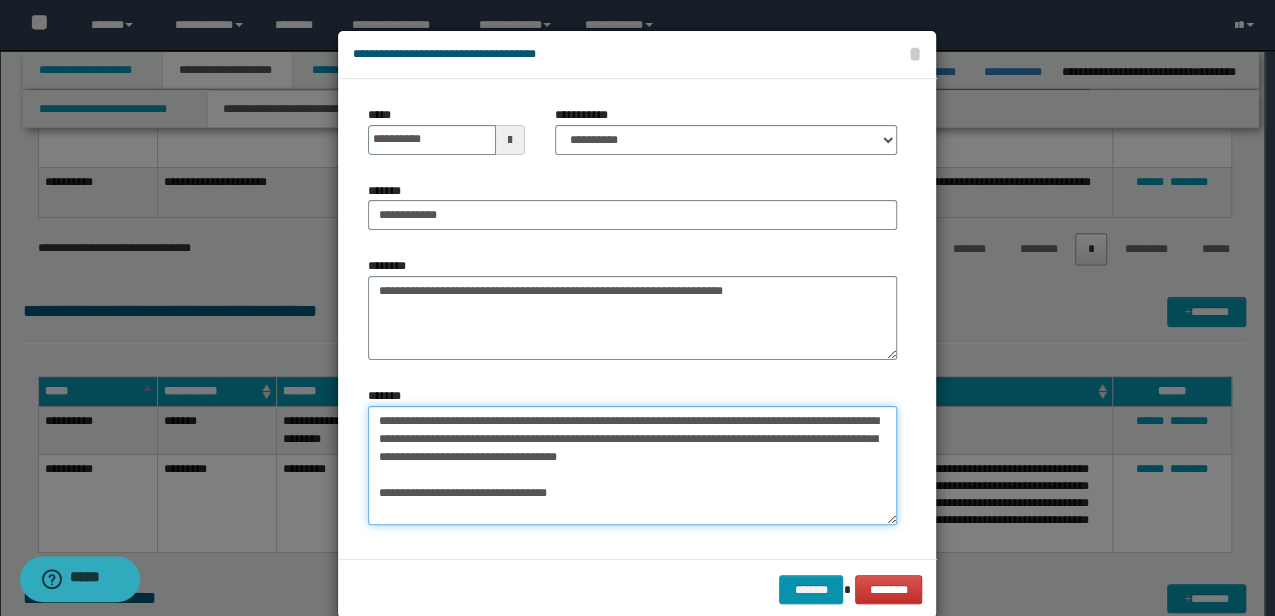 click on "**********" at bounding box center [632, 465] 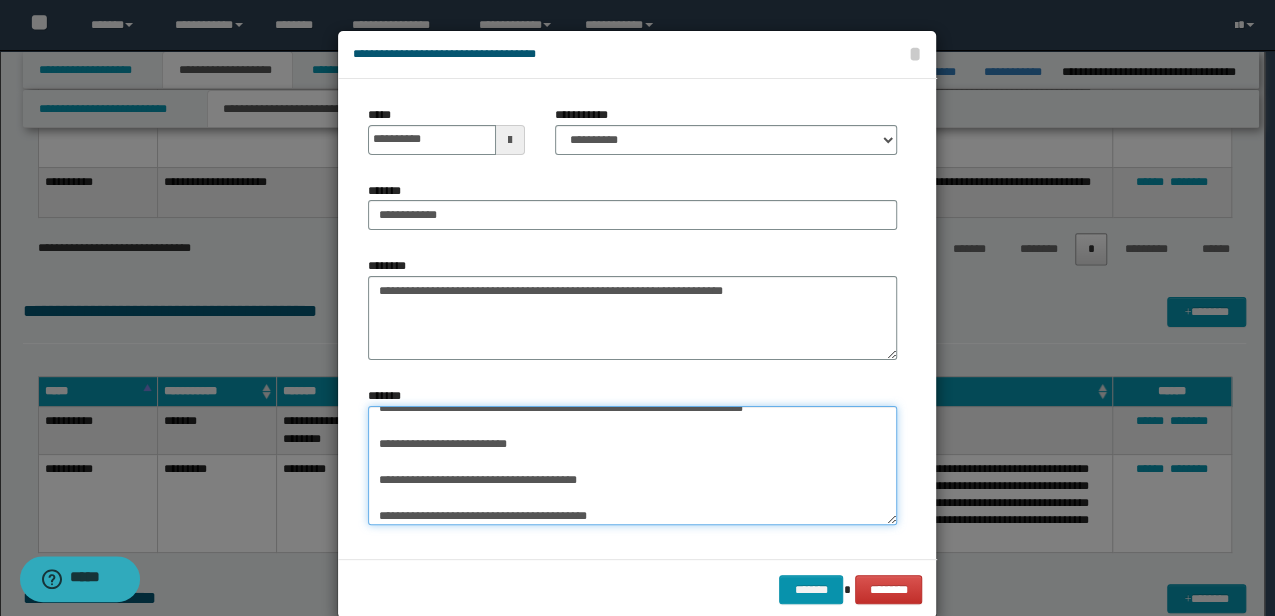 scroll, scrollTop: 0, scrollLeft: 0, axis: both 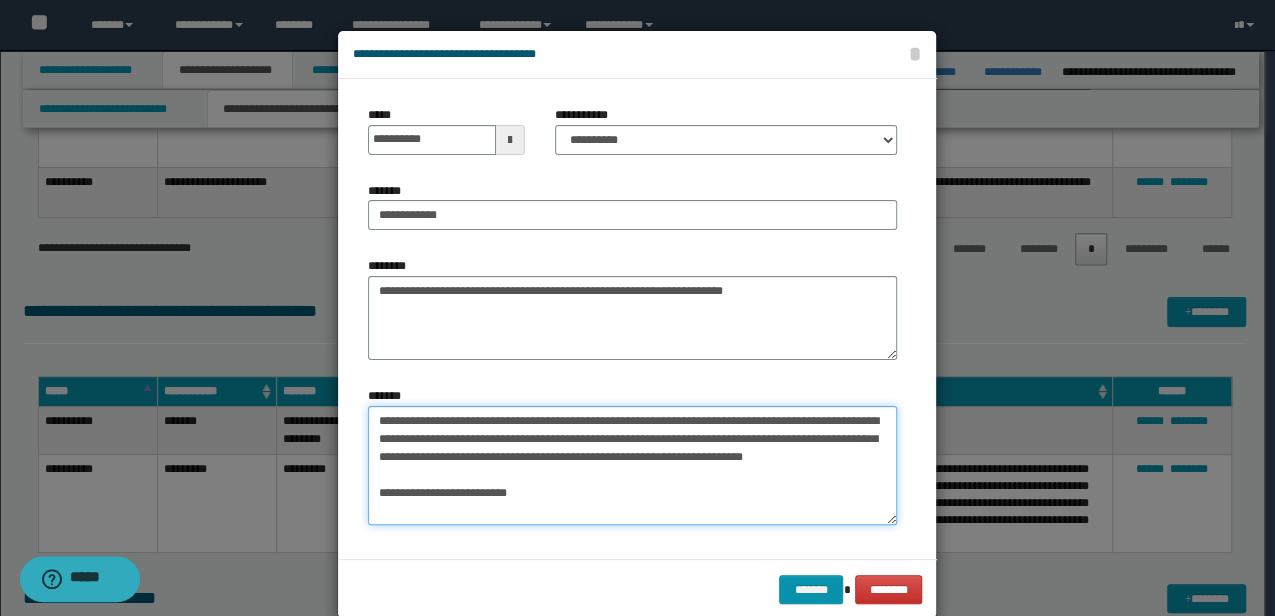 click on "**********" at bounding box center [632, 465] 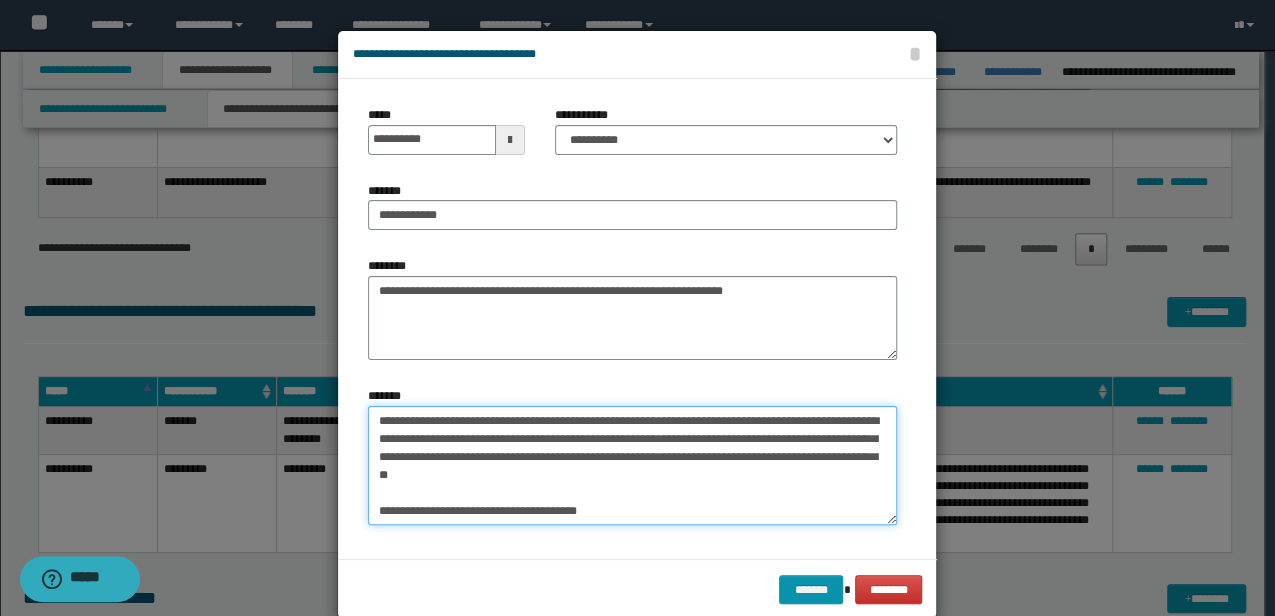 click on "**********" at bounding box center (632, 465) 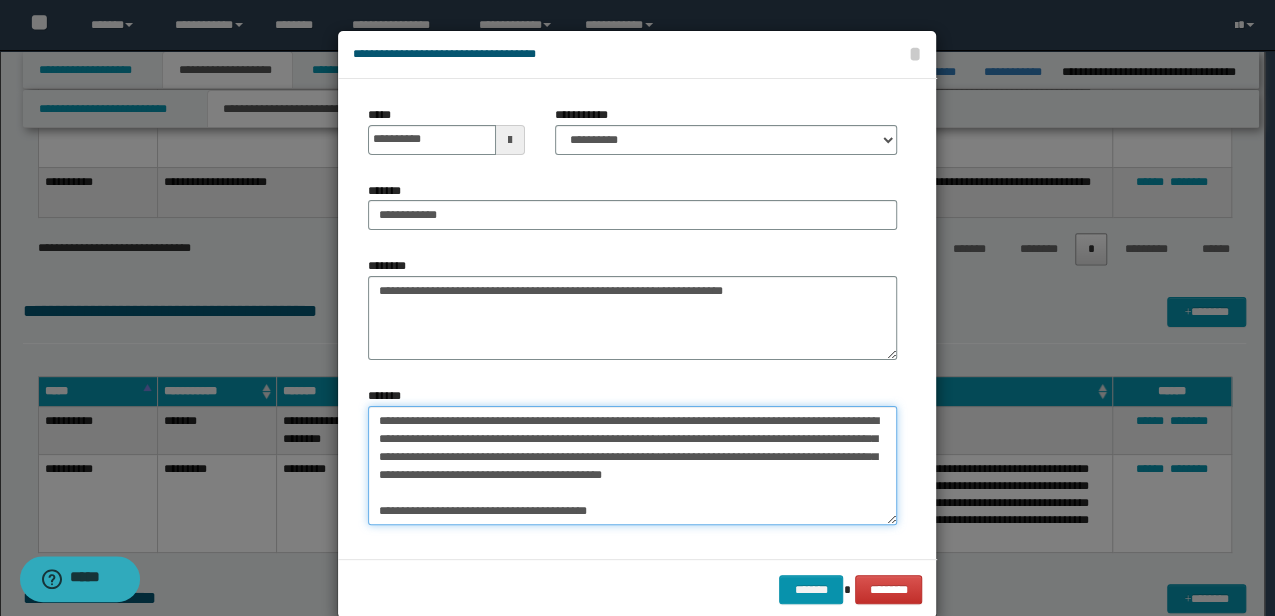 click on "**********" at bounding box center [632, 465] 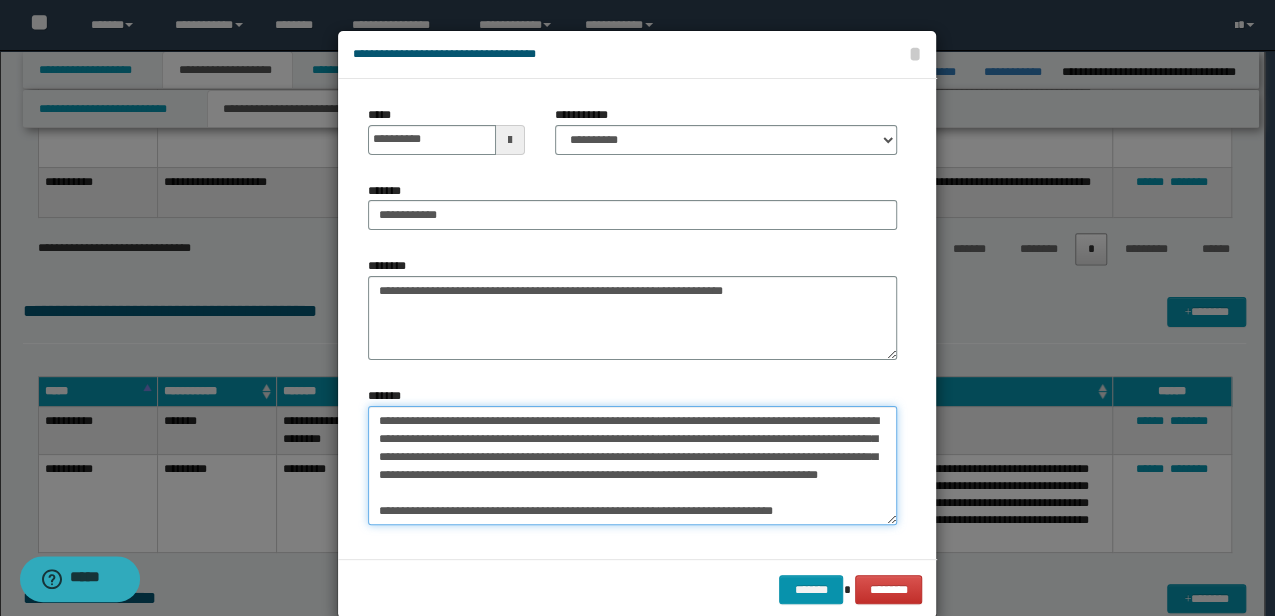 click on "**********" at bounding box center (632, 465) 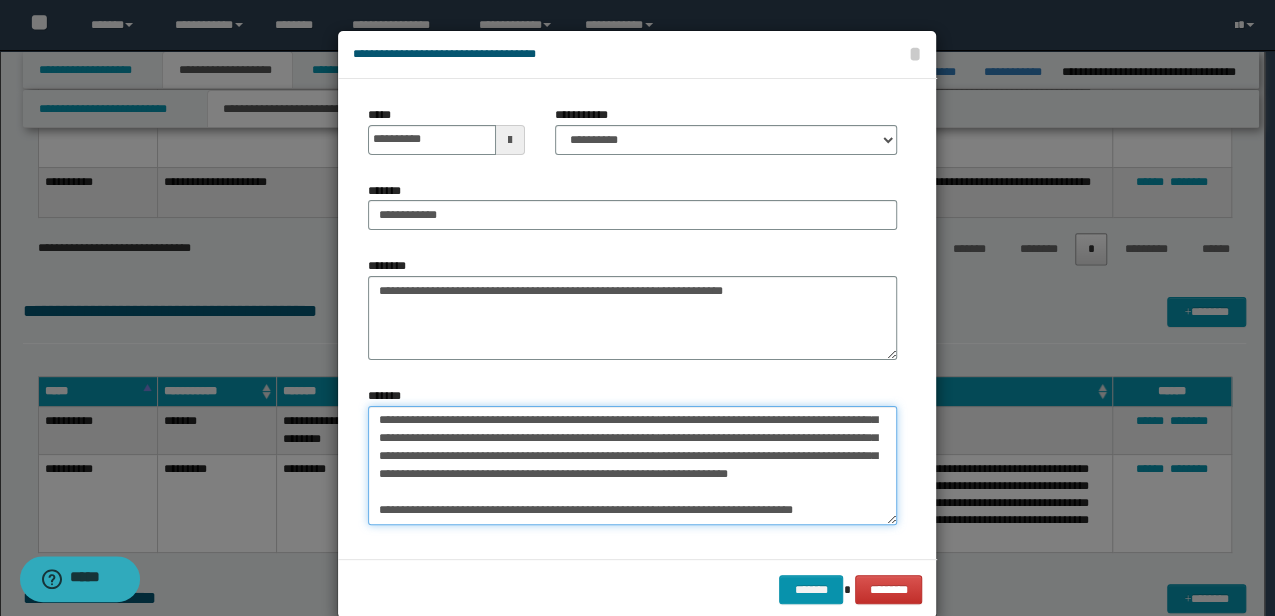 scroll, scrollTop: 36, scrollLeft: 0, axis: vertical 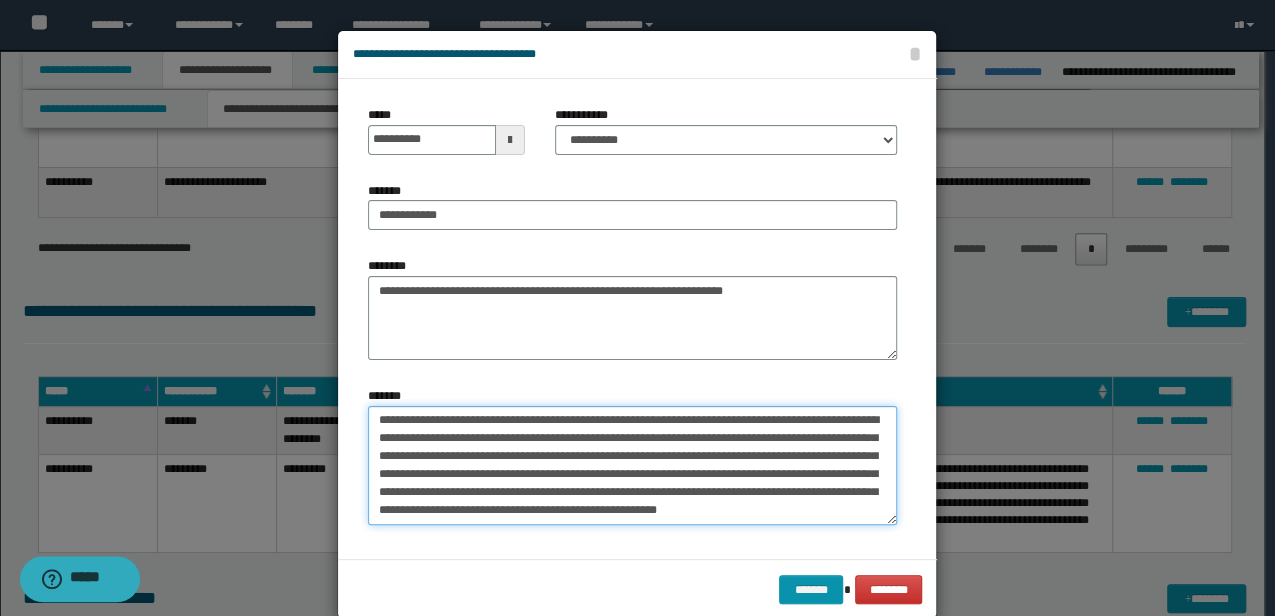 click on "**********" at bounding box center [632, 465] 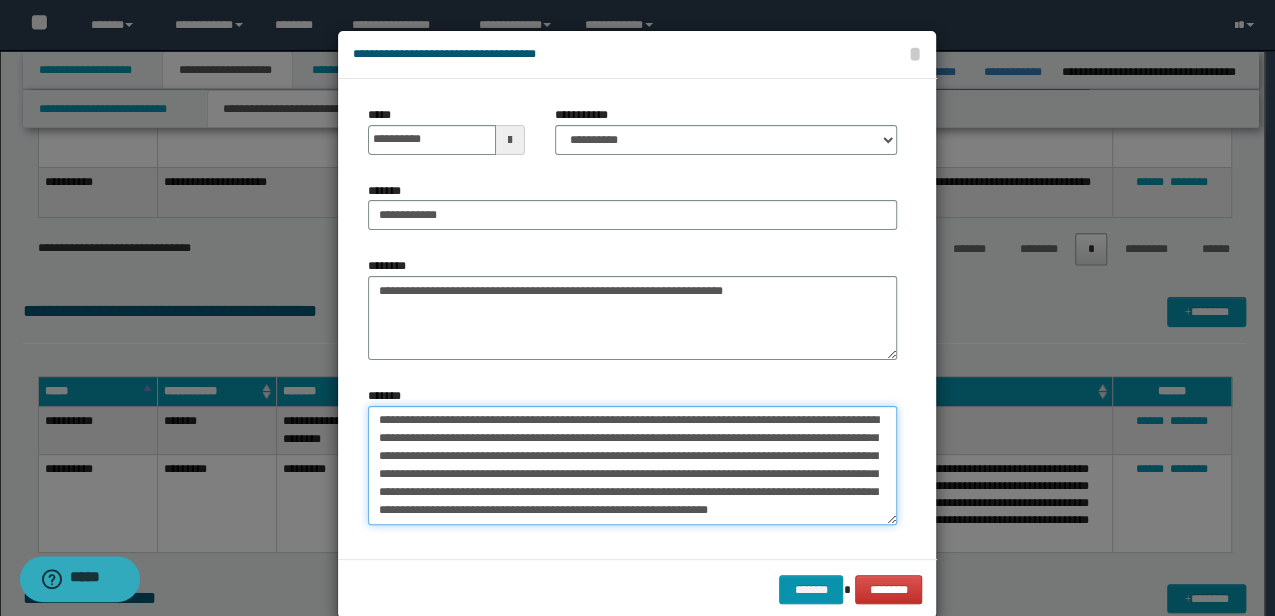 type on "**********" 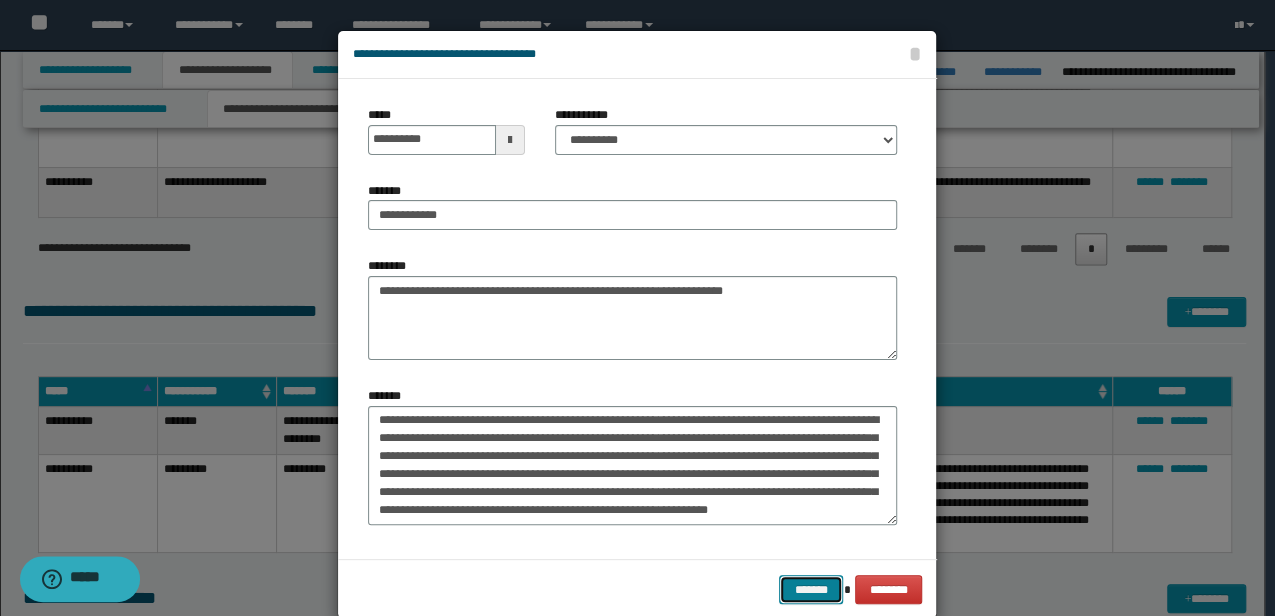 click on "*******" at bounding box center (811, 589) 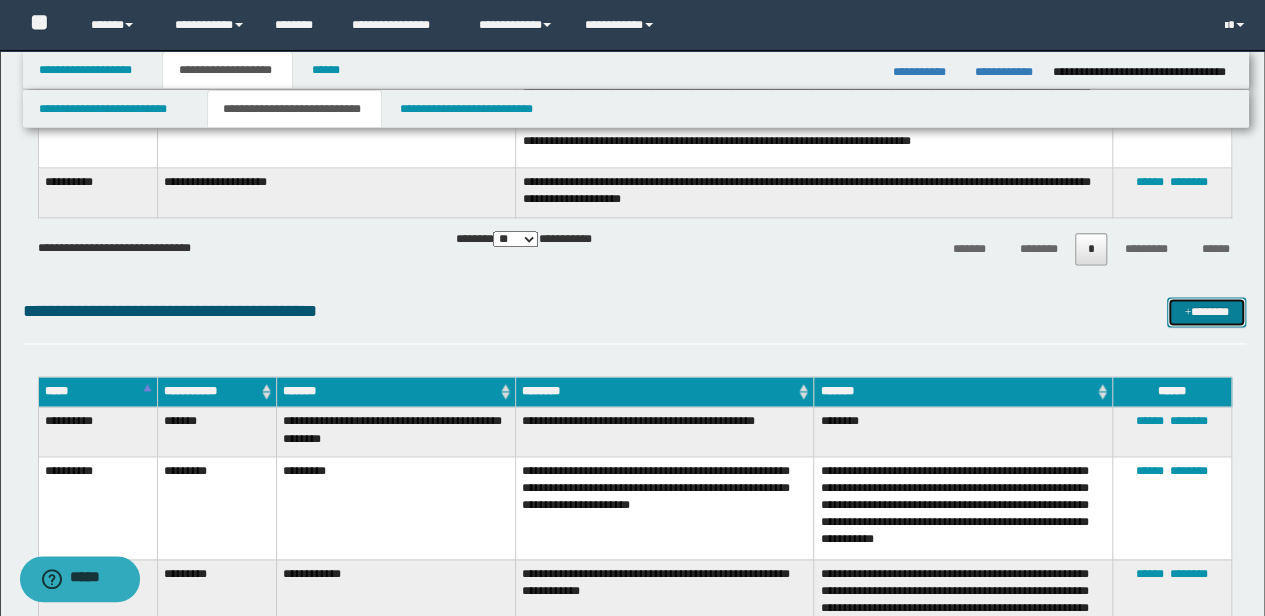 click on "*******" at bounding box center (1206, 311) 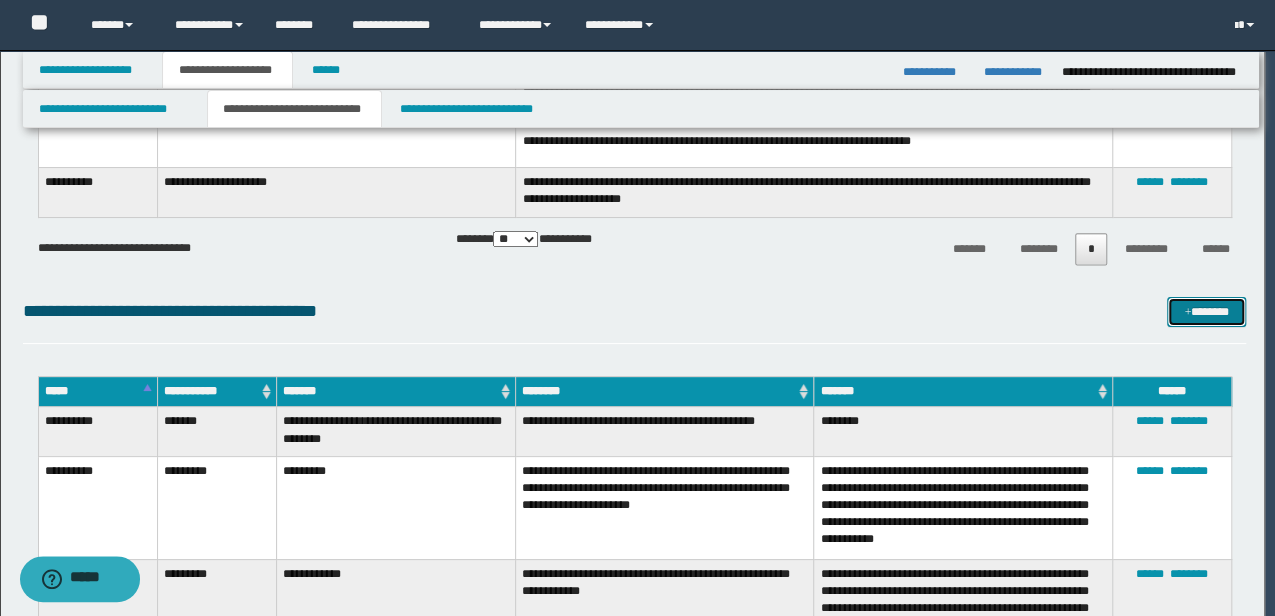 scroll, scrollTop: 0, scrollLeft: 0, axis: both 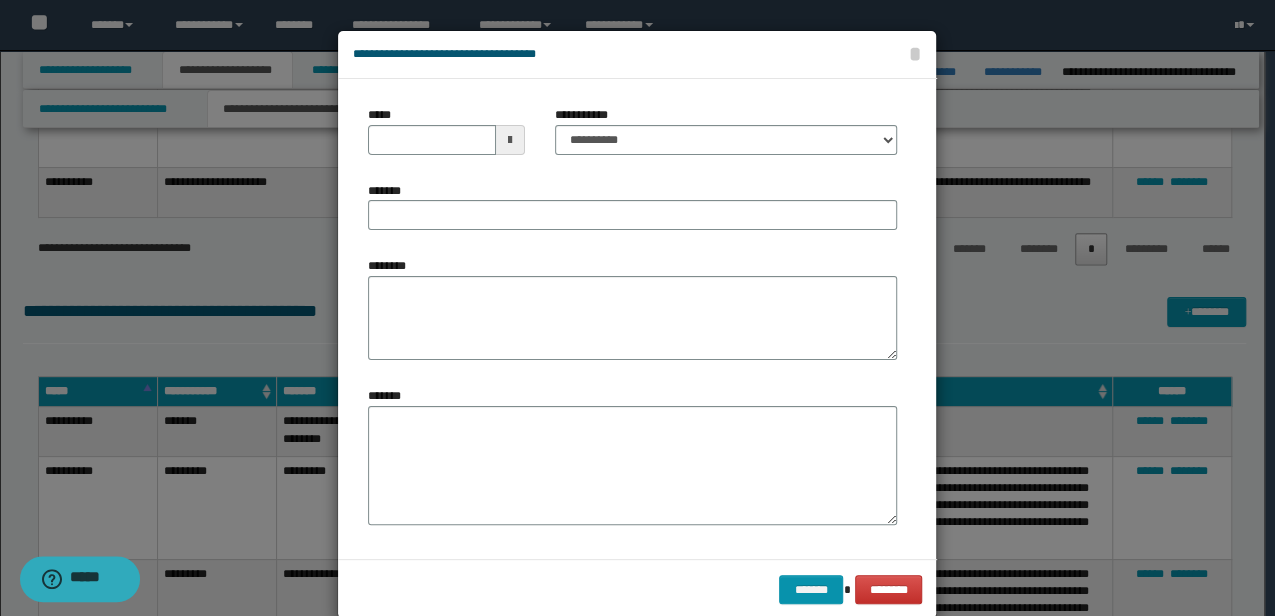 click on "*****" at bounding box center (446, 138) 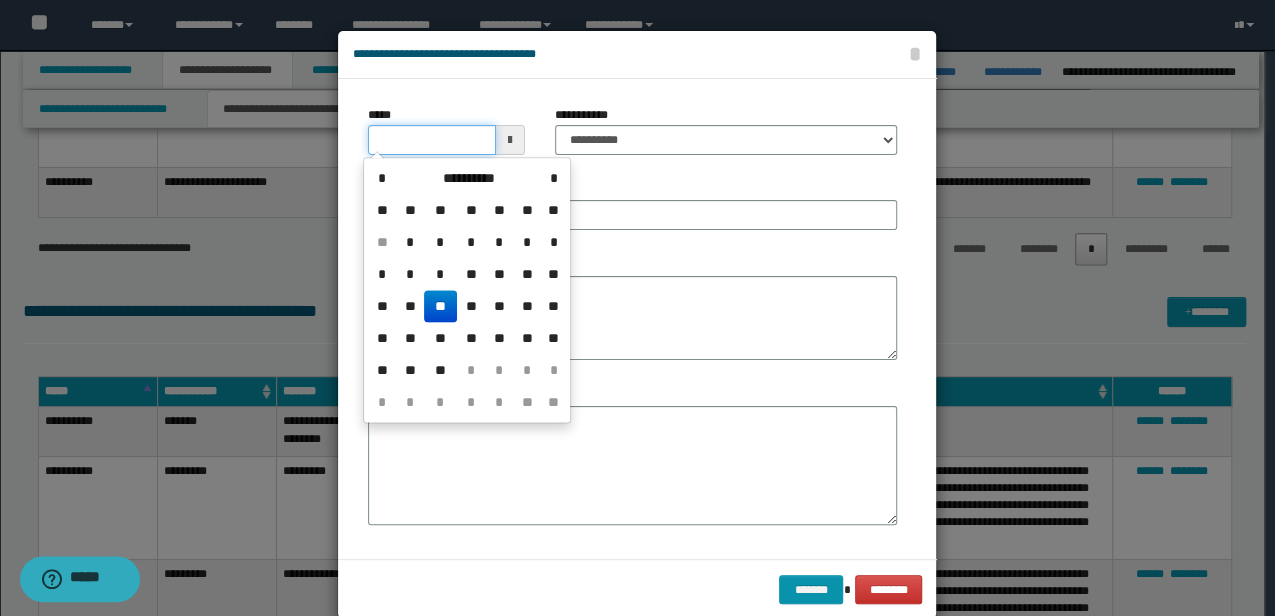 click on "*****" at bounding box center (431, 140) 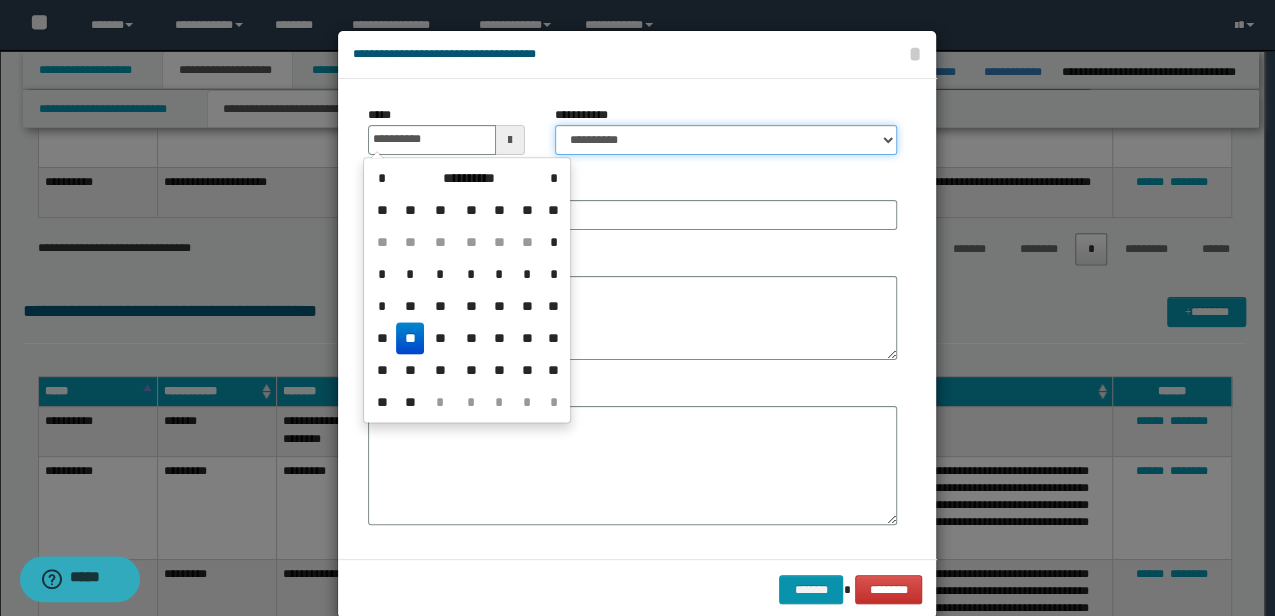 type on "**********" 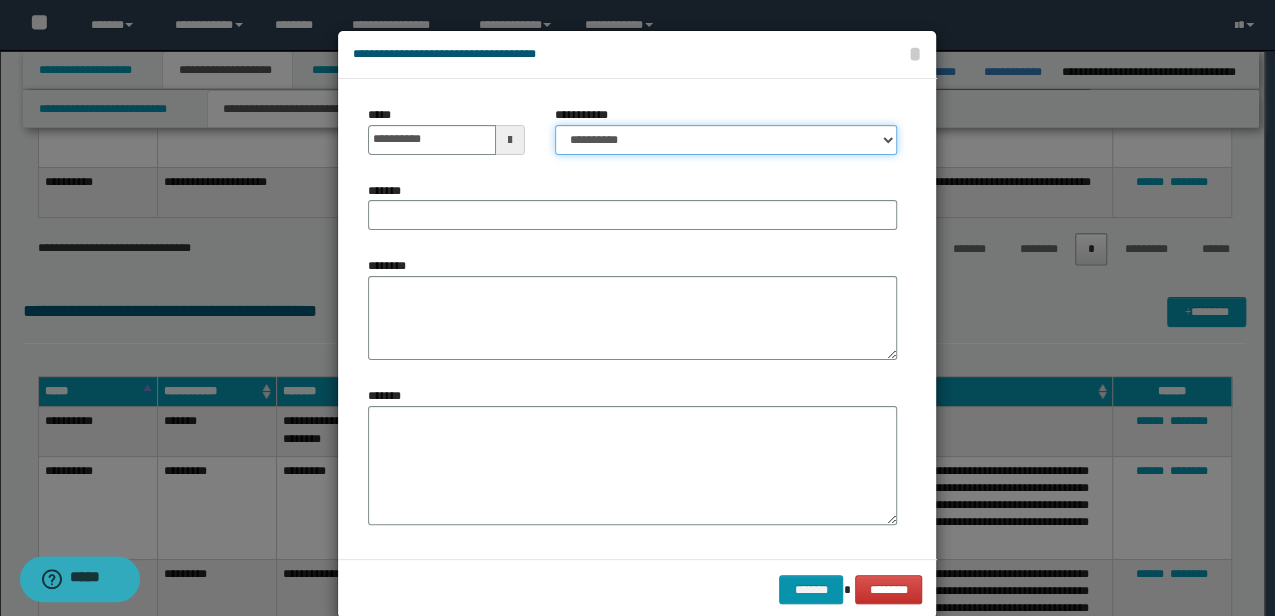 select on "*" 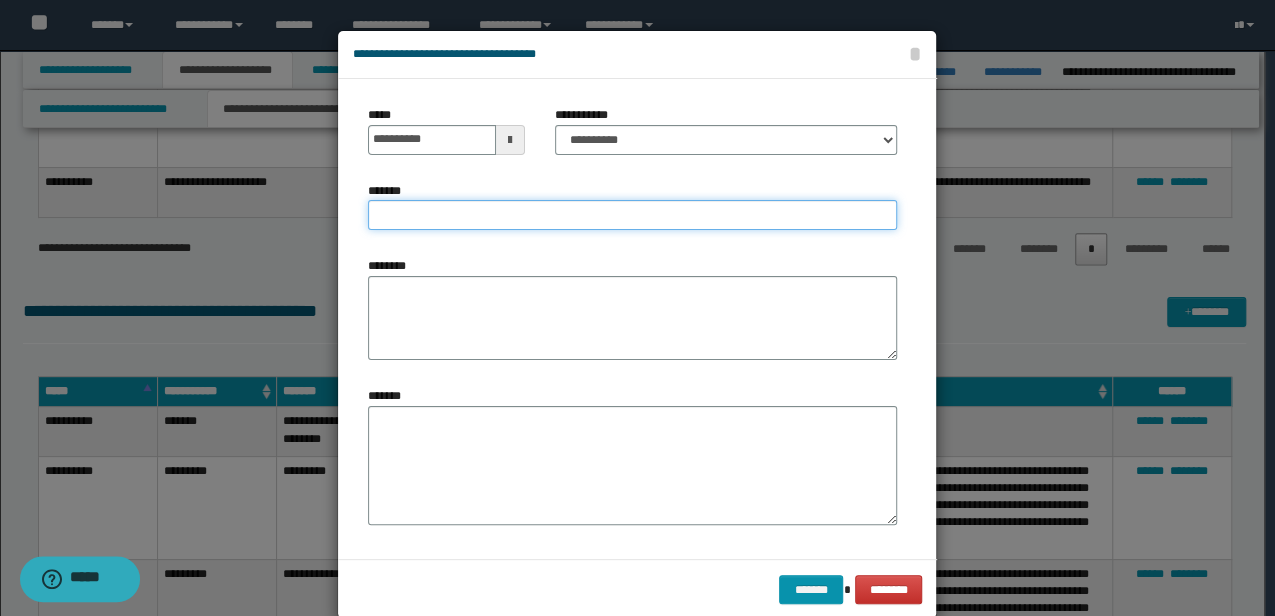 click on "*******" at bounding box center [632, 215] 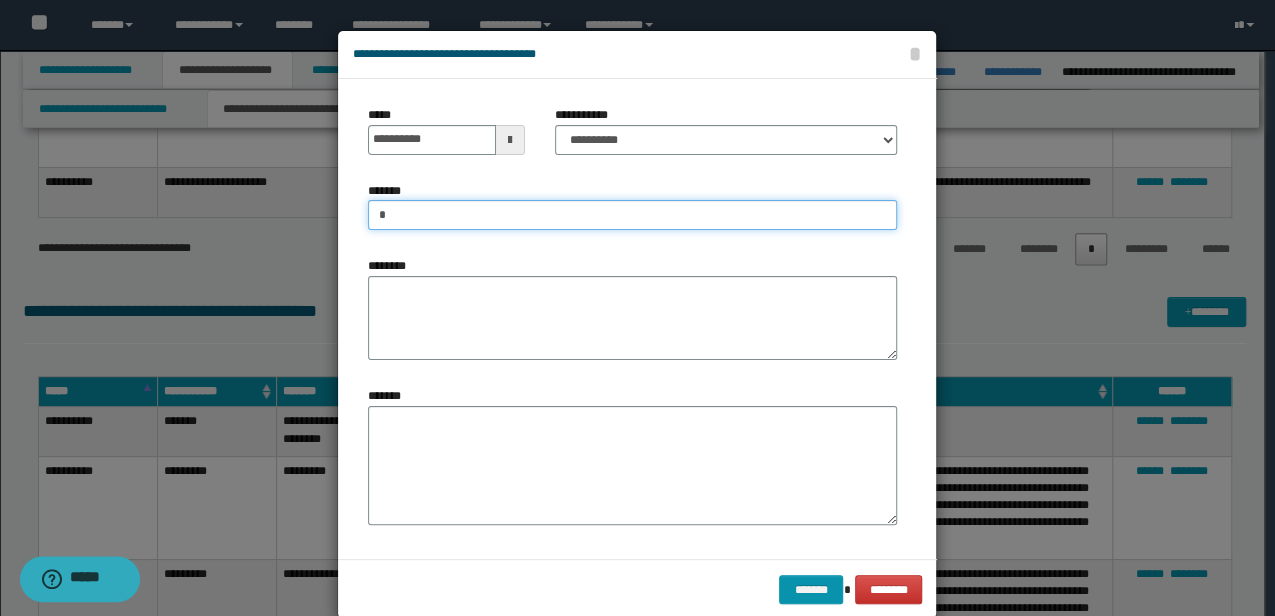 type on "*********" 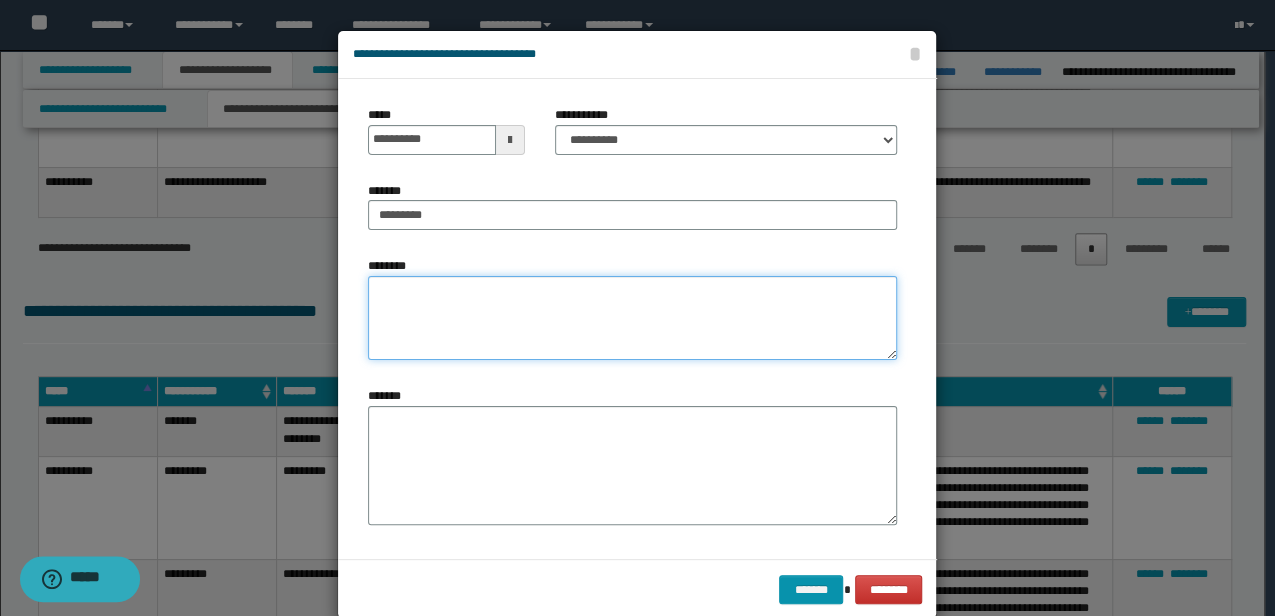 click on "********" at bounding box center [632, 318] 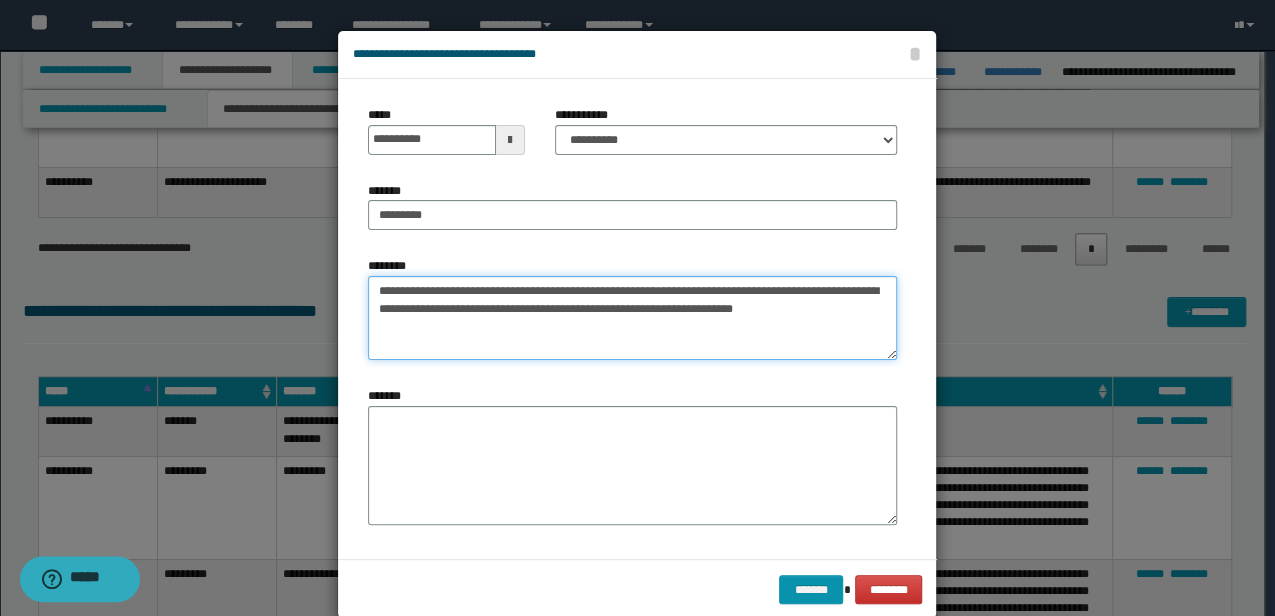 drag, startPoint x: 471, startPoint y: 285, endPoint x: 486, endPoint y: 287, distance: 15.132746 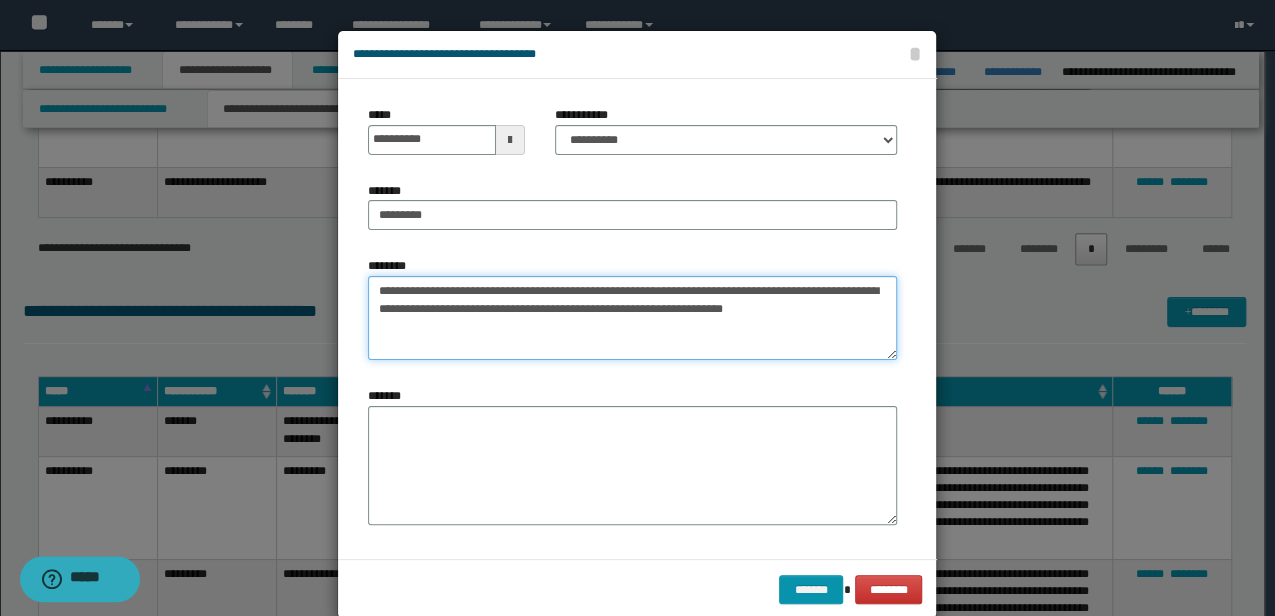 click on "**********" at bounding box center [632, 318] 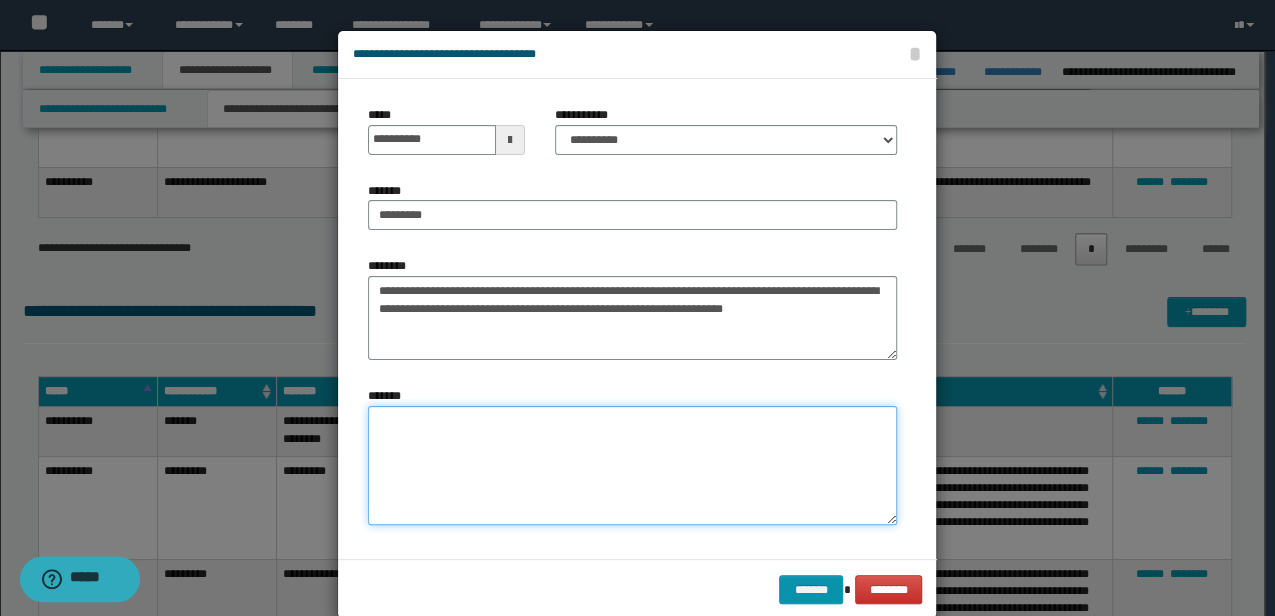click on "*******" at bounding box center [632, 465] 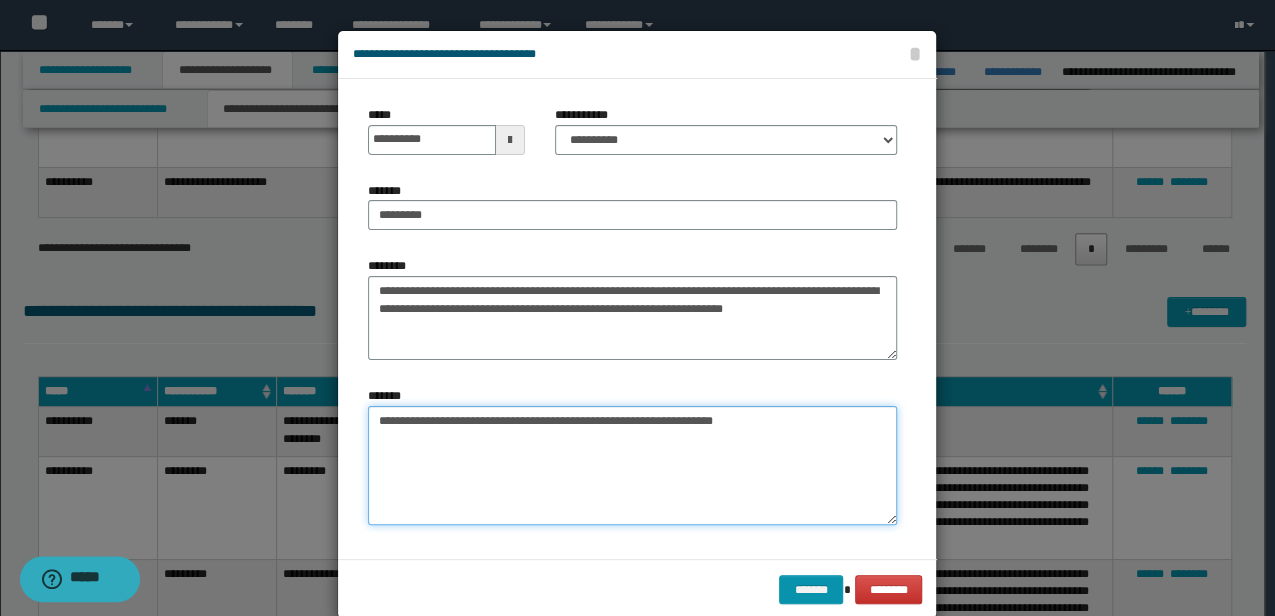 click on "**********" at bounding box center [632, 465] 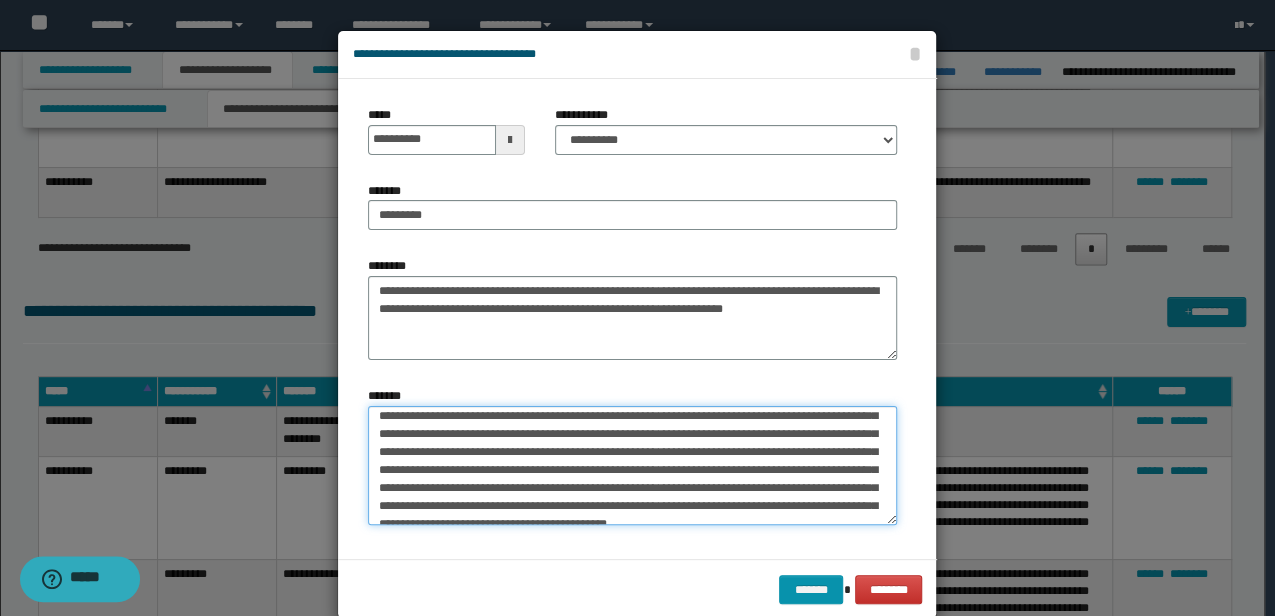 scroll, scrollTop: 0, scrollLeft: 0, axis: both 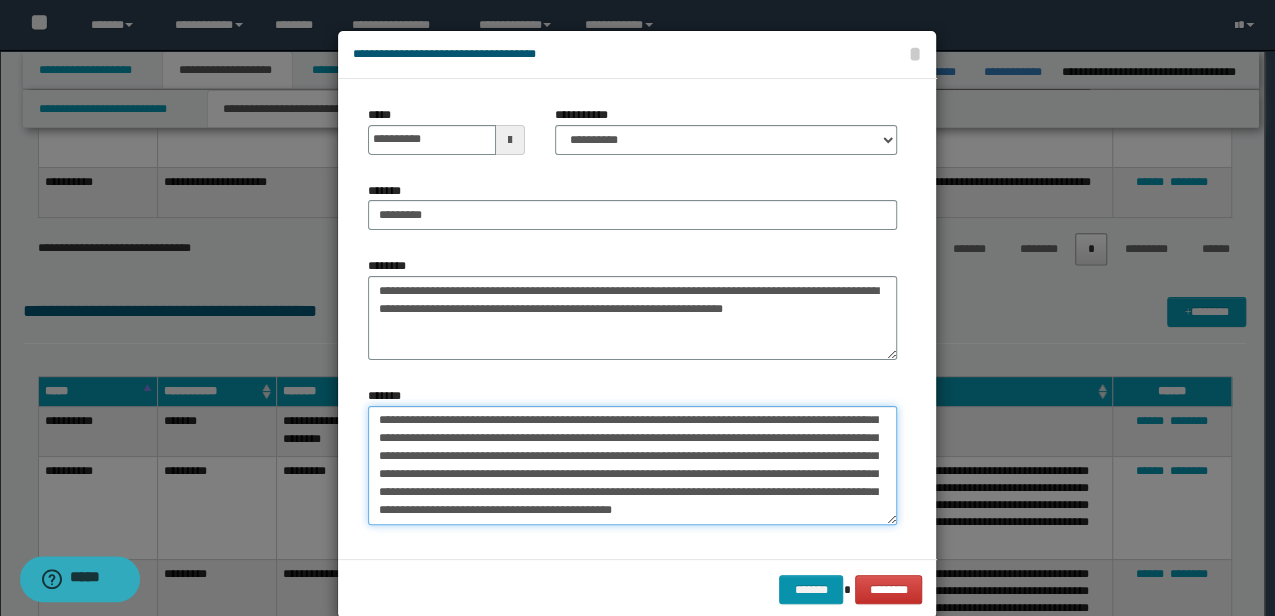 drag, startPoint x: 706, startPoint y: 474, endPoint x: 622, endPoint y: 474, distance: 84 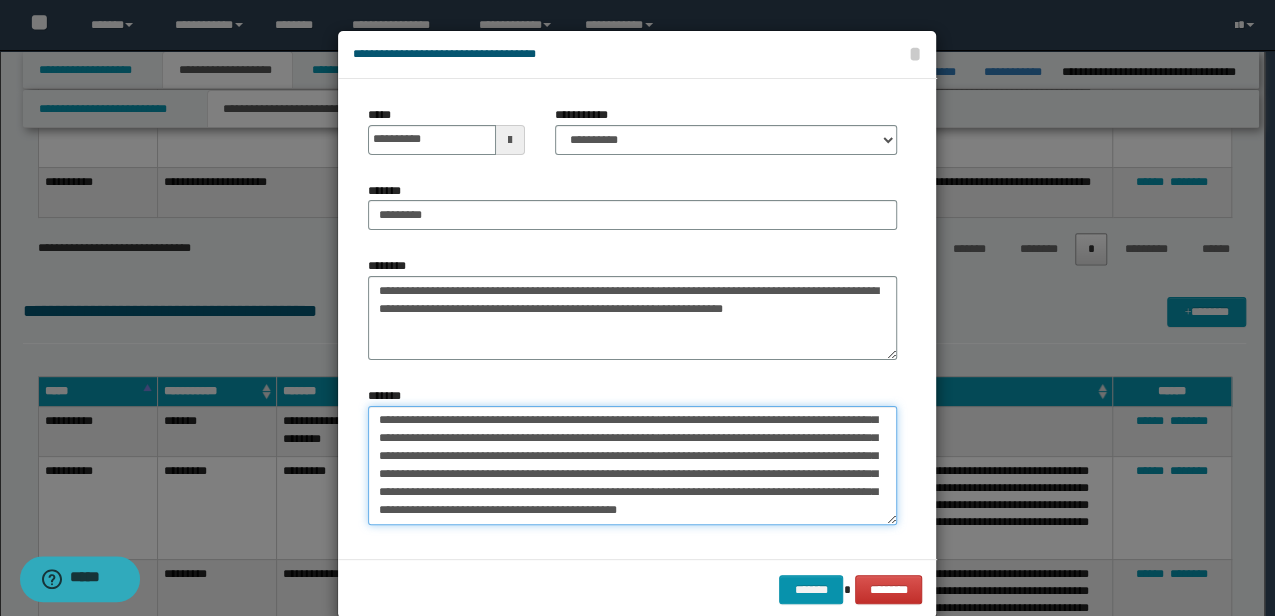 click on "**********" at bounding box center [632, 465] 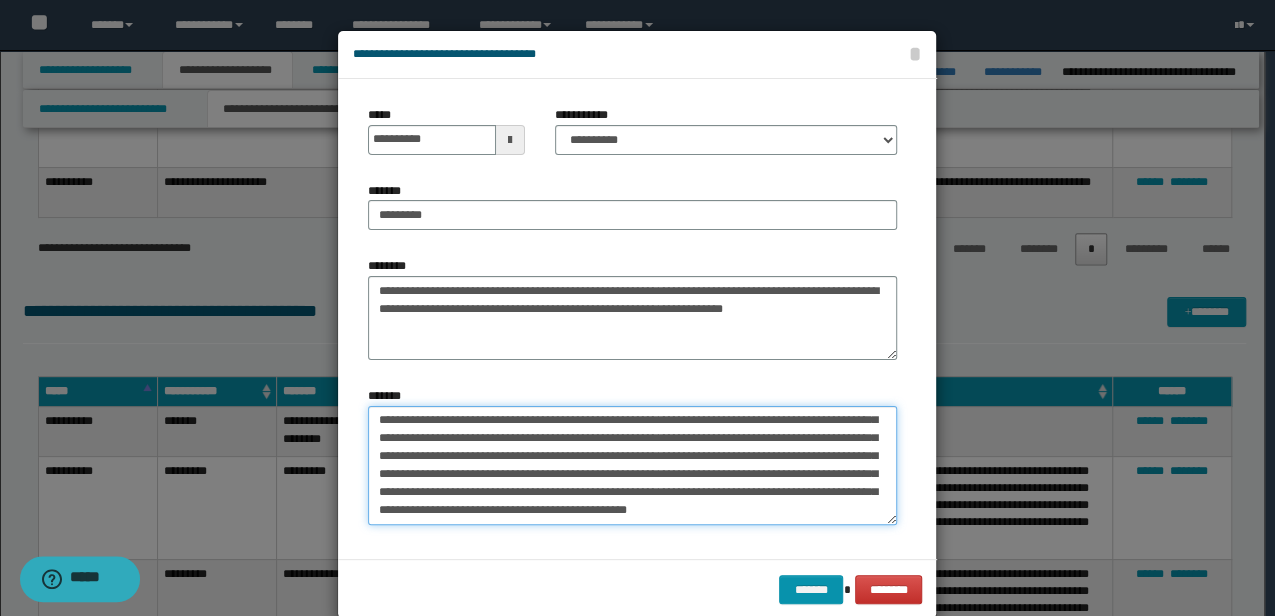 scroll, scrollTop: 8, scrollLeft: 0, axis: vertical 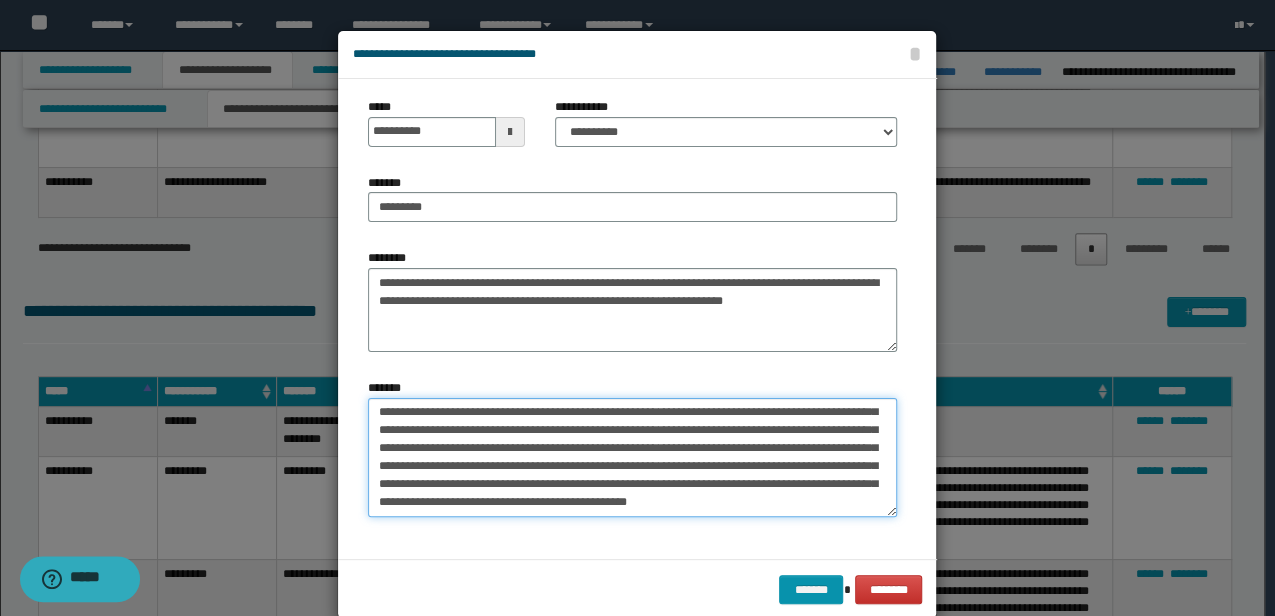 click on "**********" at bounding box center (632, 457) 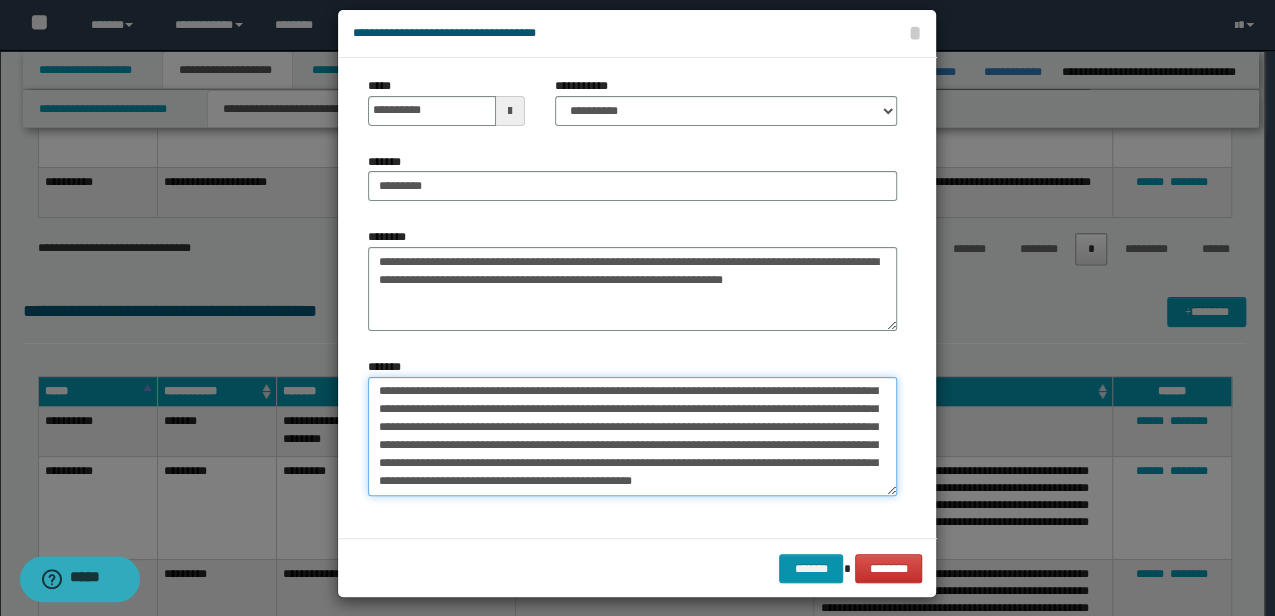 scroll, scrollTop: 33, scrollLeft: 0, axis: vertical 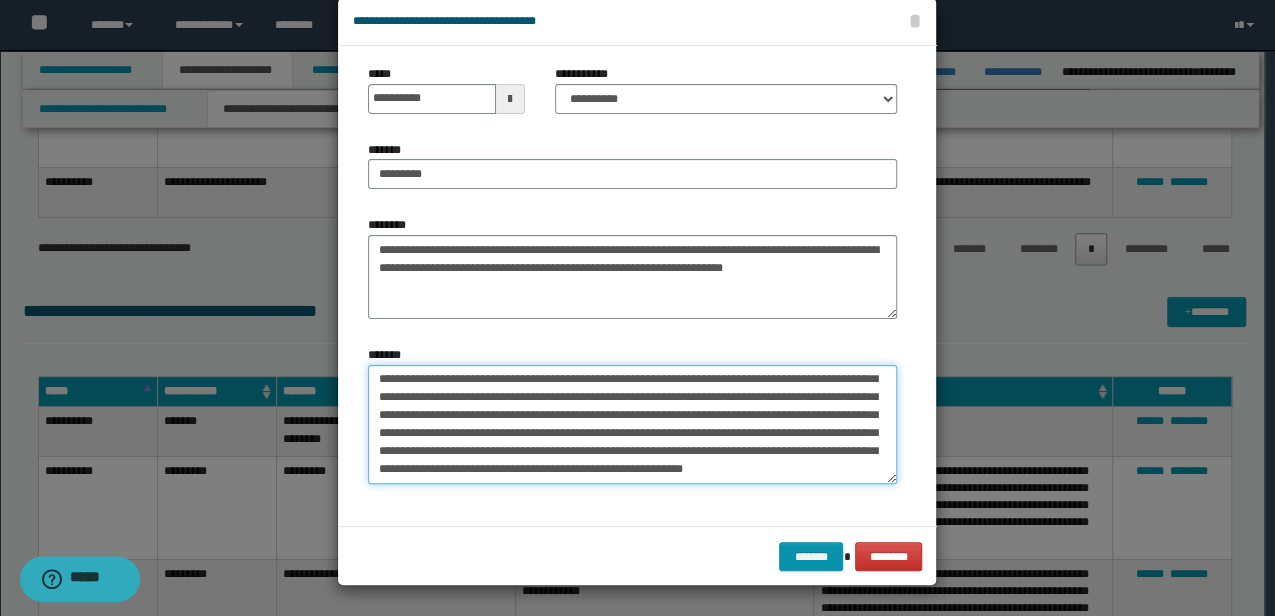 type on "**********" 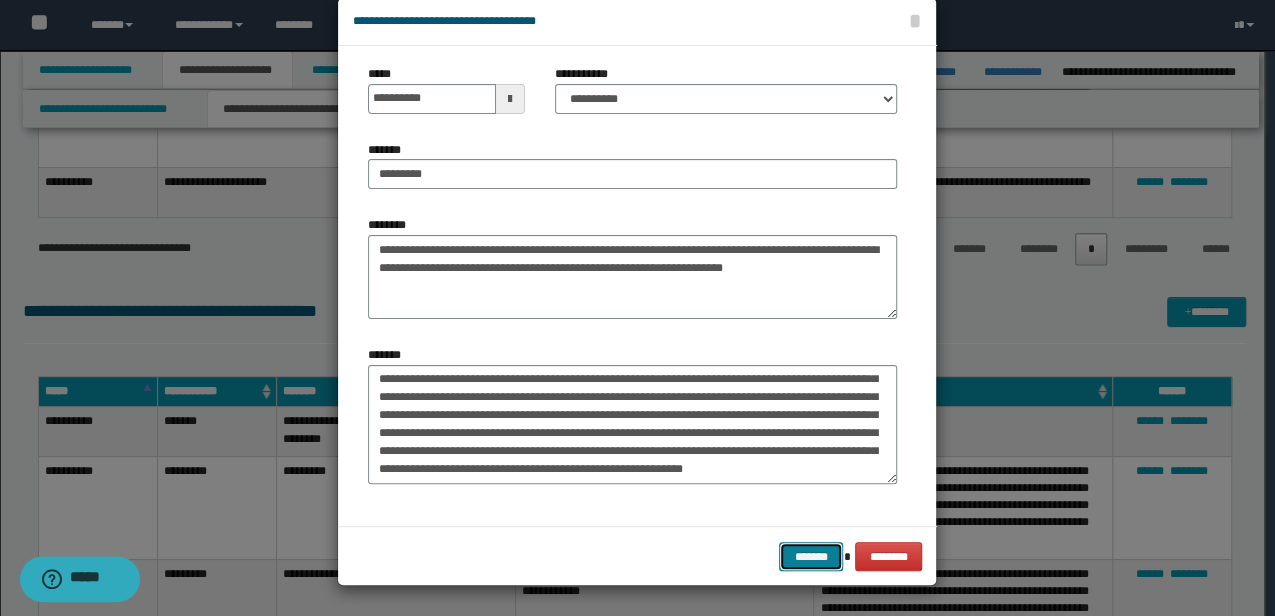click on "*******" at bounding box center [811, 556] 